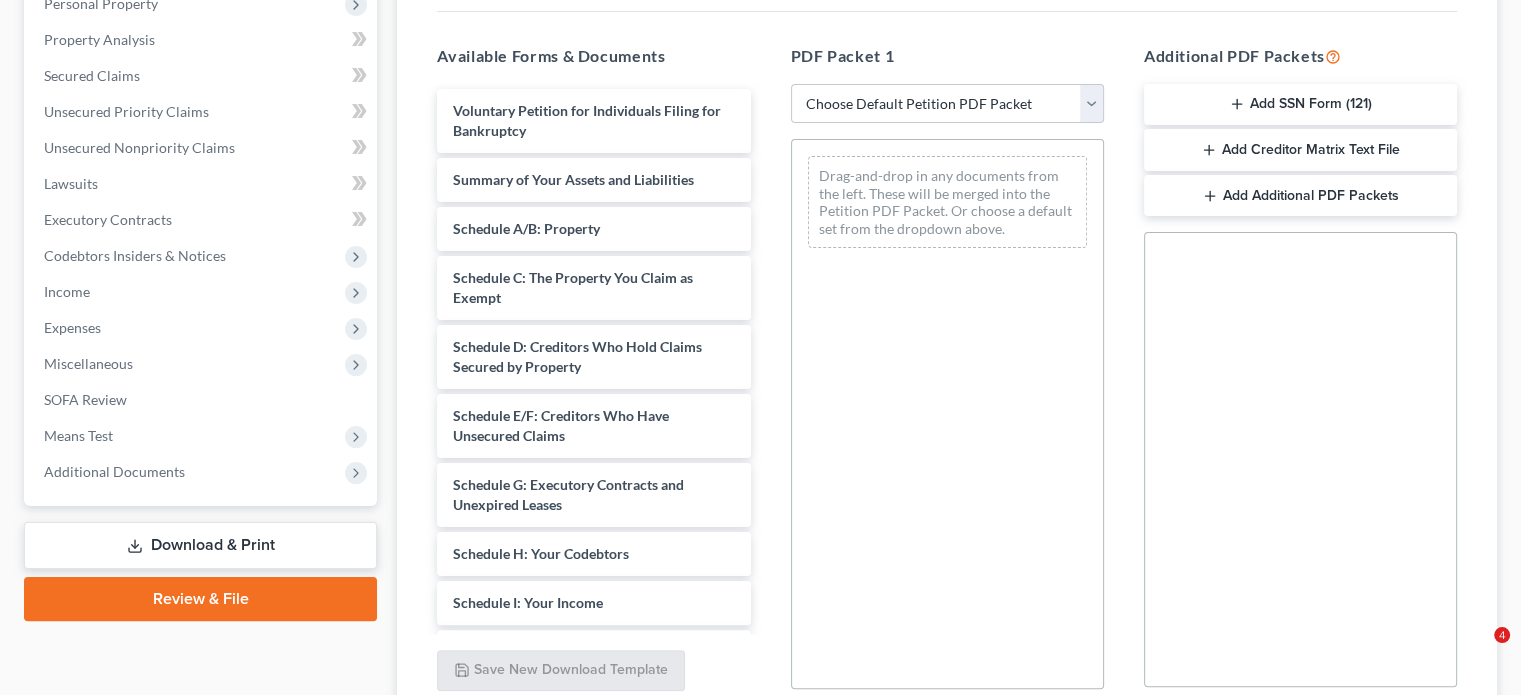 scroll, scrollTop: 366, scrollLeft: 0, axis: vertical 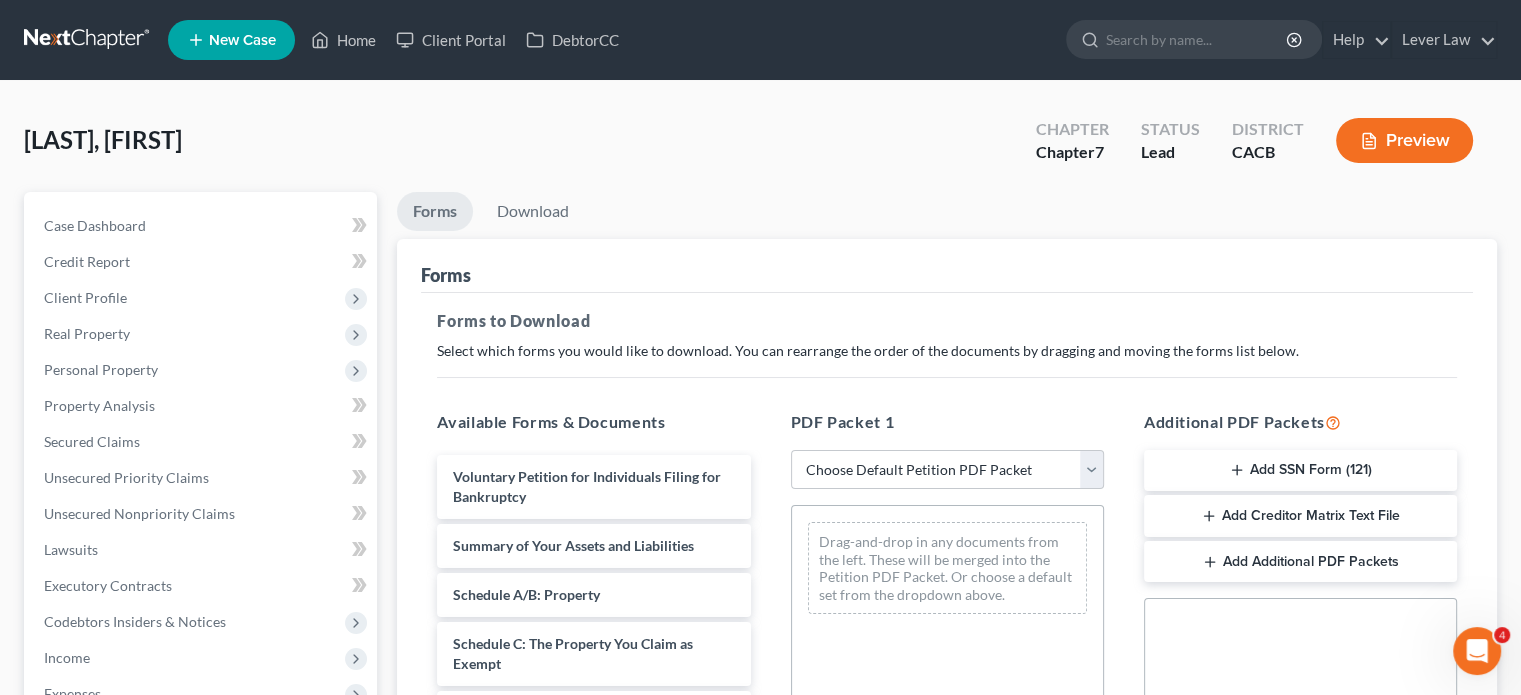 click at bounding box center (88, 40) 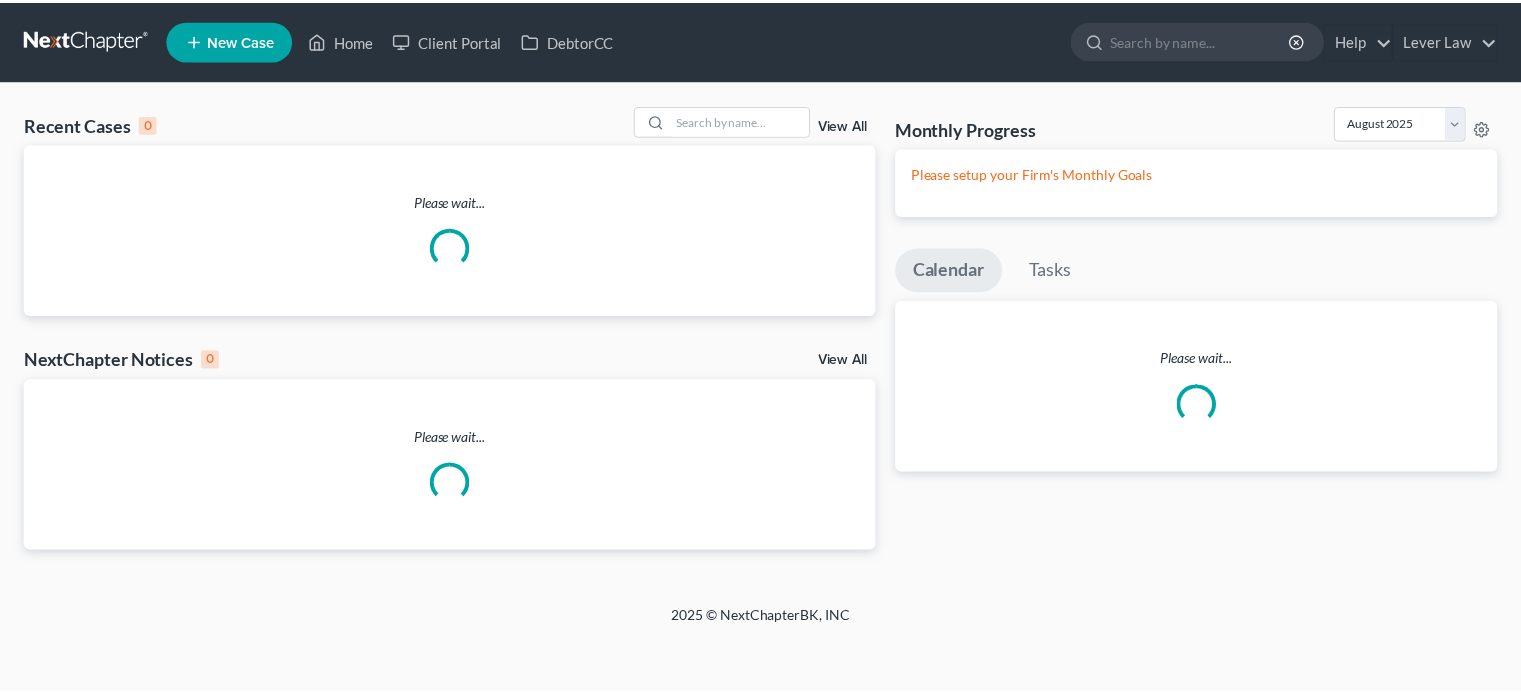 scroll, scrollTop: 0, scrollLeft: 0, axis: both 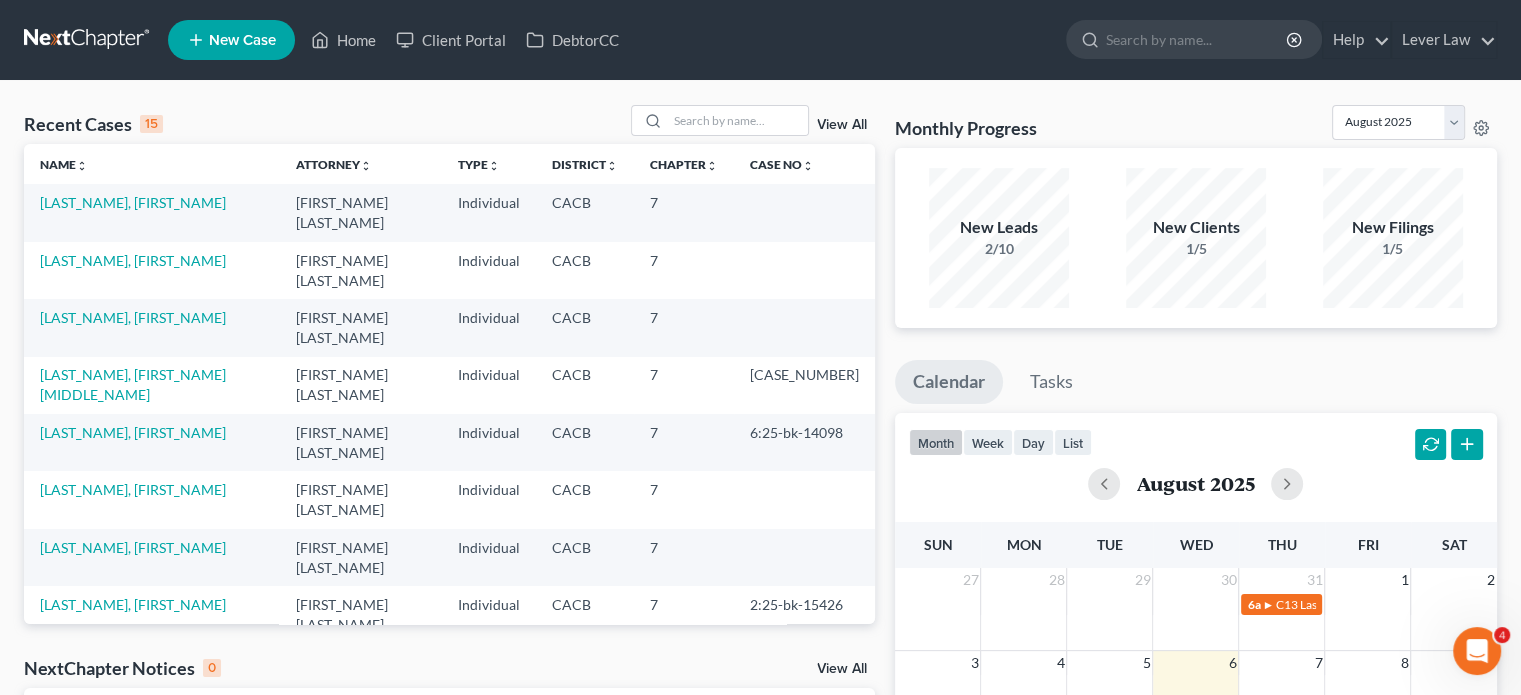 click on "[LAST_NAME], [FIRST_NAME] & [LAST_NAME], [FIRST_NAME]" at bounding box center (139, 671) 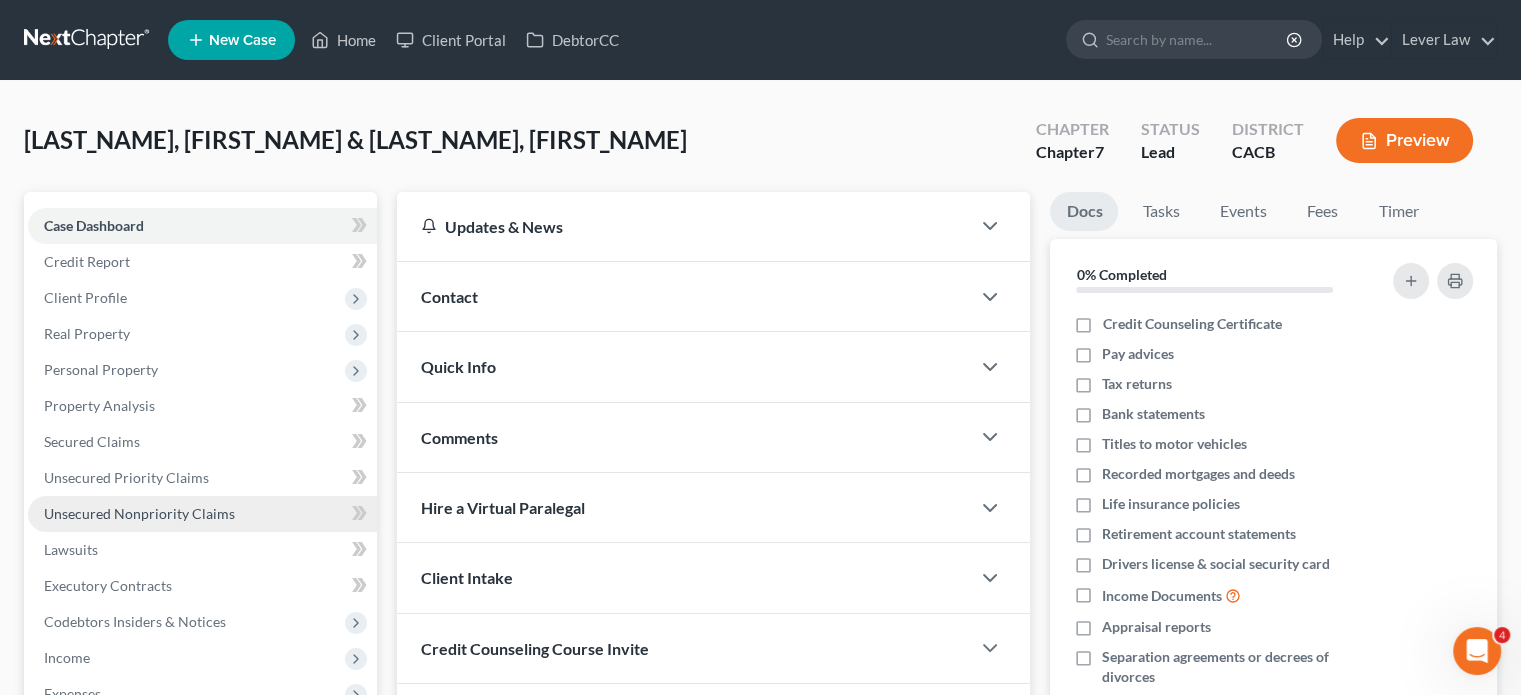 click on "Unsecured Nonpriority Claims" at bounding box center (139, 513) 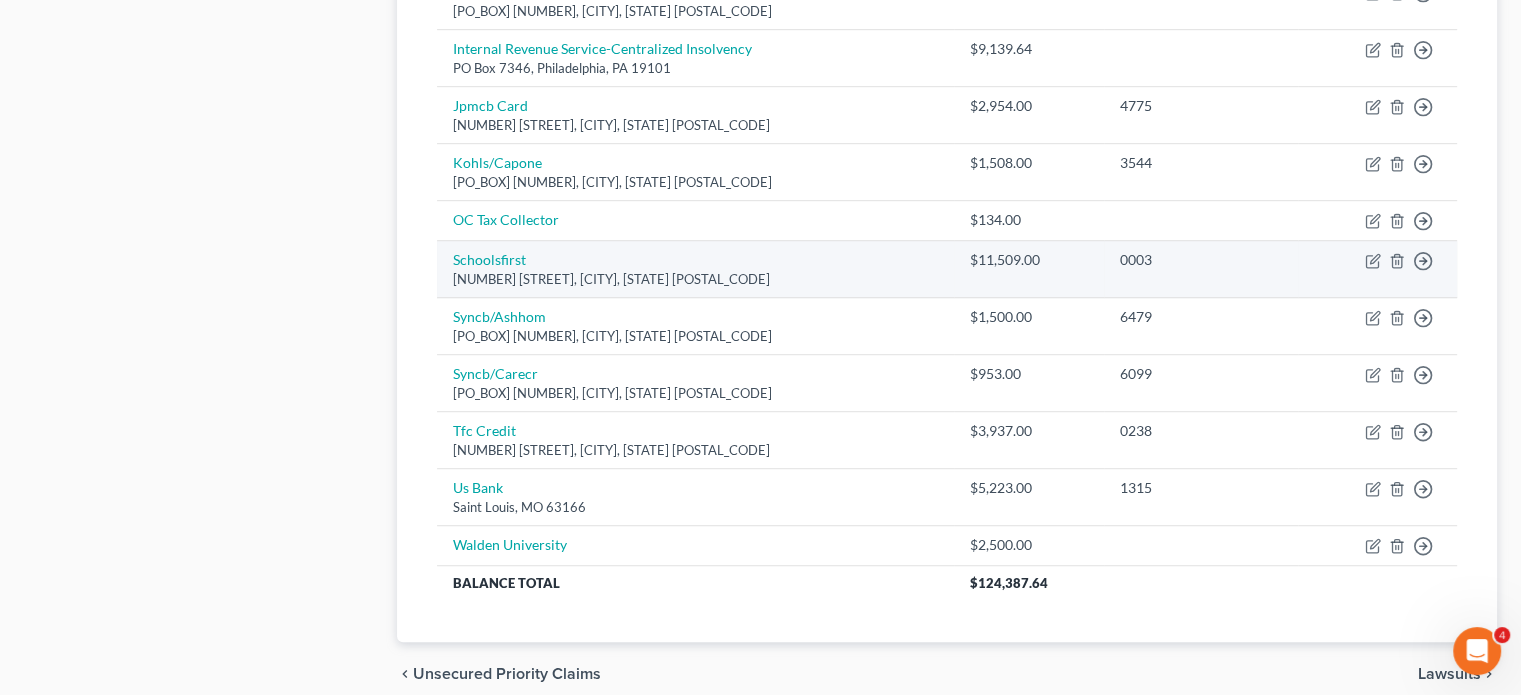 scroll, scrollTop: 1200, scrollLeft: 0, axis: vertical 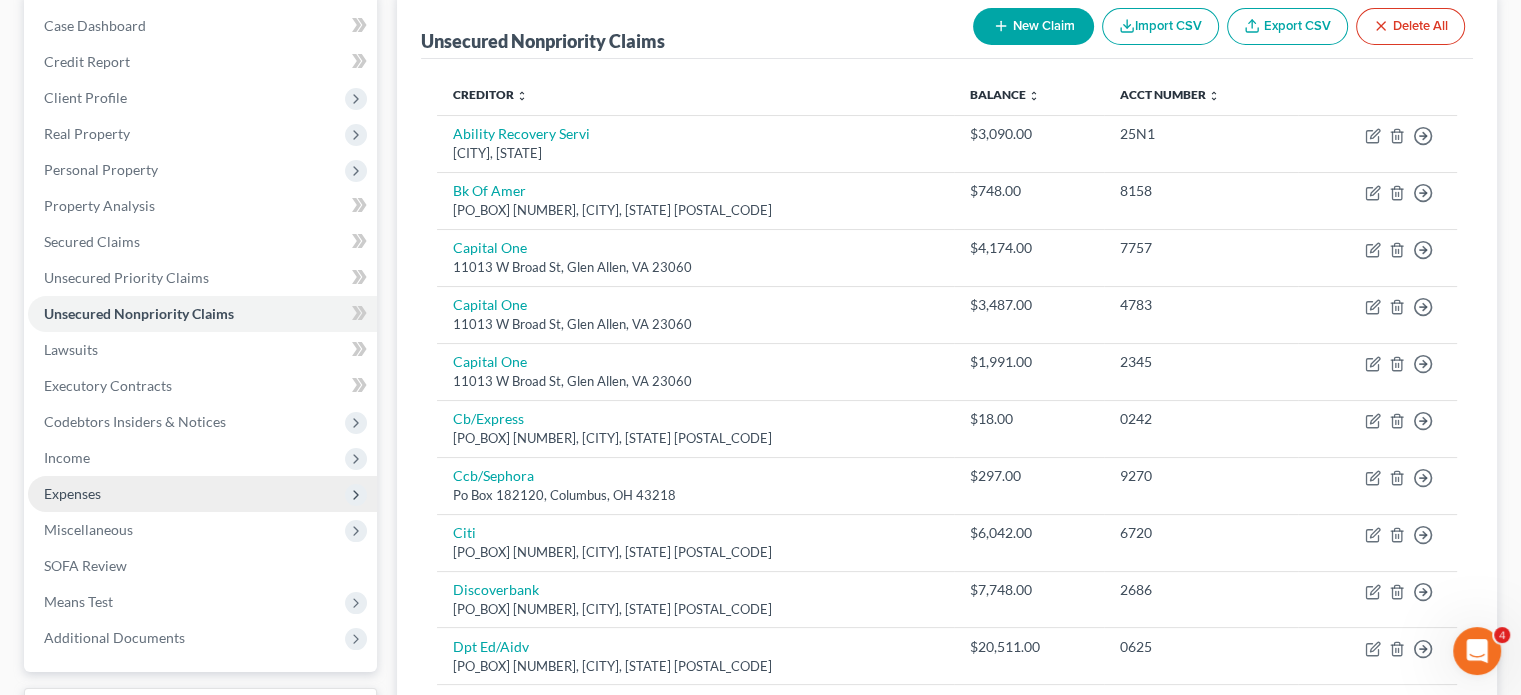 click on "Expenses" at bounding box center [72, 493] 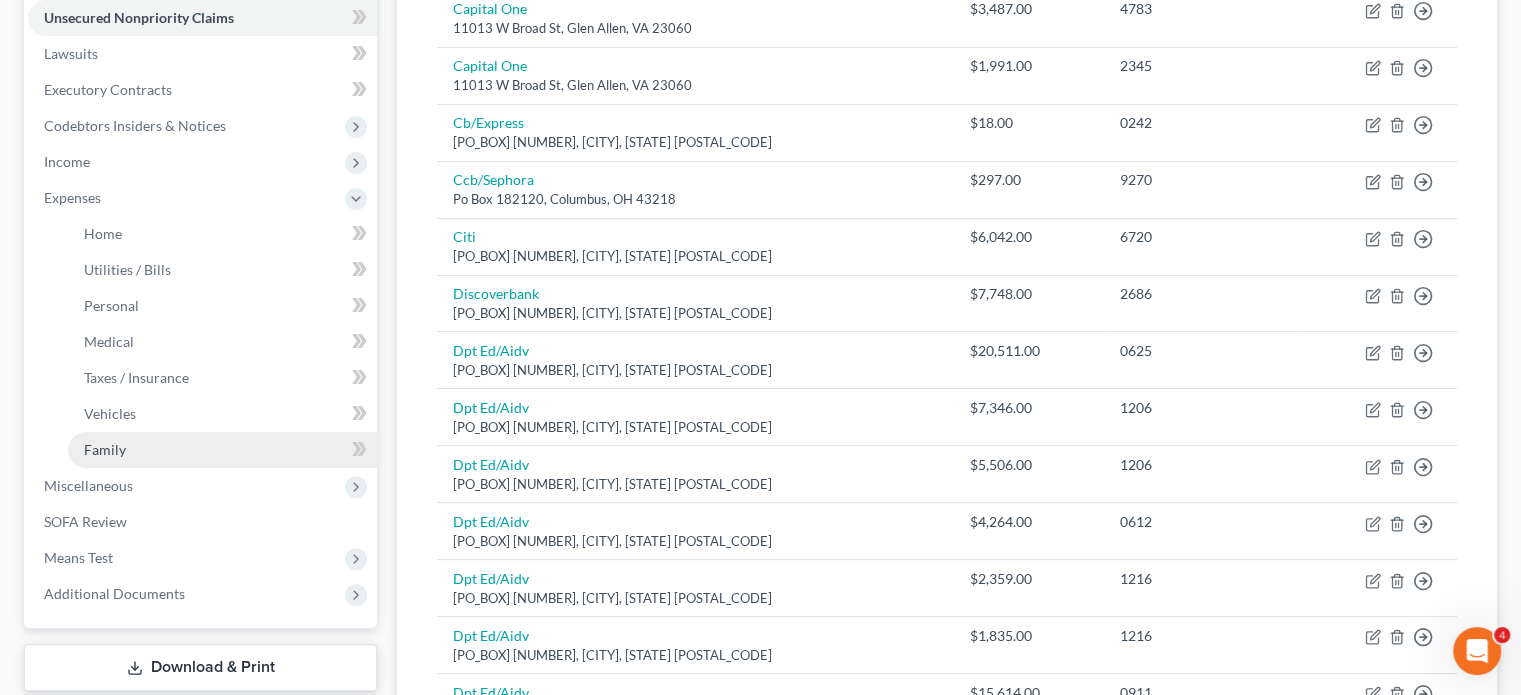 scroll, scrollTop: 500, scrollLeft: 0, axis: vertical 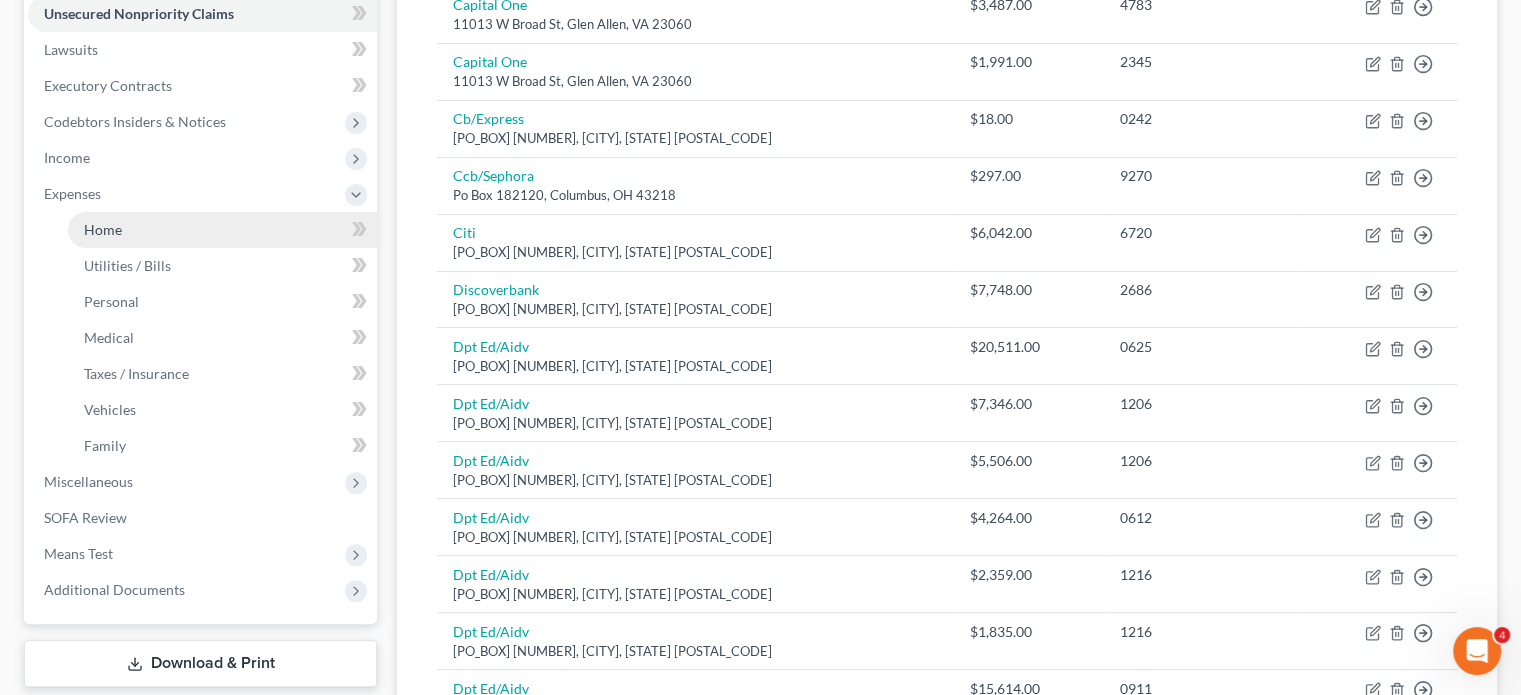 click on "Home" at bounding box center (222, 230) 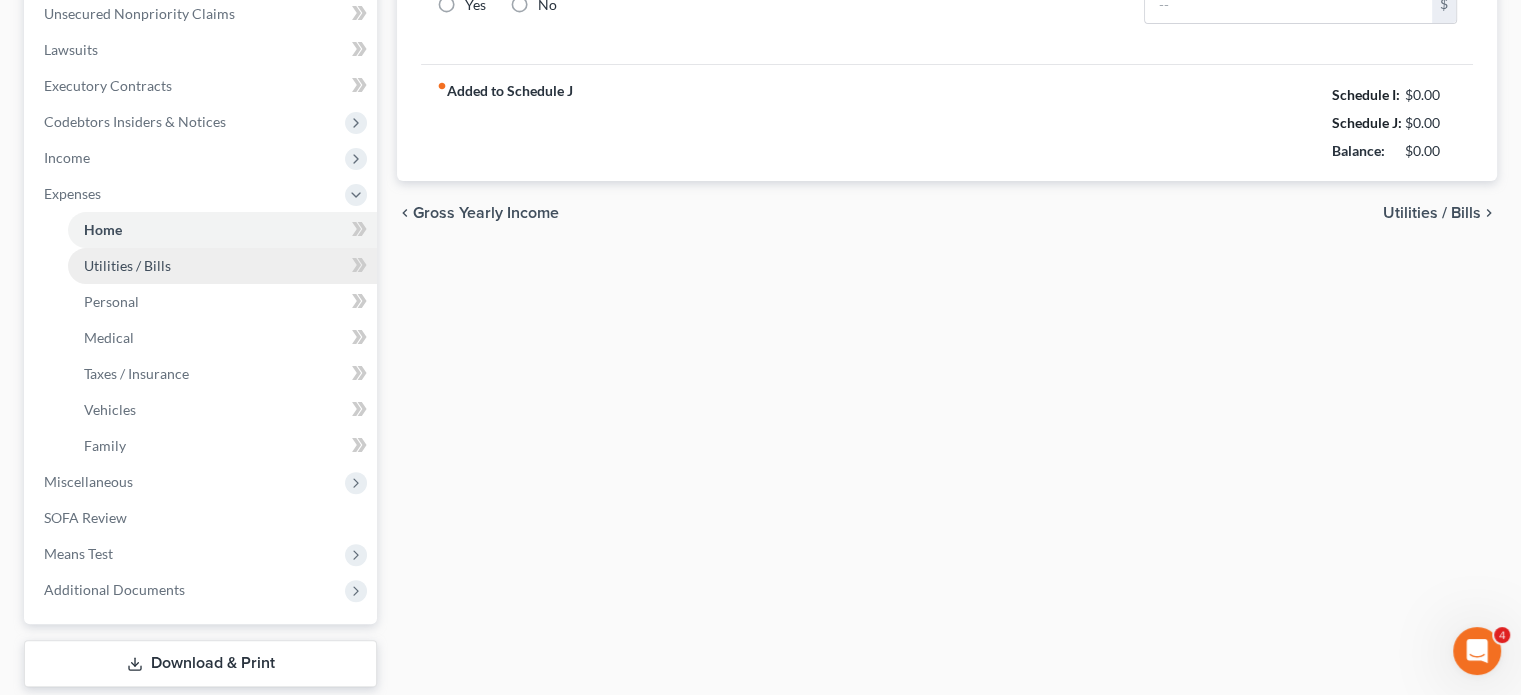 type on "3,890.00" 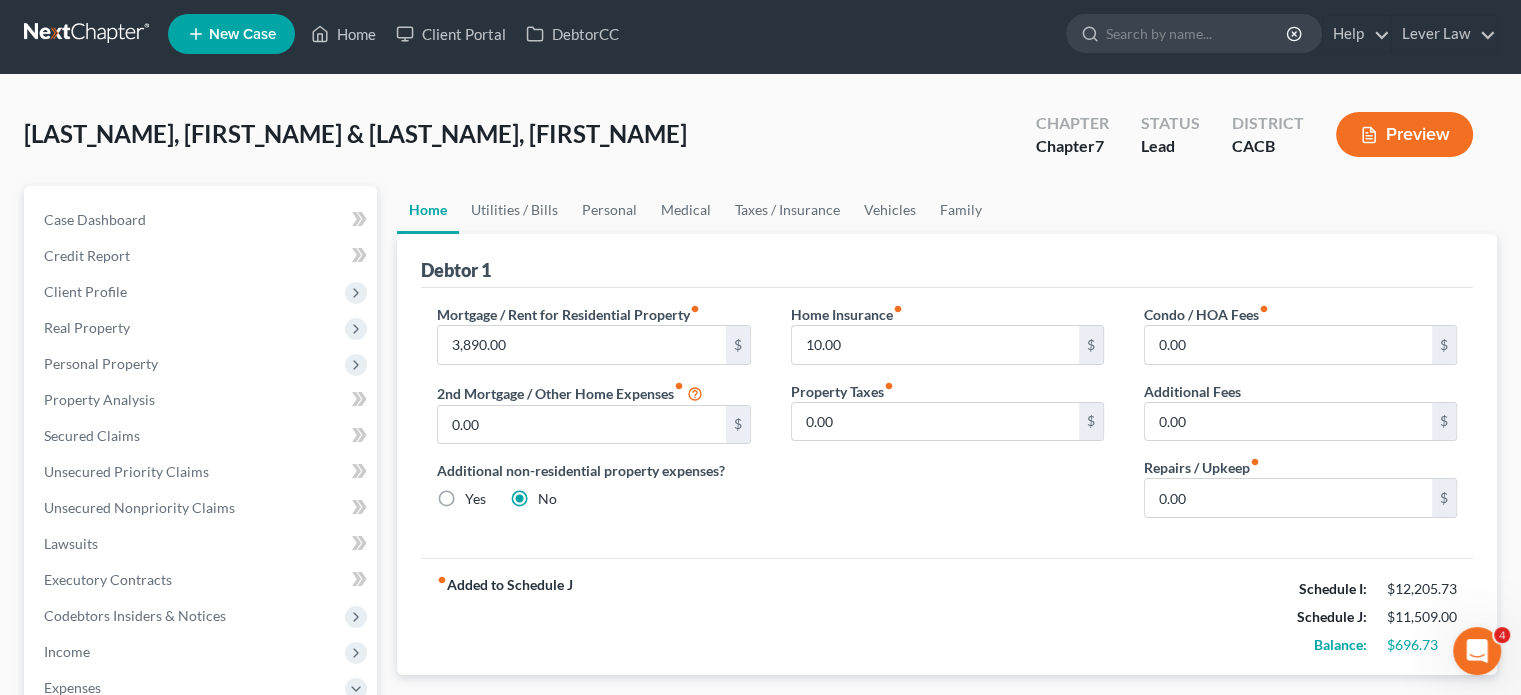 scroll, scrollTop: 0, scrollLeft: 0, axis: both 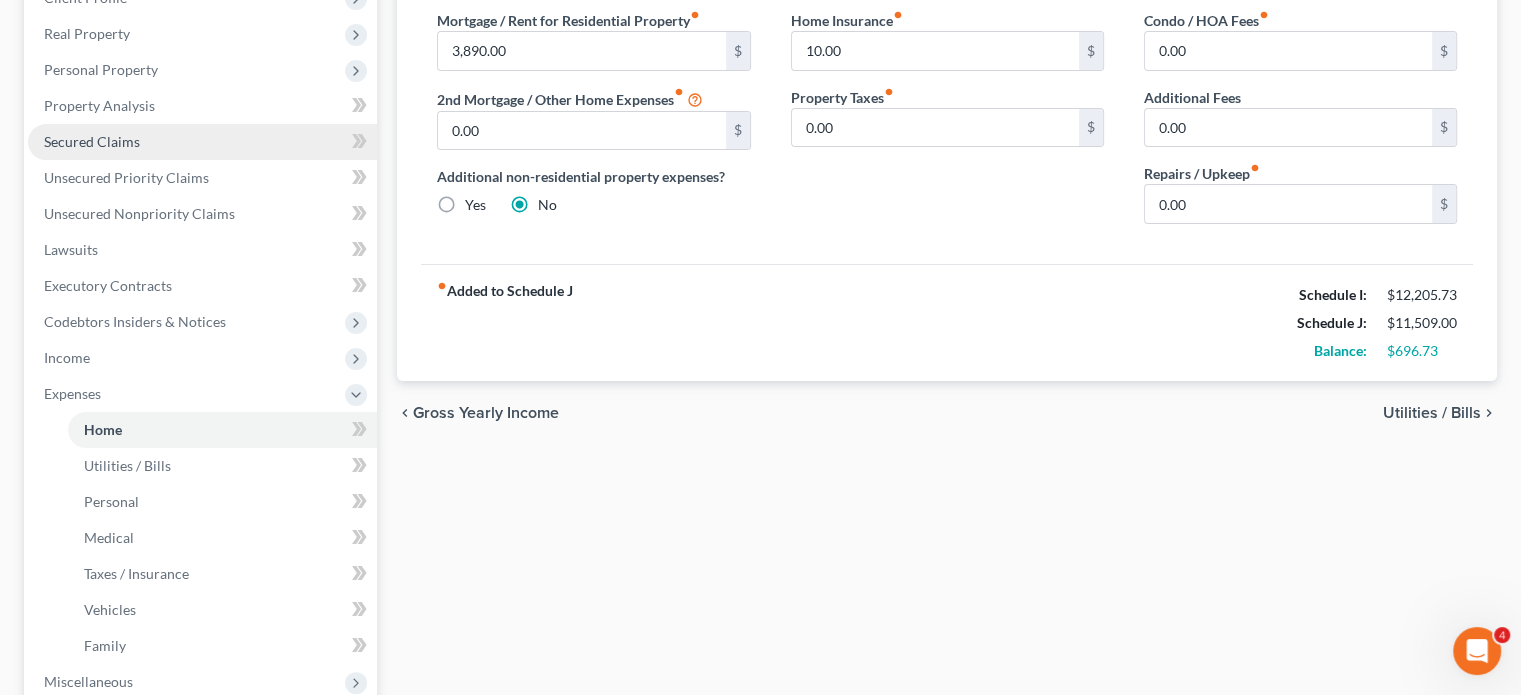 click on "Secured Claims" at bounding box center (202, 142) 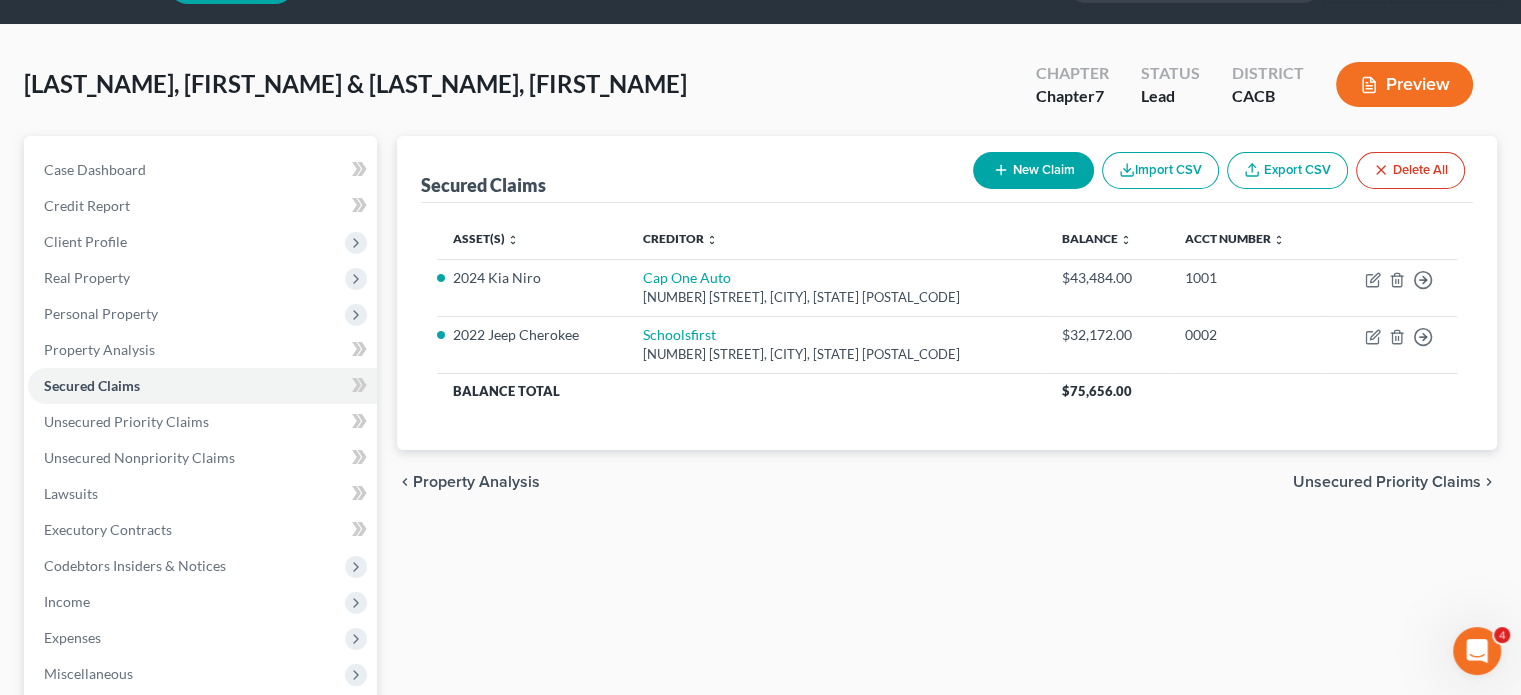 scroll, scrollTop: 0, scrollLeft: 0, axis: both 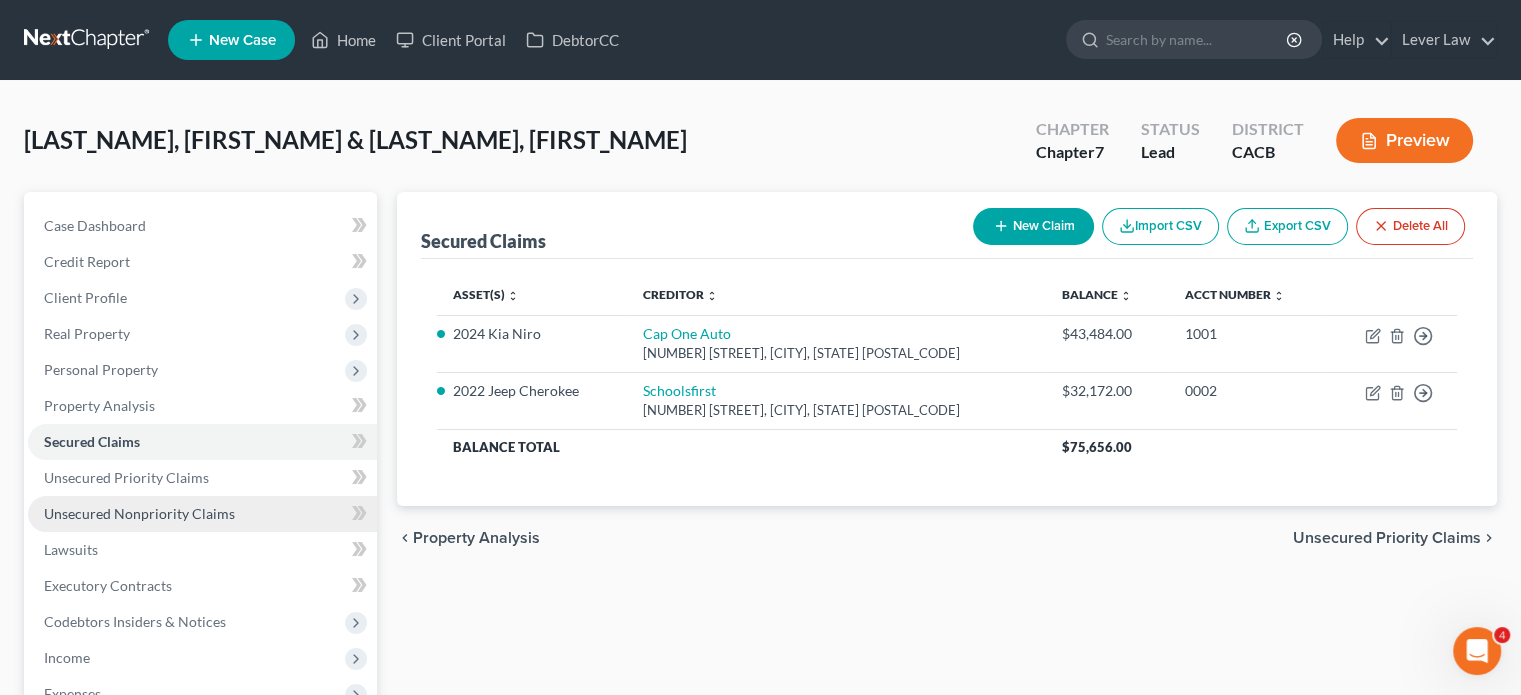 click on "Unsecured Nonpriority Claims" at bounding box center (139, 513) 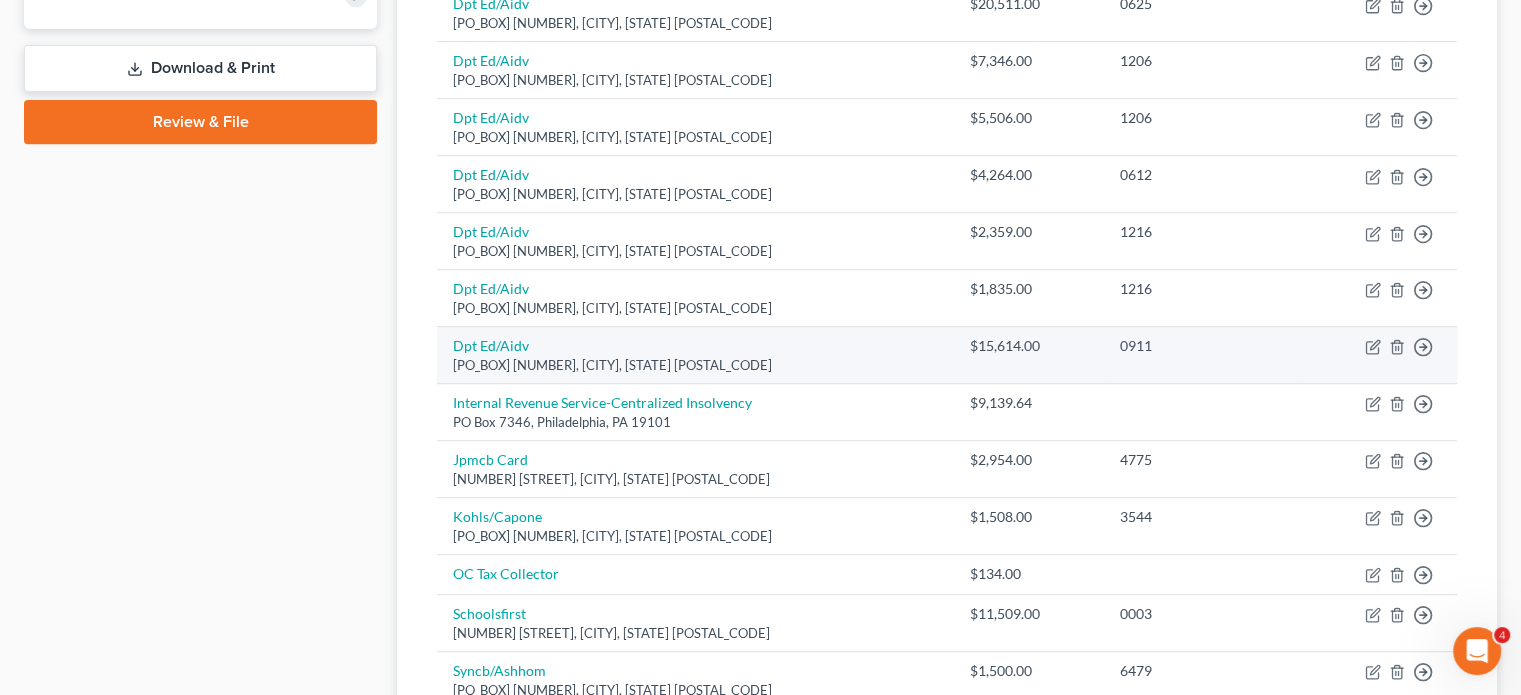 scroll, scrollTop: 900, scrollLeft: 0, axis: vertical 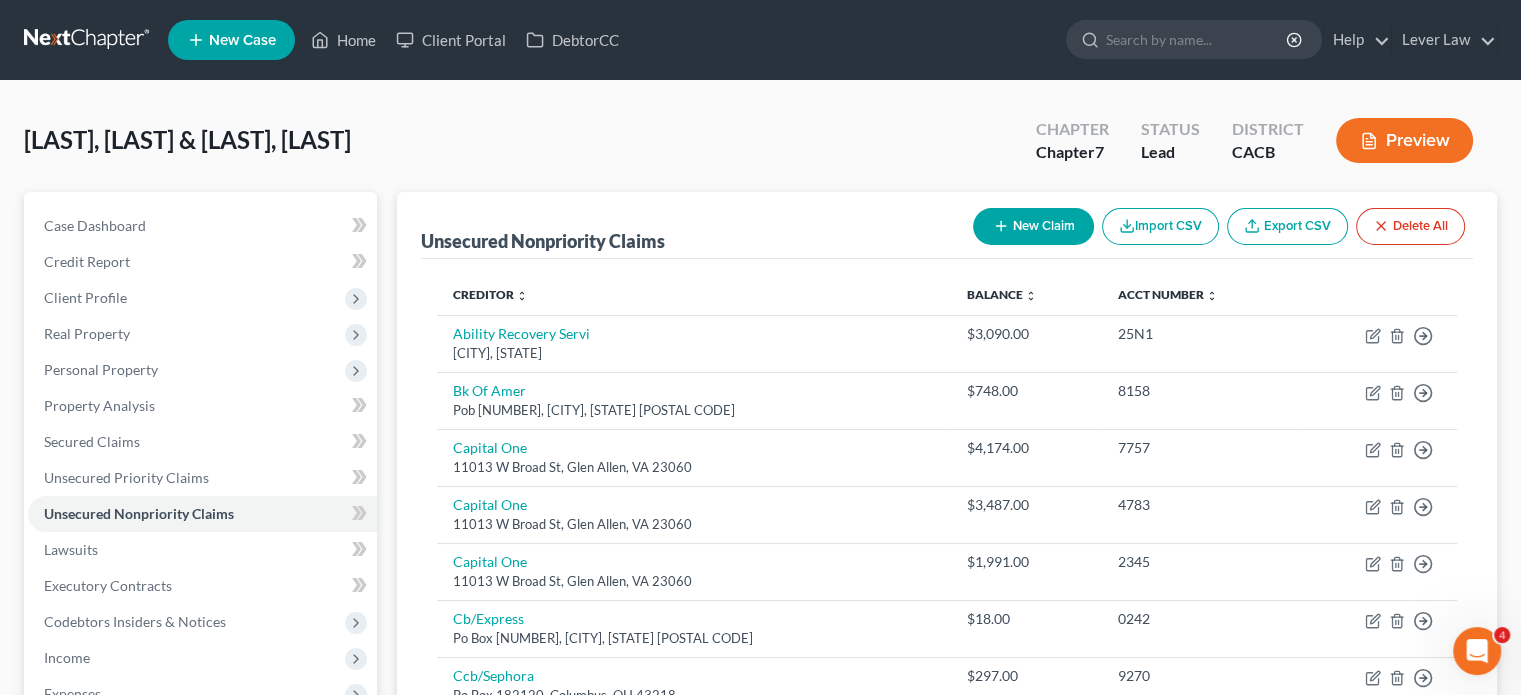 click at bounding box center [88, 40] 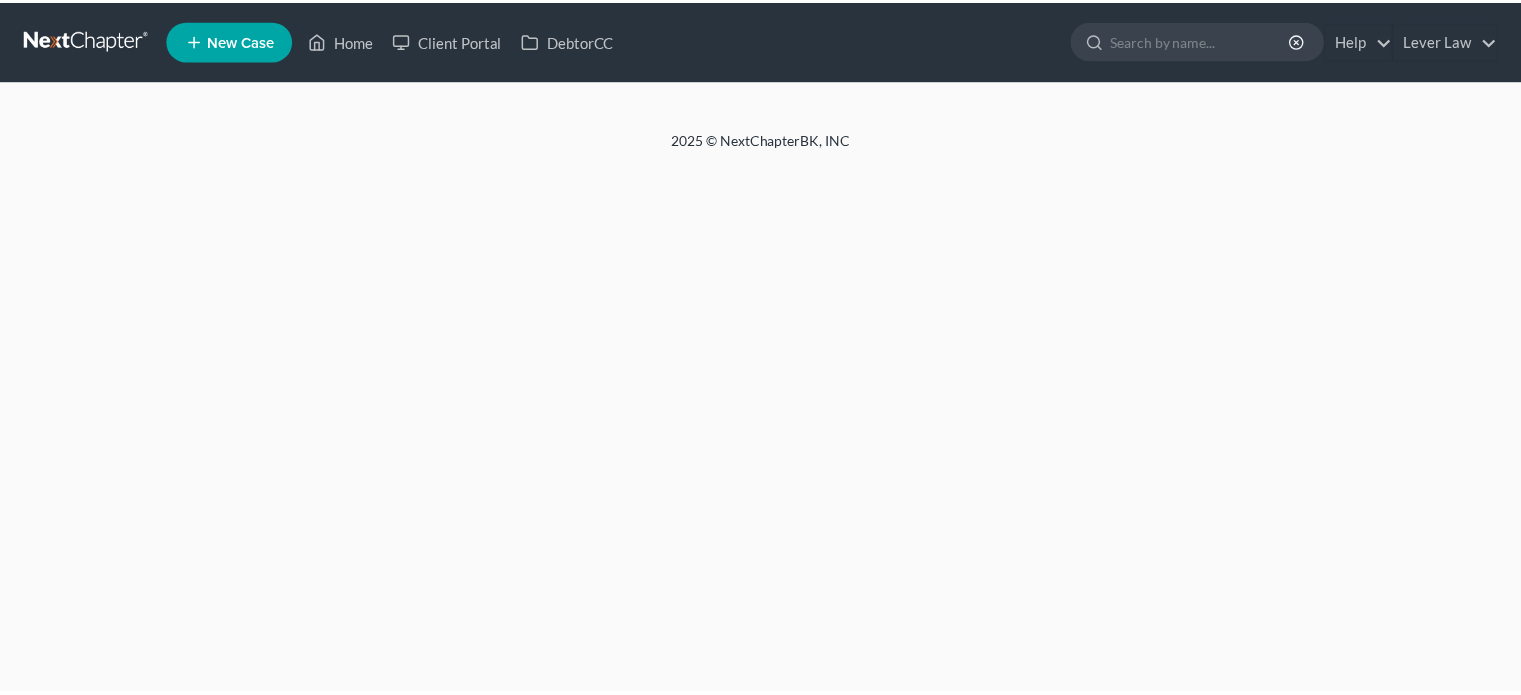 scroll, scrollTop: 0, scrollLeft: 0, axis: both 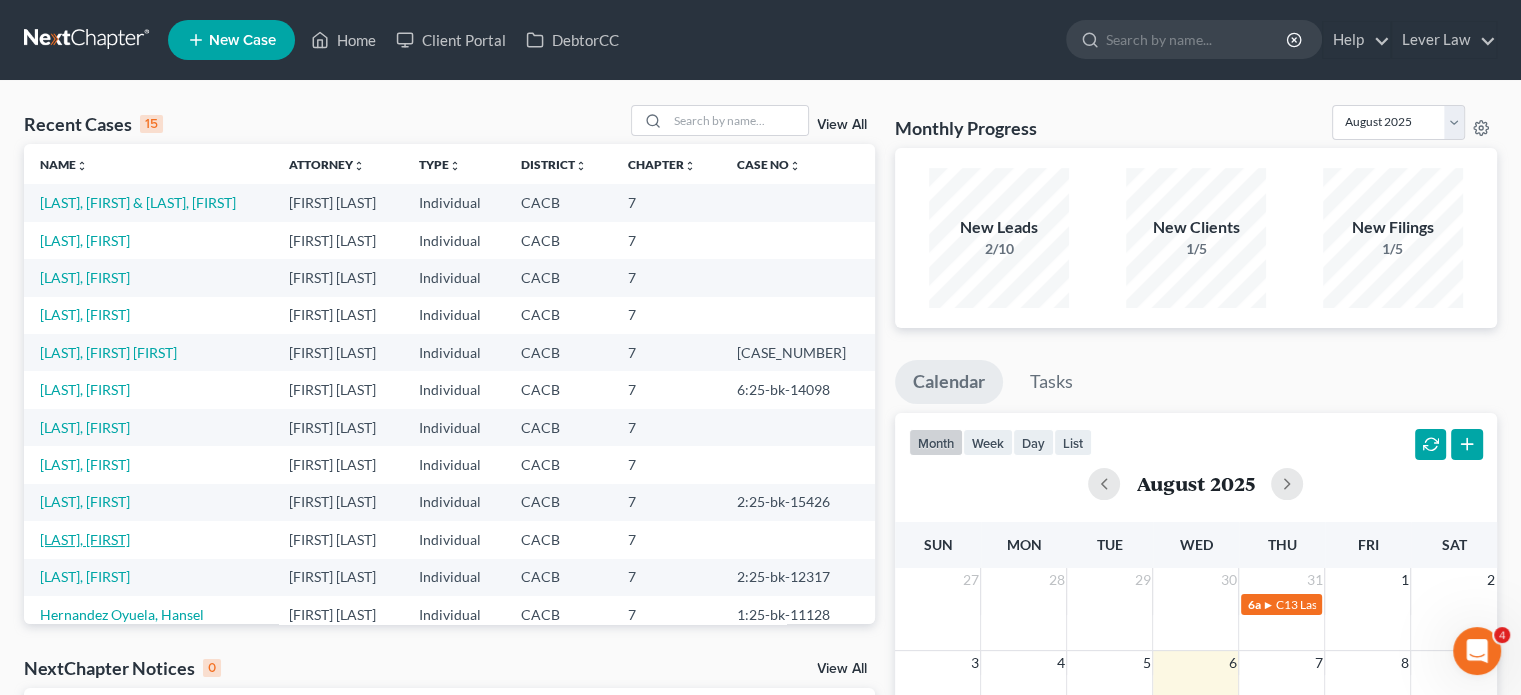 click on "[LAST], [FIRST]" at bounding box center [85, 539] 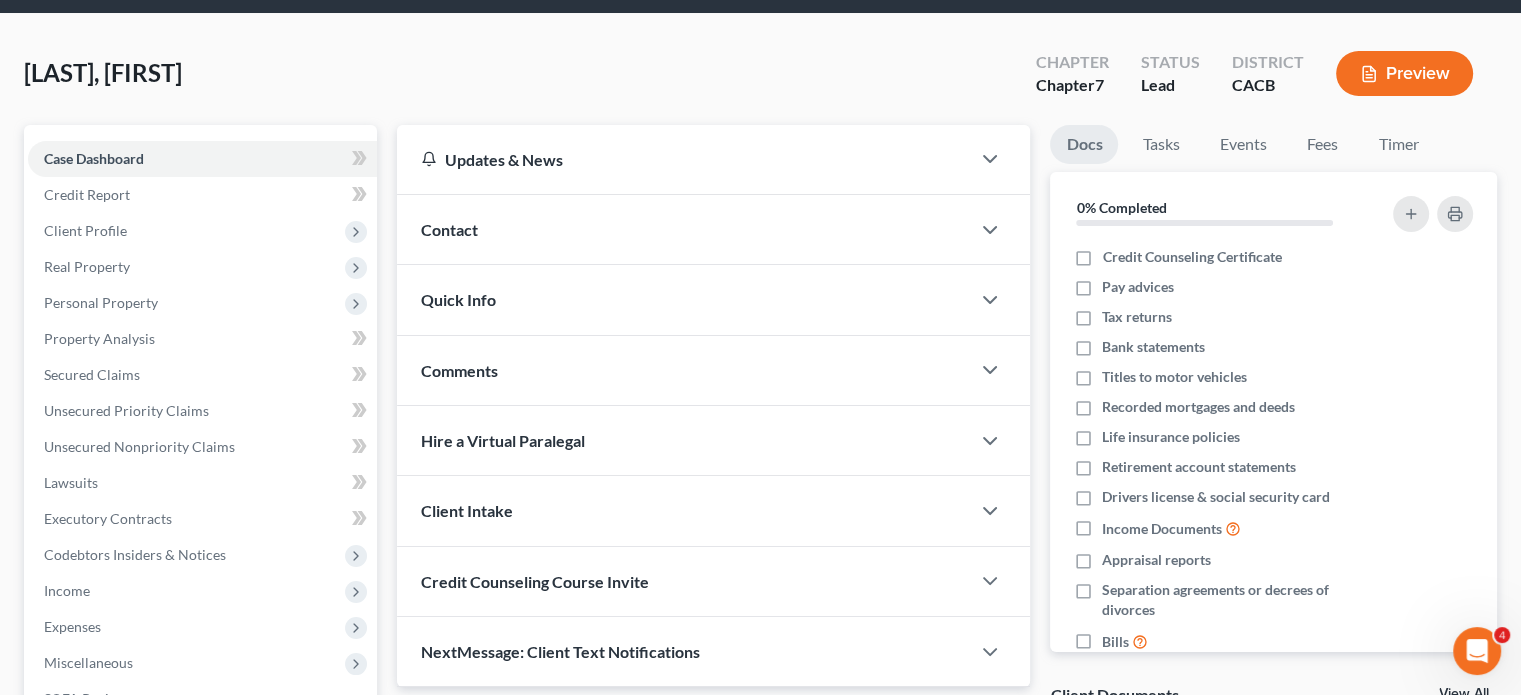 scroll, scrollTop: 300, scrollLeft: 0, axis: vertical 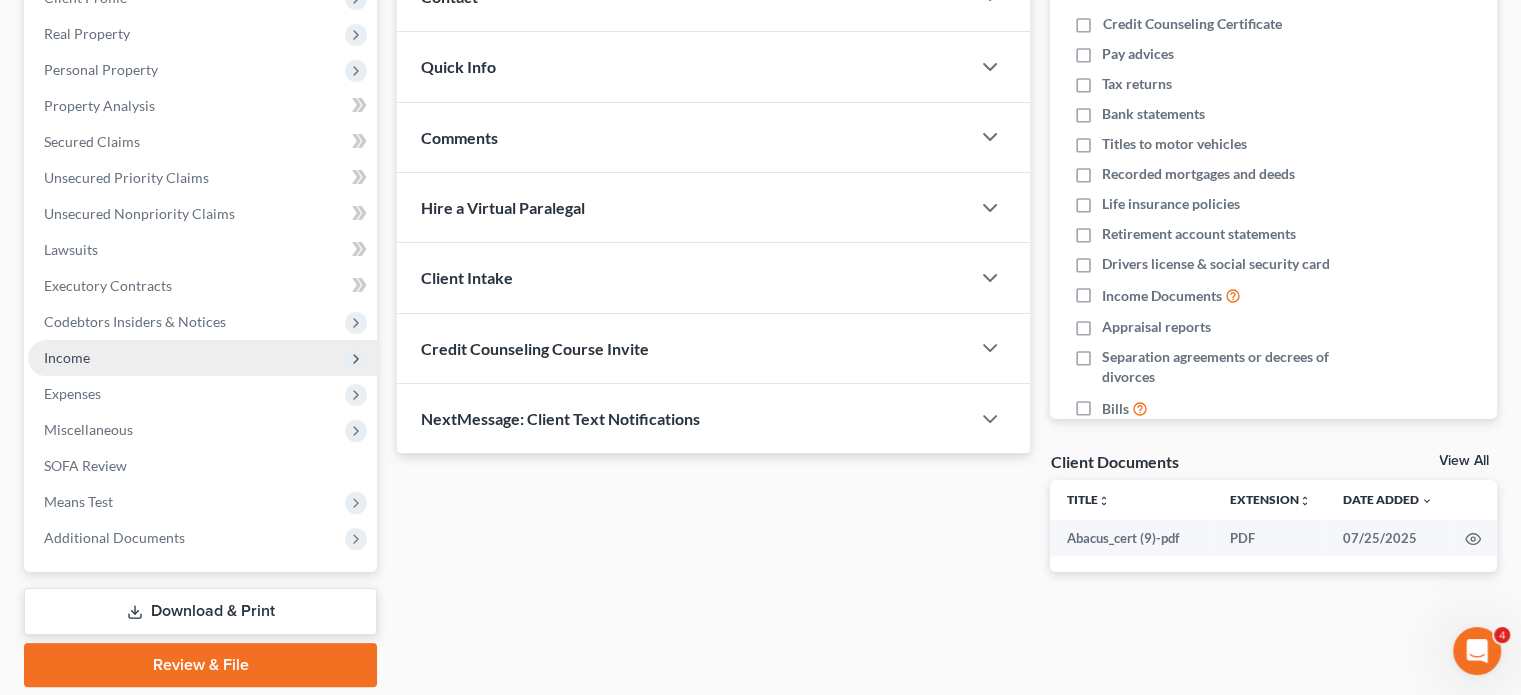 click on "Income" at bounding box center (67, 357) 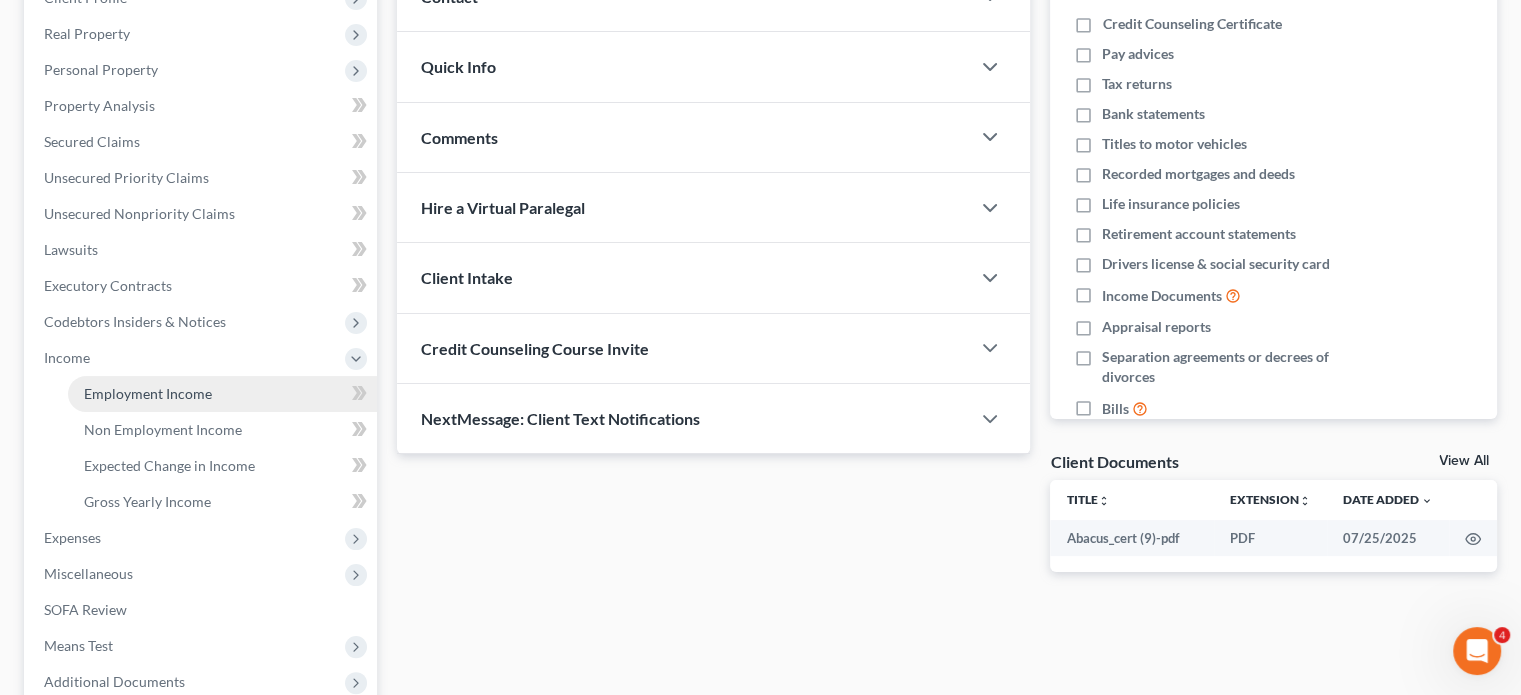 click on "Employment Income" at bounding box center (222, 394) 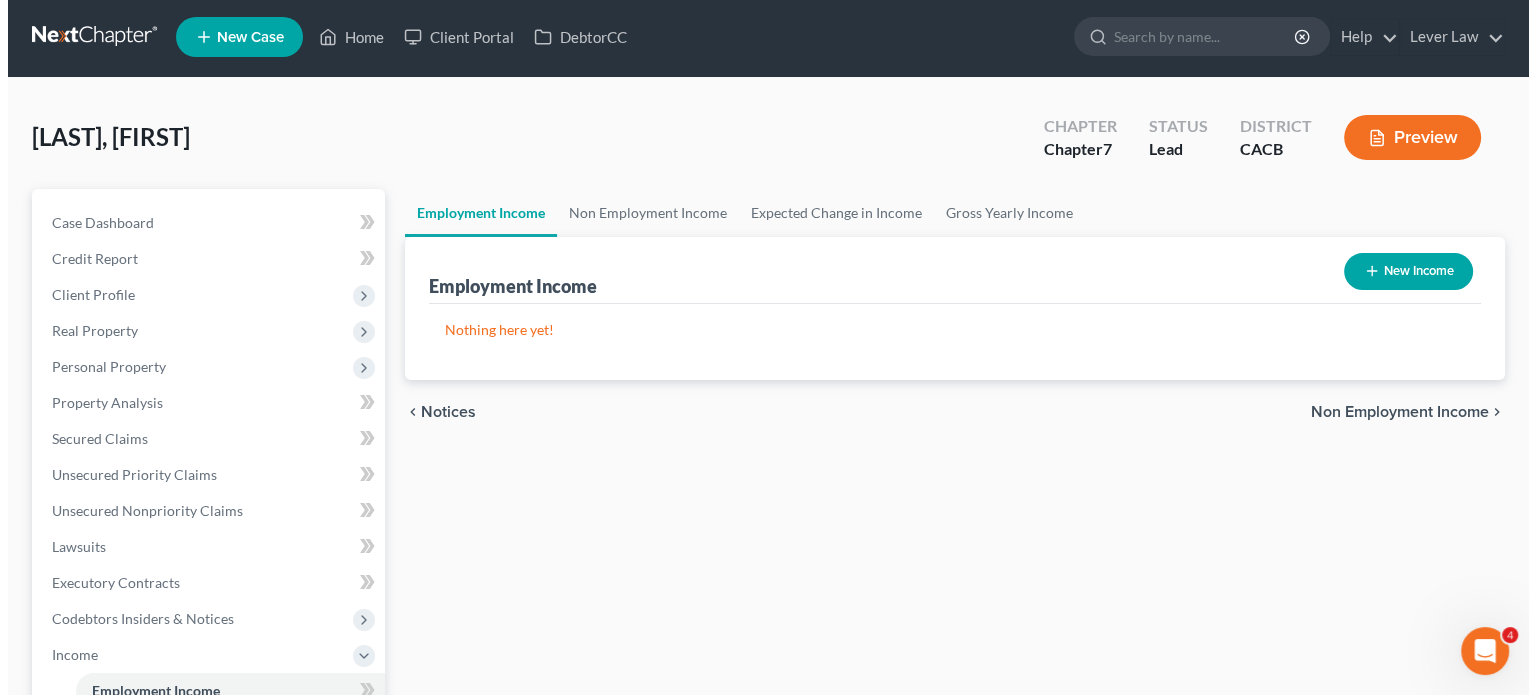 scroll, scrollTop: 0, scrollLeft: 0, axis: both 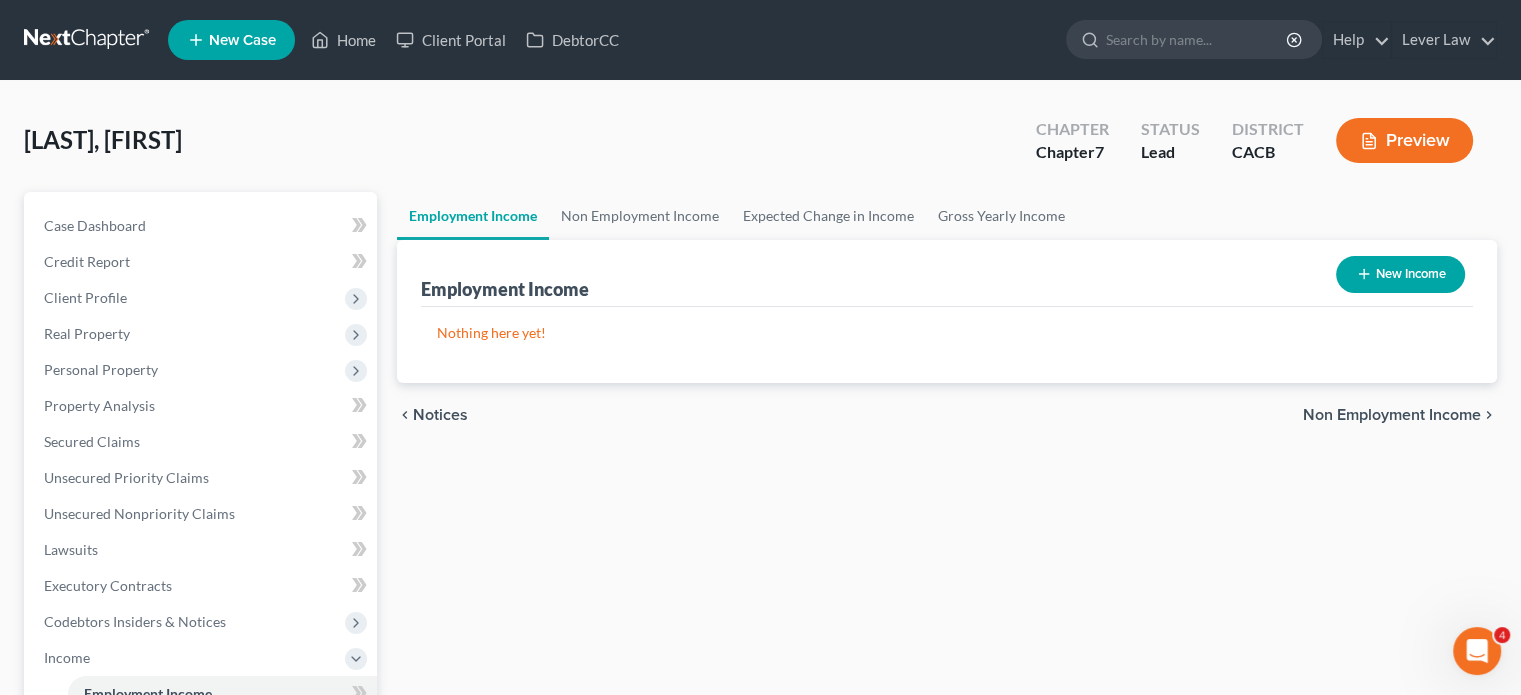 click on "New Income" at bounding box center (1400, 274) 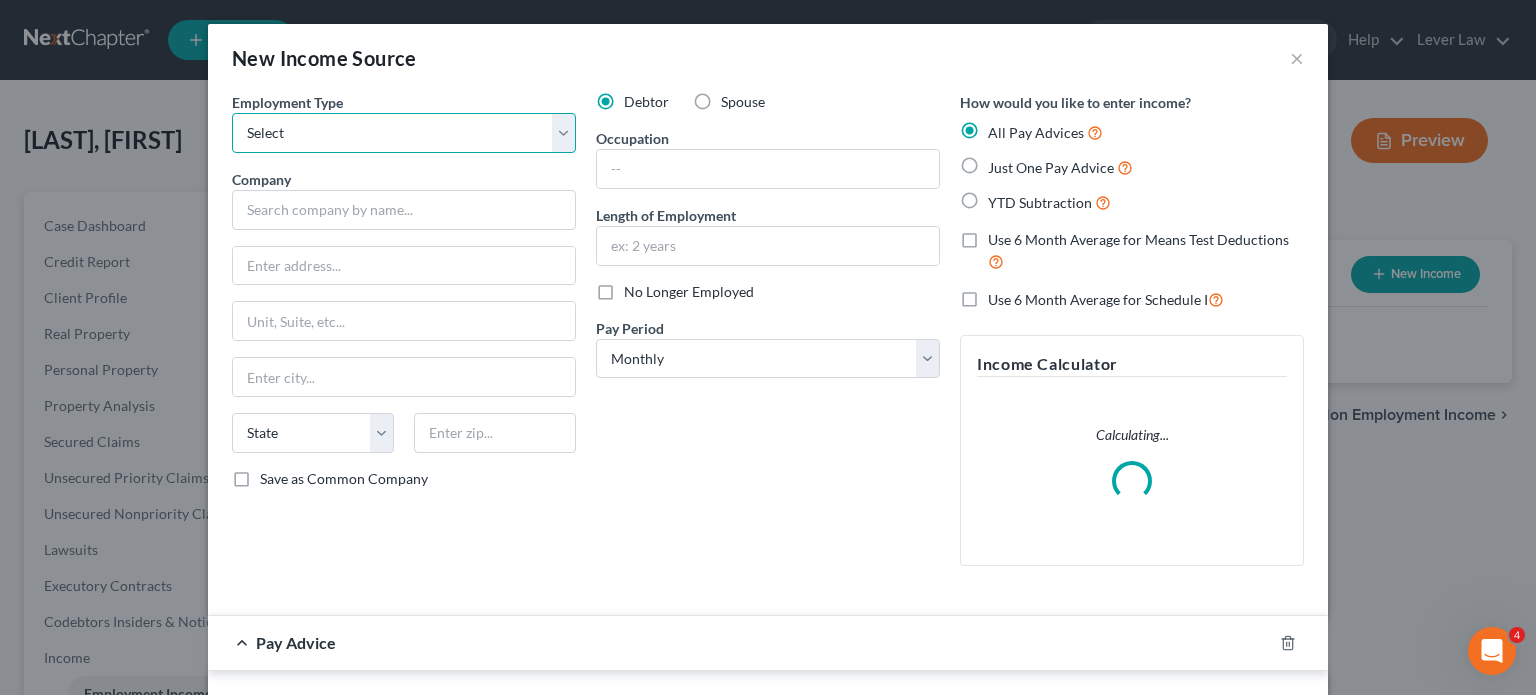 click on "Select Full or Part Time Employment Self Employment" at bounding box center [404, 133] 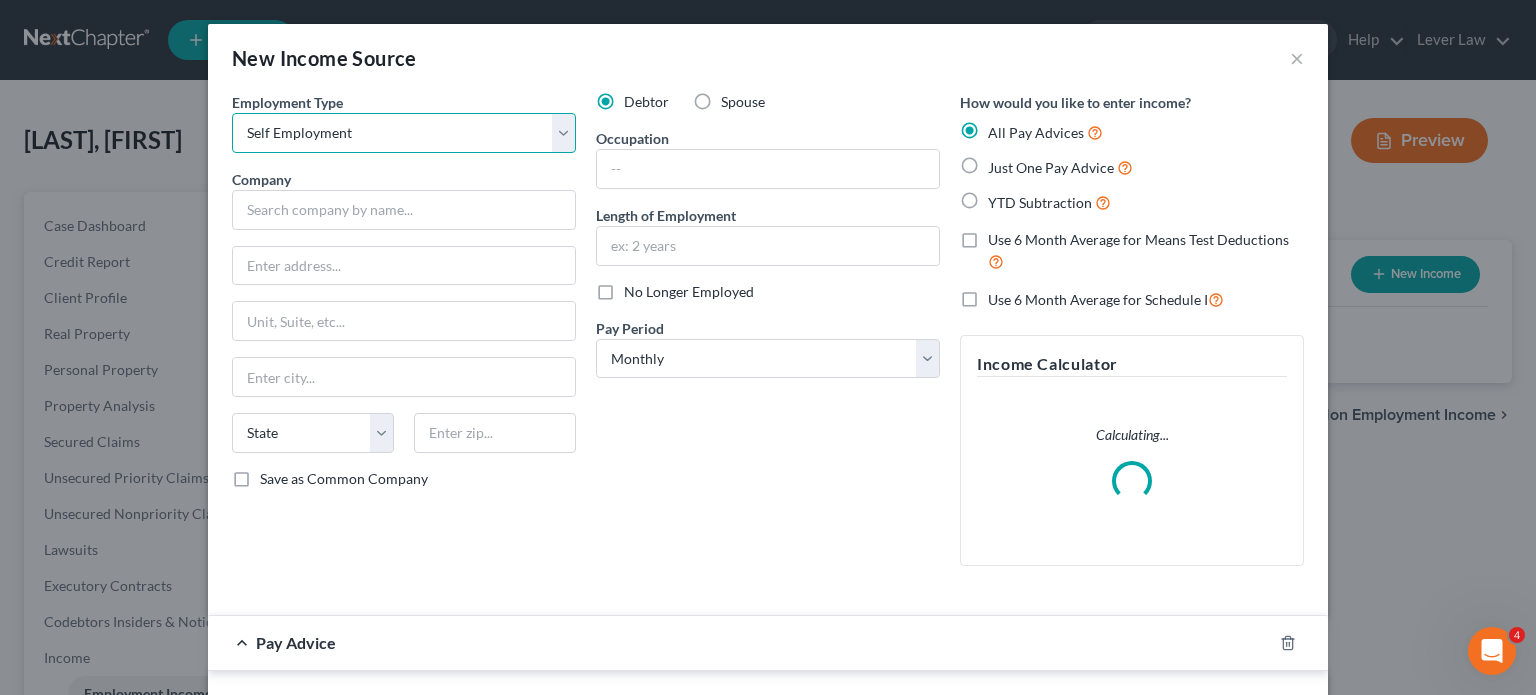 click on "Select Full or Part Time Employment Self Employment" at bounding box center [404, 133] 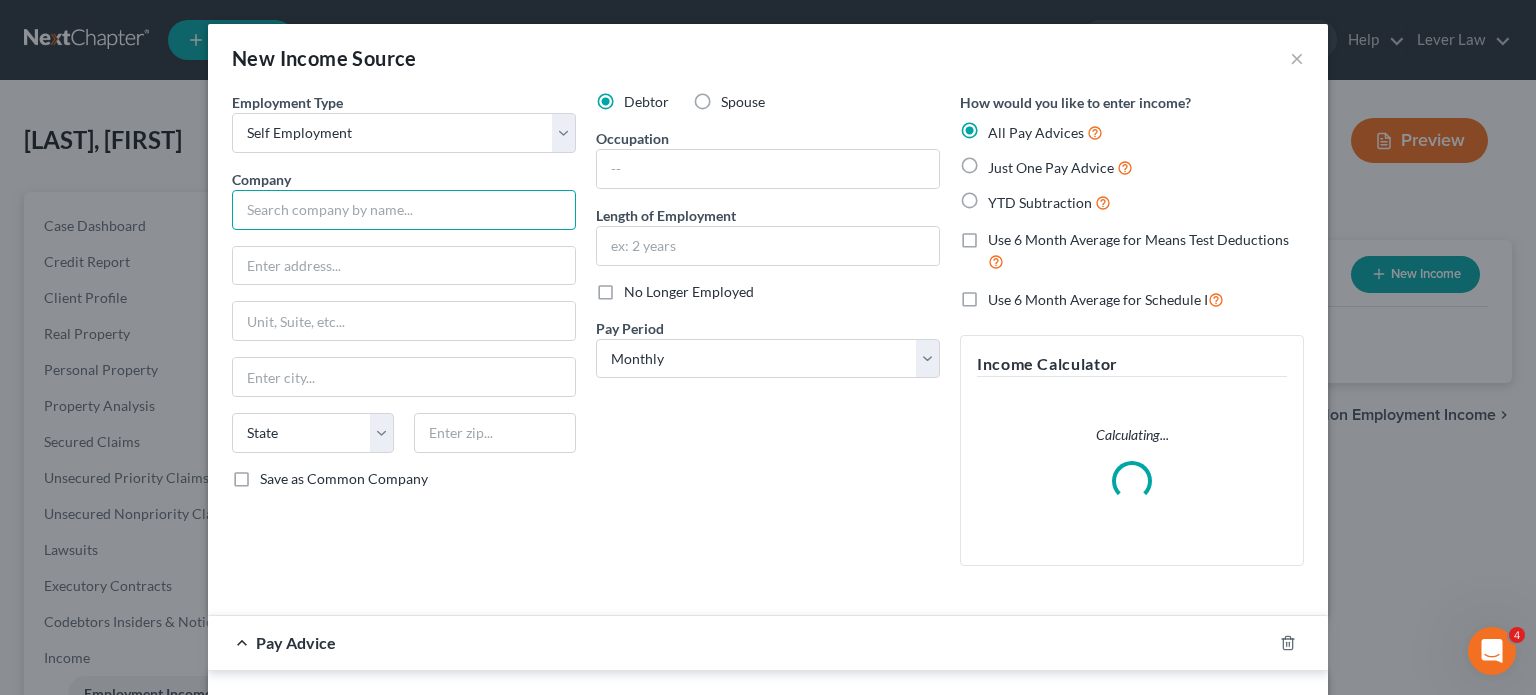click at bounding box center [404, 210] 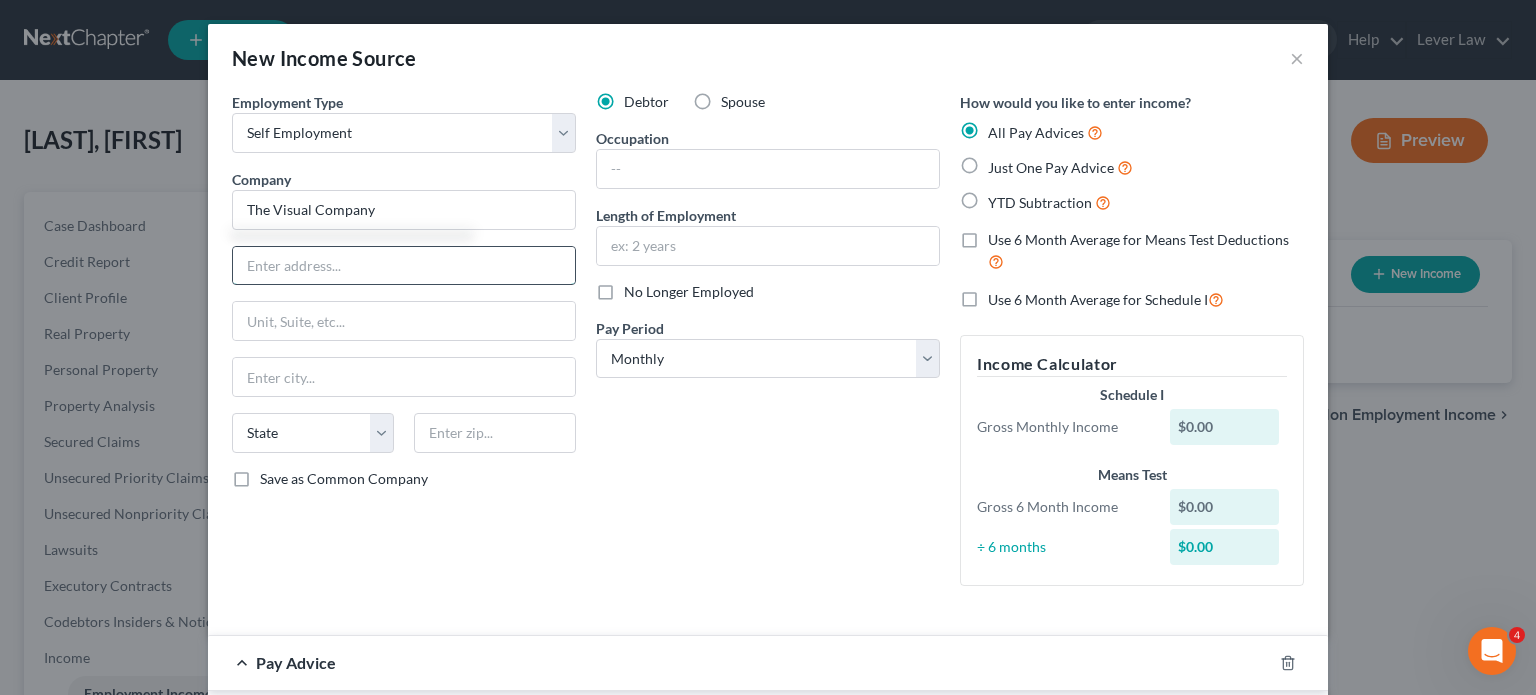 click at bounding box center [404, 266] 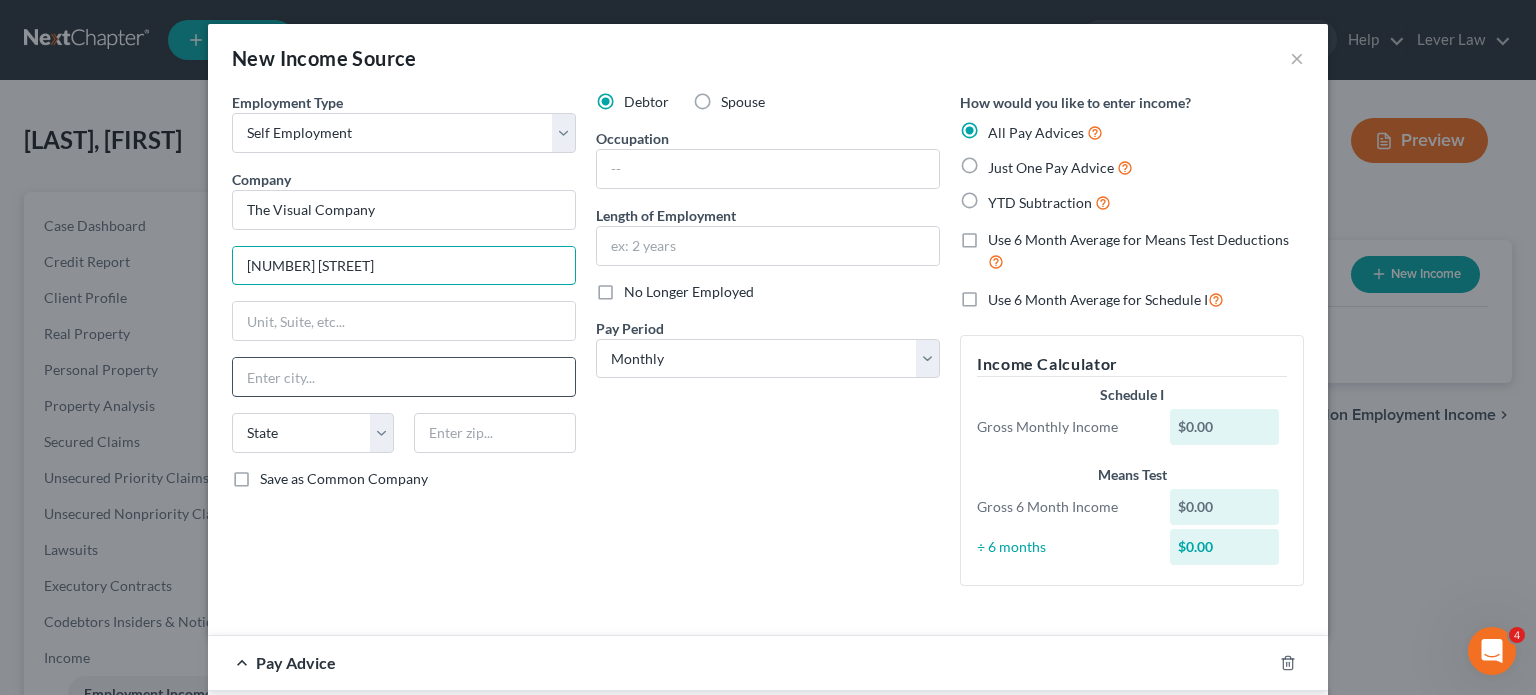 type on "39 Plenty Road" 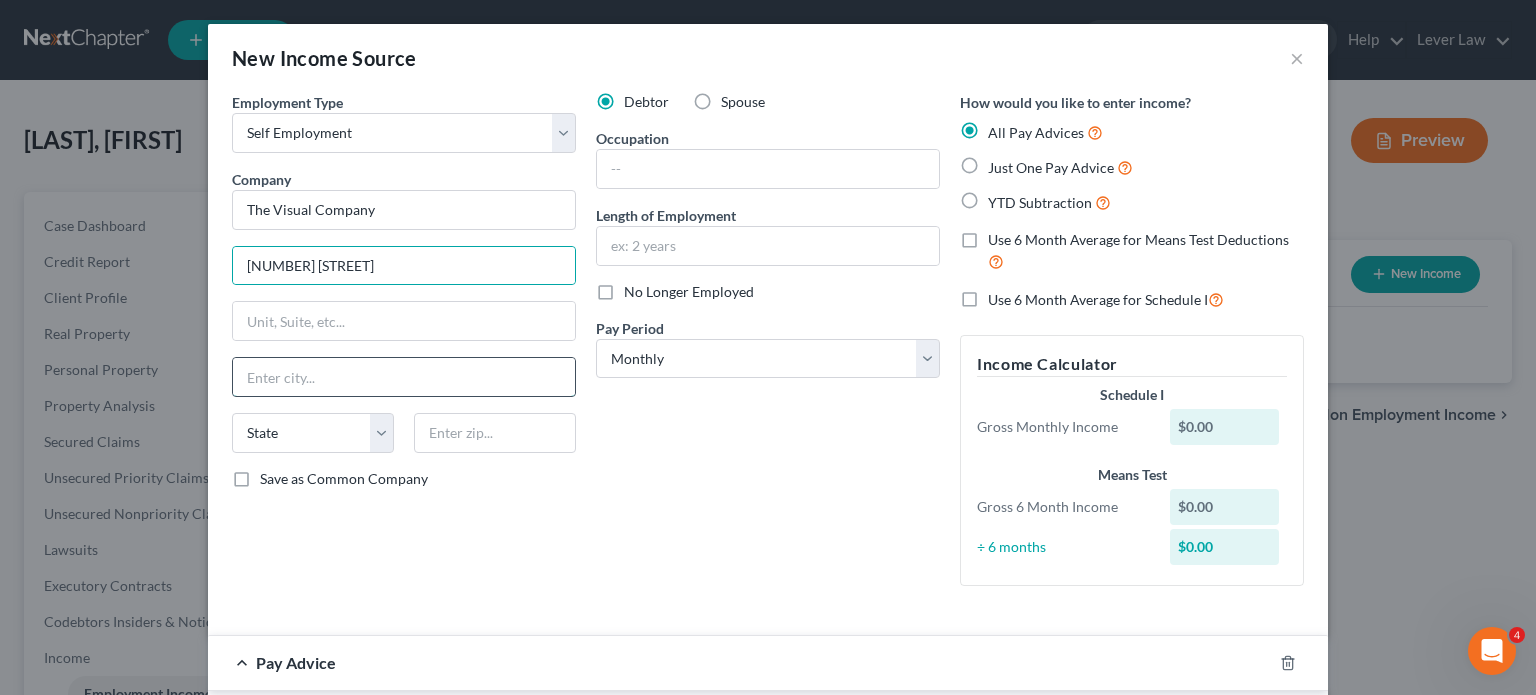 click at bounding box center [404, 377] 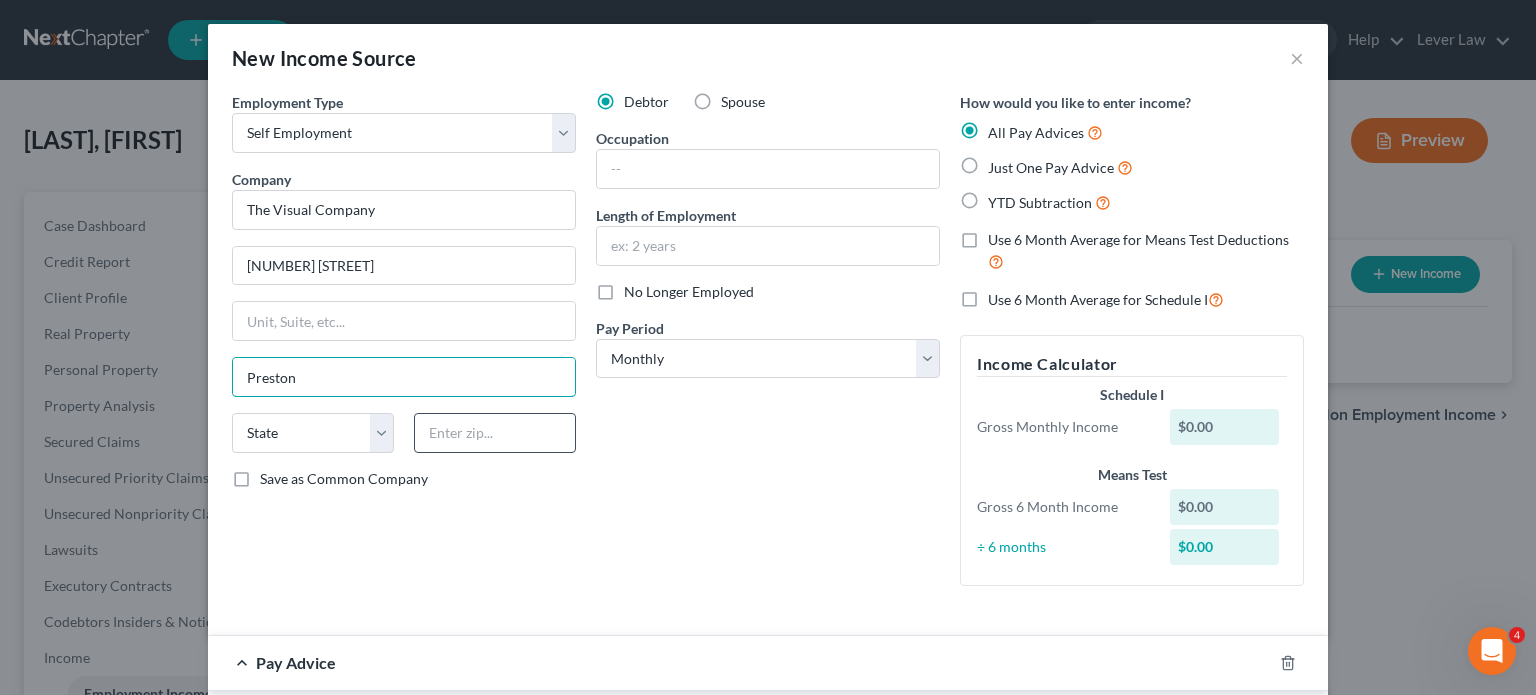 type on "Preston" 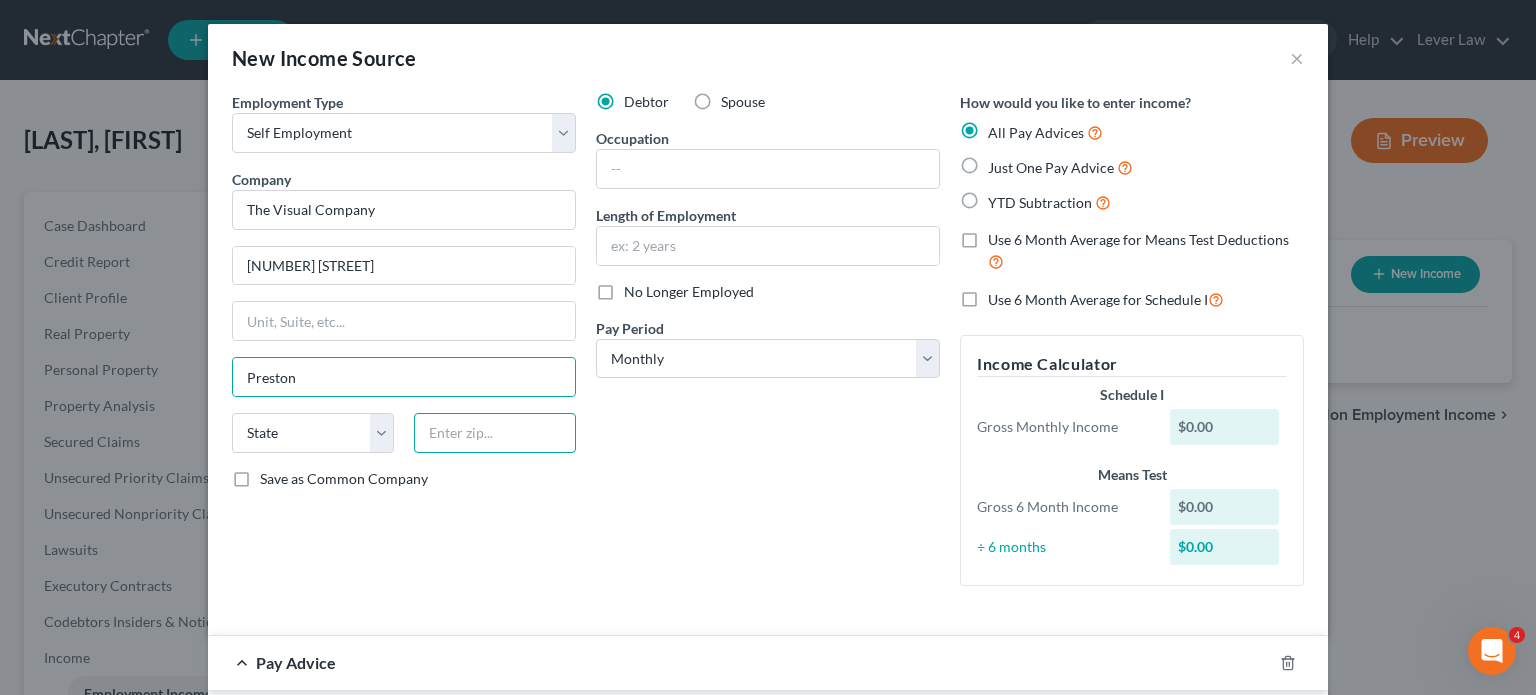 click at bounding box center (495, 433) 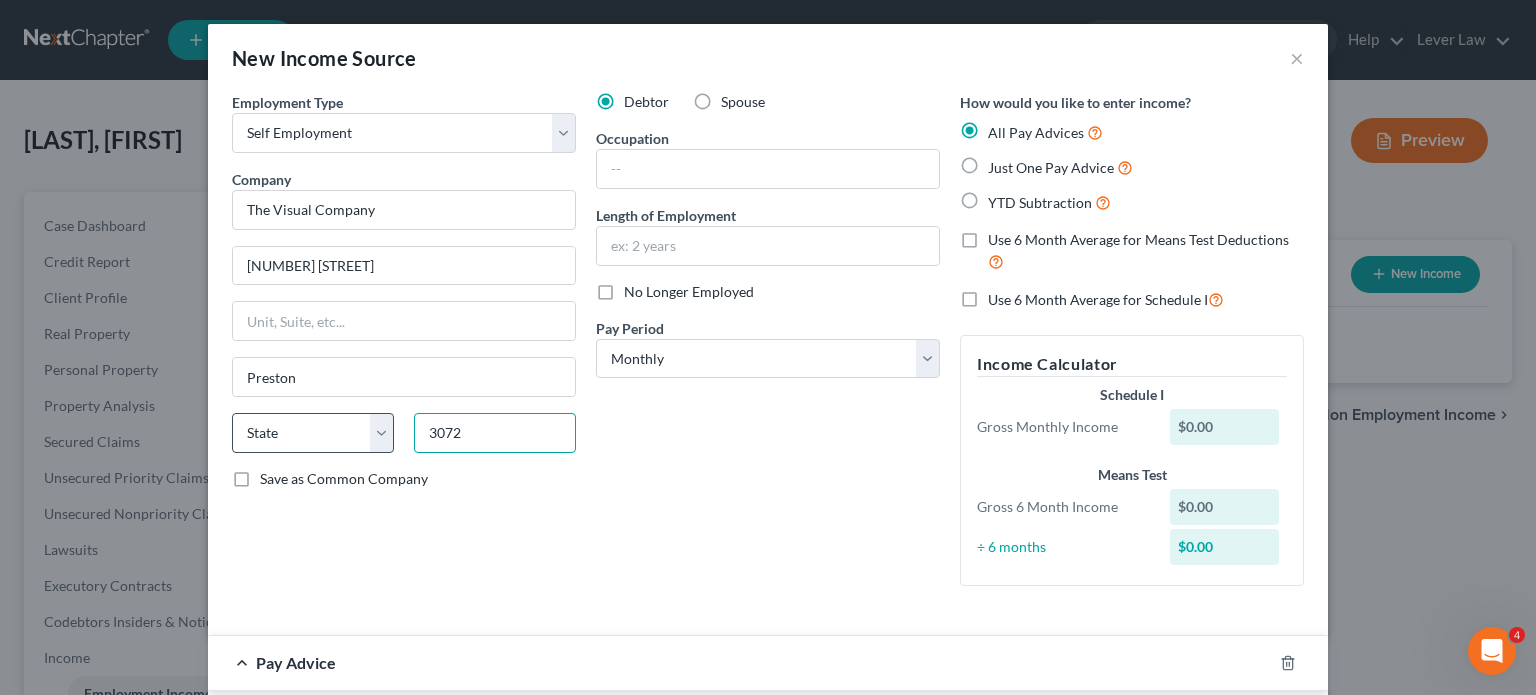 type on "3072" 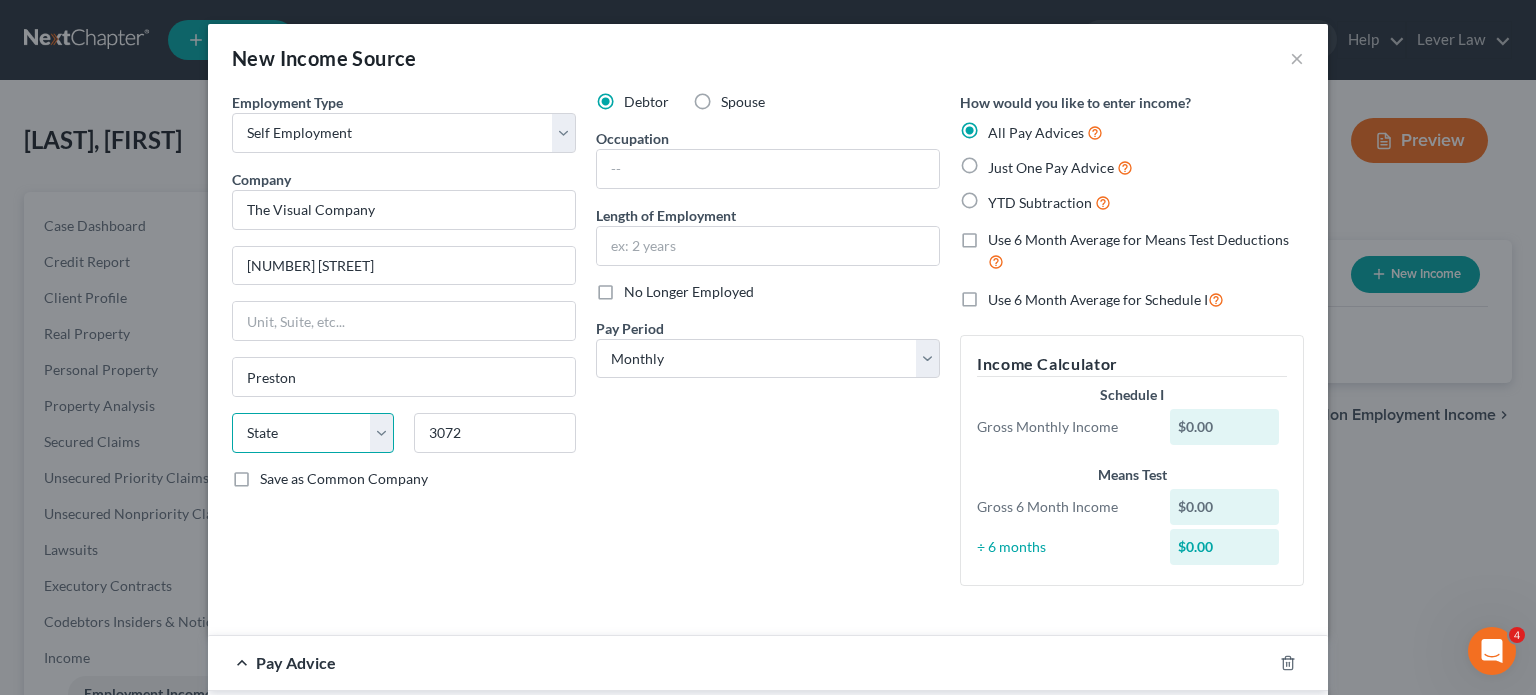 click on "State AL AK AR AZ CA CO CT DE DC FL GA GU HI ID IL IN IA KS KY LA ME MD MA MI MN MS MO MT NC ND NE NV NH NJ NM NY OH OK OR PA PR RI SC SD TN TX UT VI VA VT WA WV WI WY" at bounding box center (313, 433) 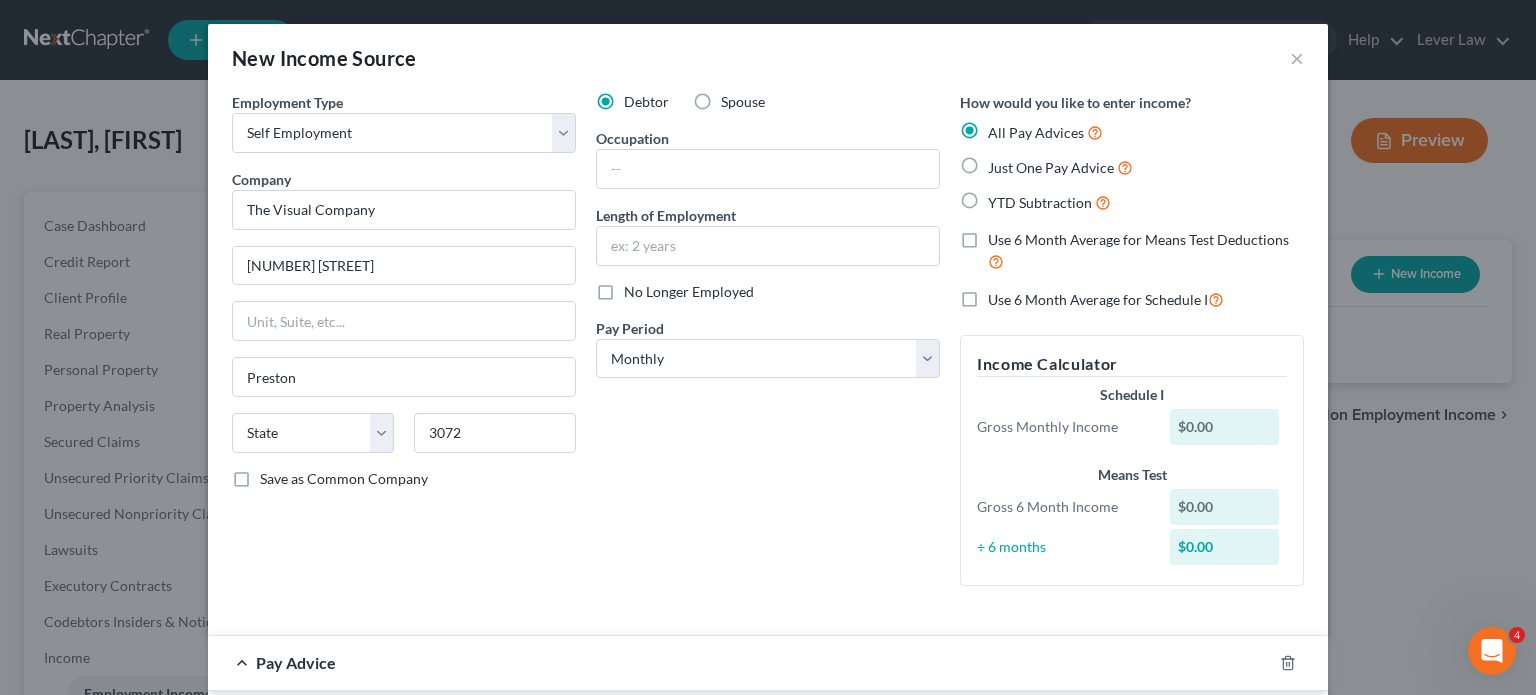 click on "Employment Type
*
Select Full or Part Time Employment Self Employment
Company
*
The Visual Company                      39 Plenty Road Preston State AL AK AR AZ CA CO CT DE DC FL GA GU HI ID IL IN IA KS KY LA ME MD MA MI MN MS MO MT NC ND NE NV NH NJ NM NY OH OK OR PA PR RI SC SD TN TX UT VI VA VT WA WV WI WY 3072 Save as Common Company" at bounding box center (404, 347) 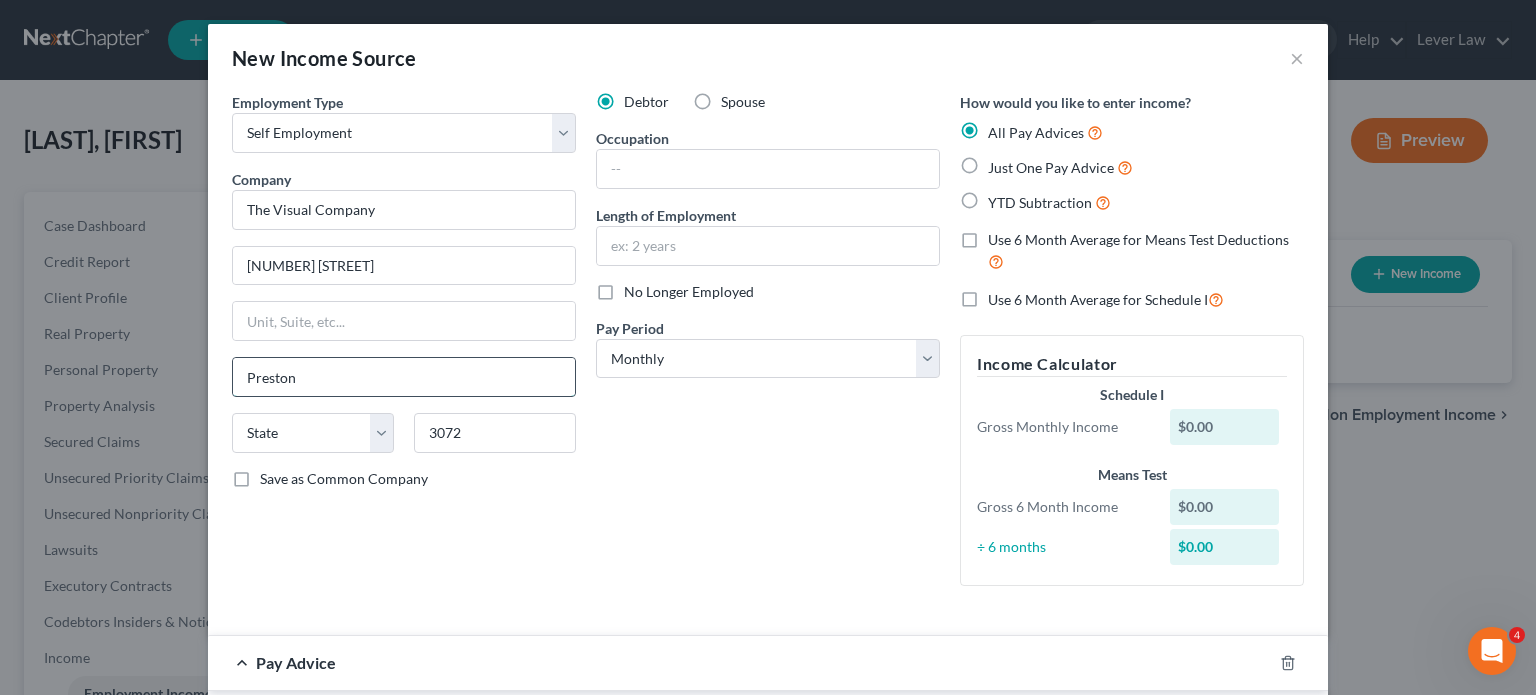 click on "Preston" at bounding box center [404, 377] 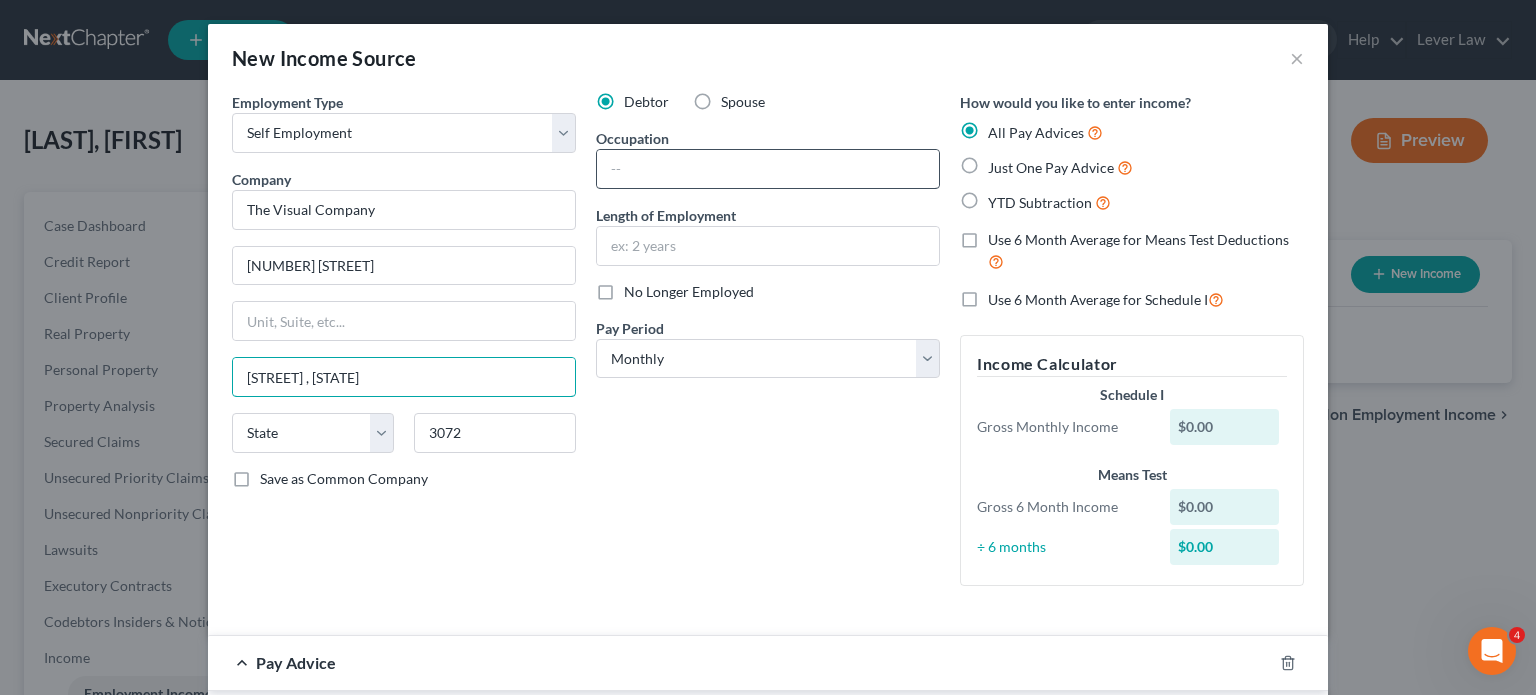 type on "Preston , VIC" 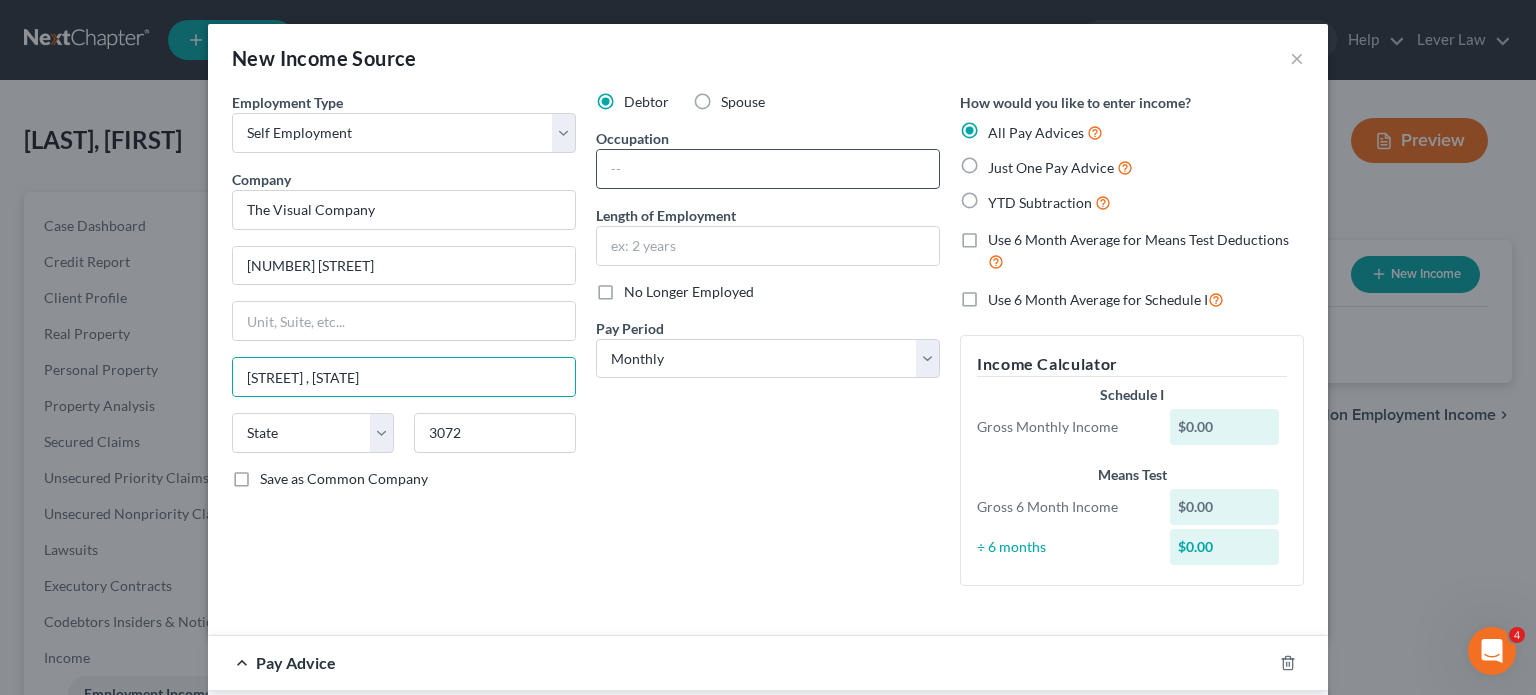 click at bounding box center [768, 169] 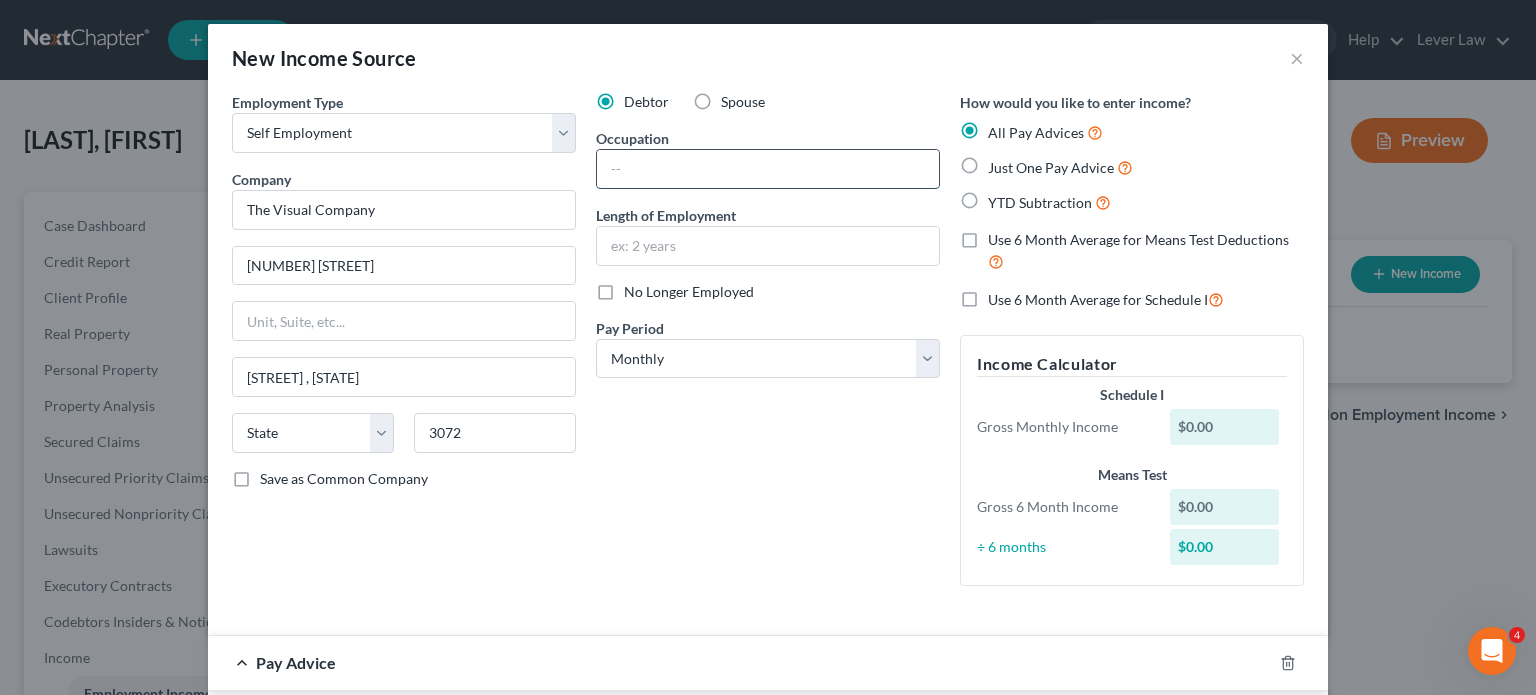 type on "D" 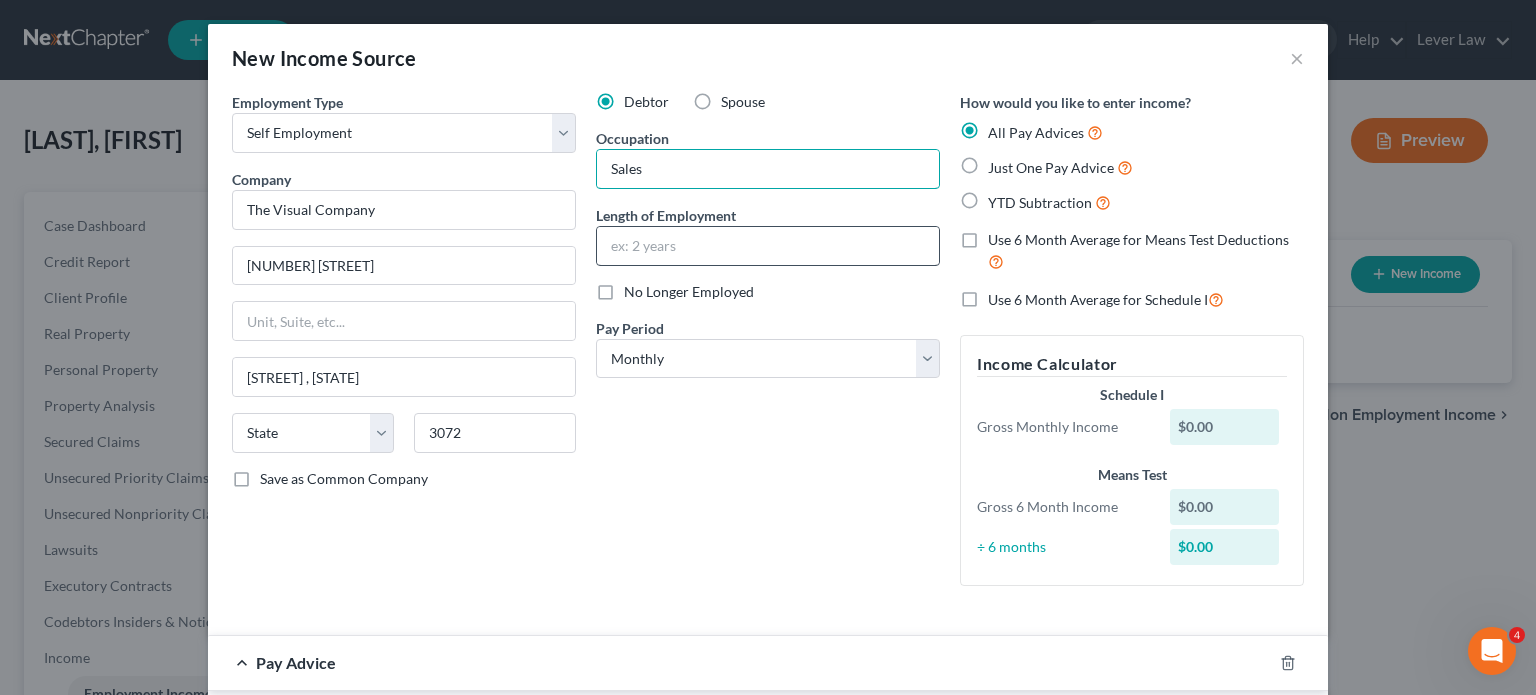 type on "Sales" 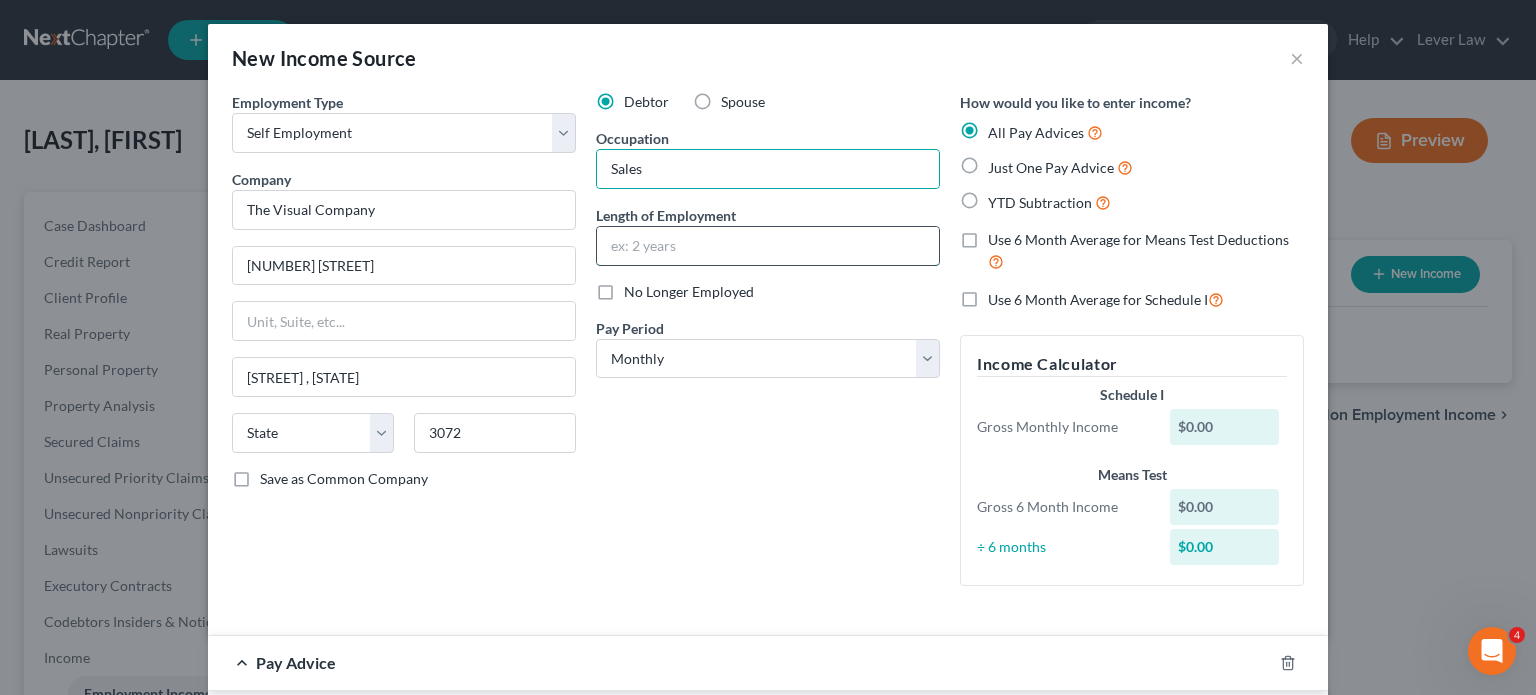 click at bounding box center (768, 246) 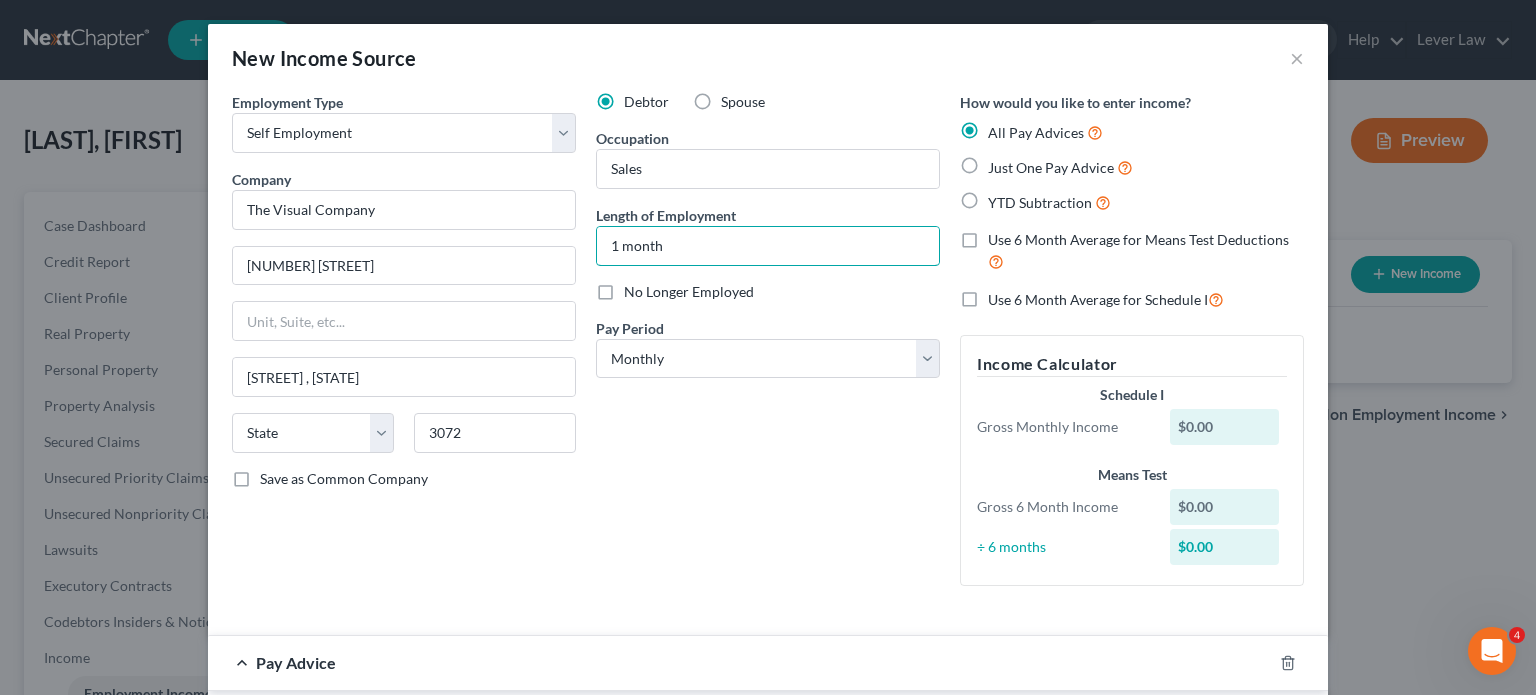 type on "1 month" 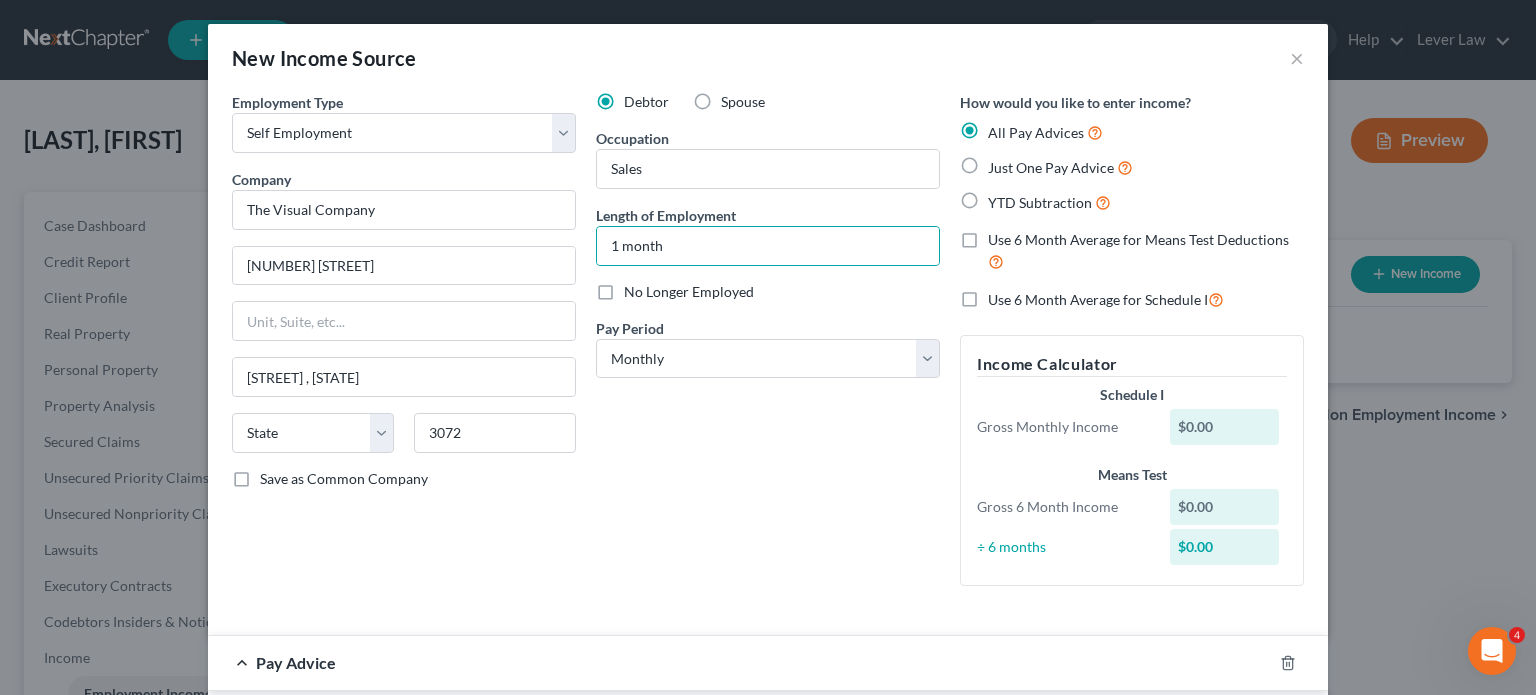 click on "Debtor Spouse Occupation Sales Length of Employment 1 month No Longer Employed
Pay Period
*
Select Monthly Twice Monthly Every Other Week Weekly" at bounding box center (768, 347) 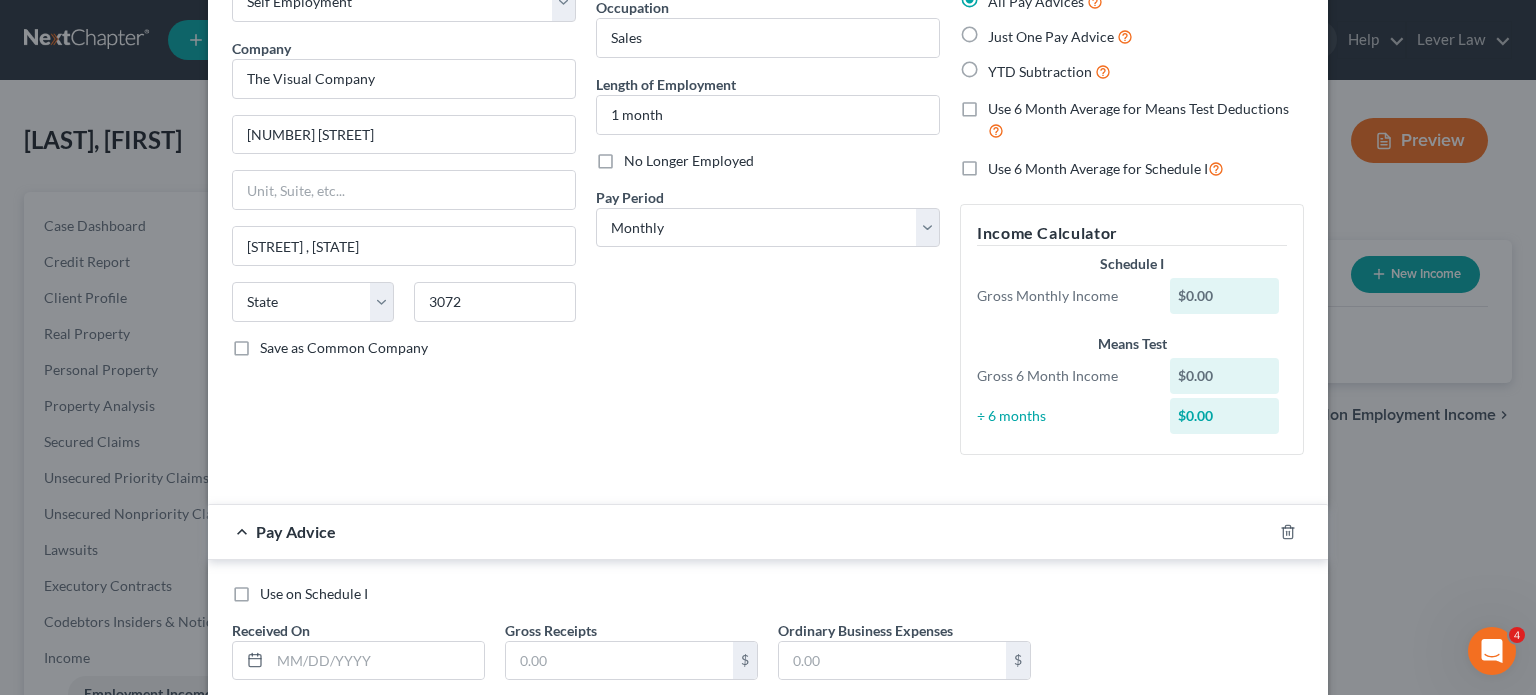 scroll, scrollTop: 256, scrollLeft: 0, axis: vertical 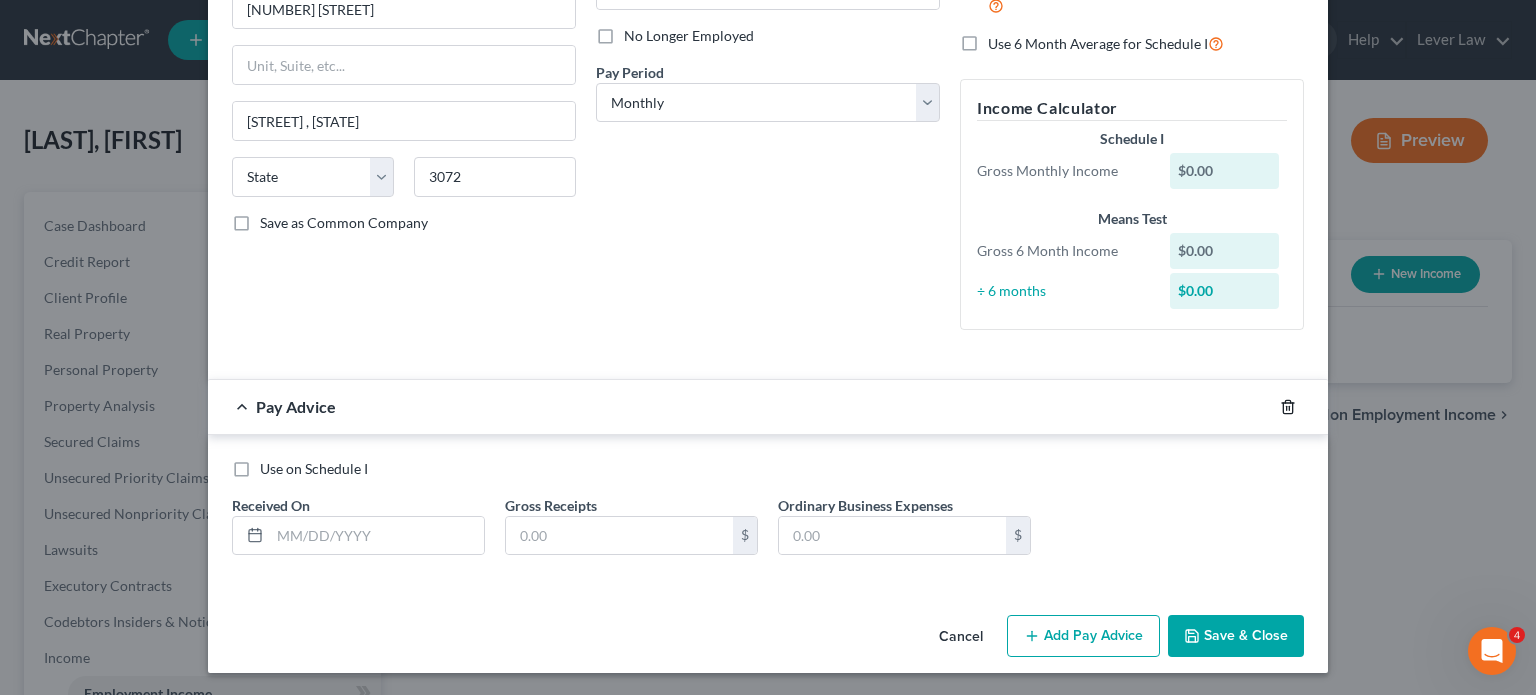 click 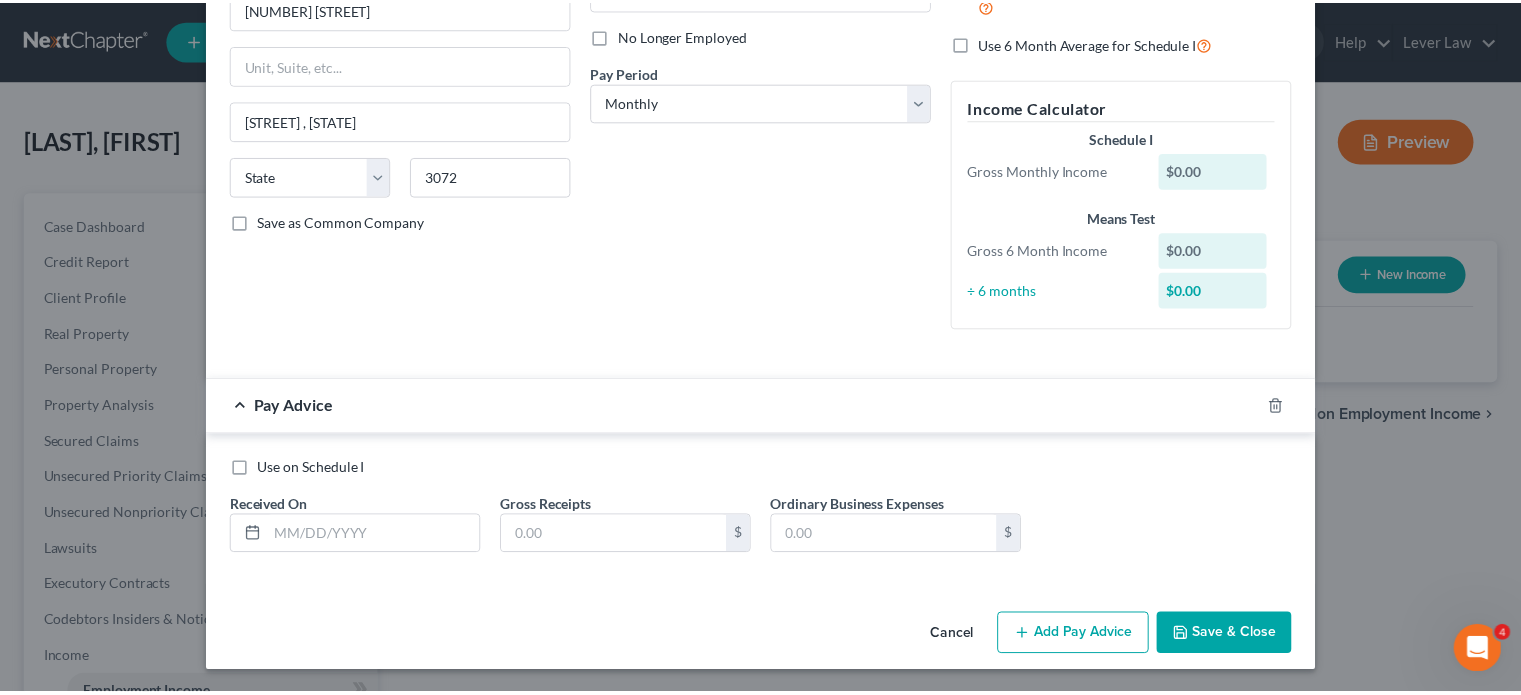 scroll, scrollTop: 48, scrollLeft: 0, axis: vertical 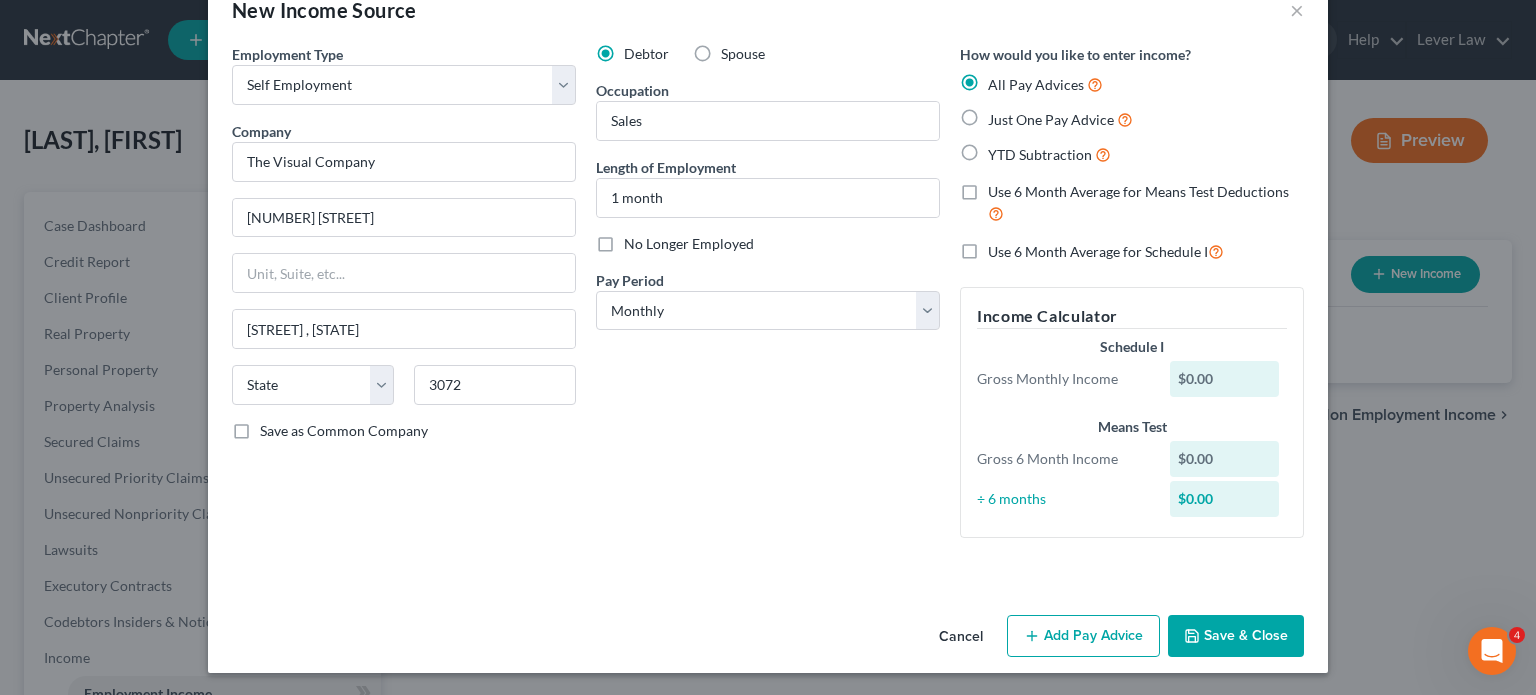 click on "Save & Close" at bounding box center [1236, 636] 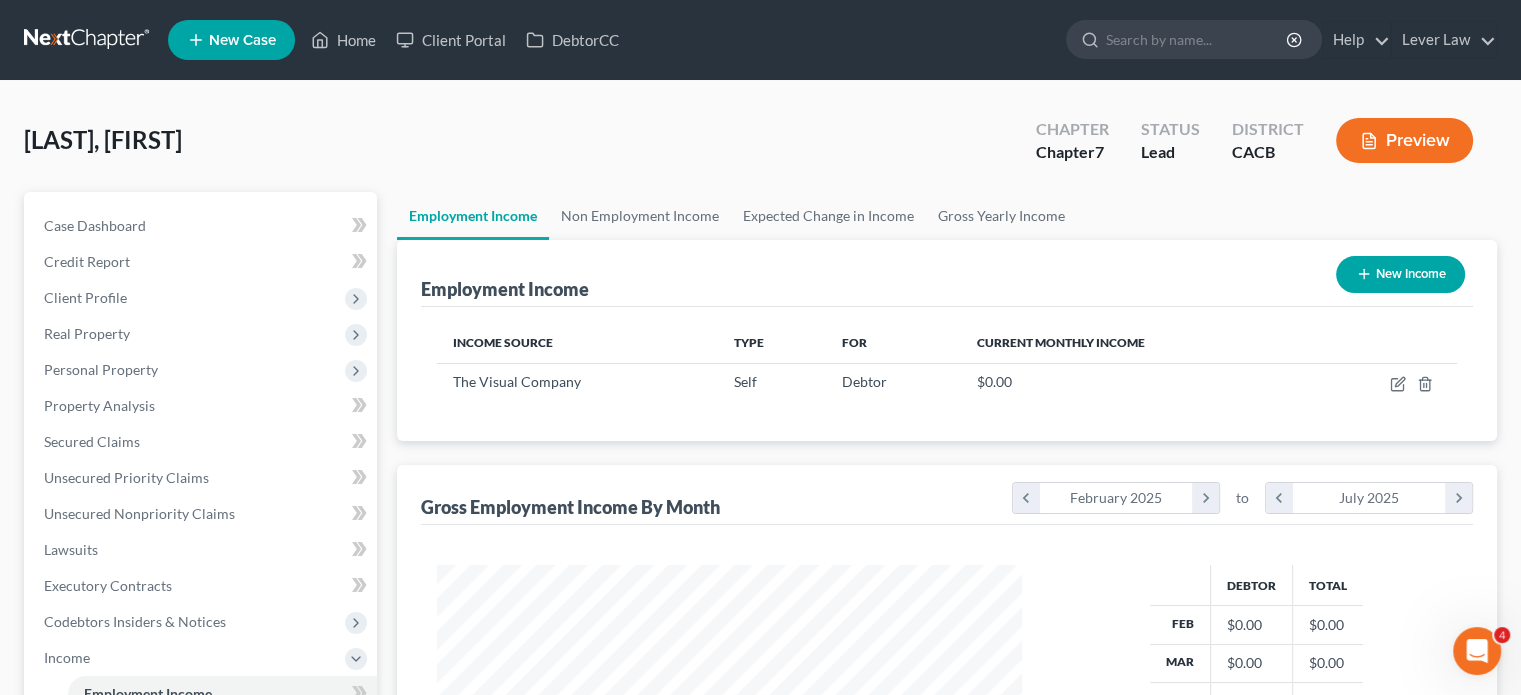 scroll, scrollTop: 999643, scrollLeft: 999381, axis: both 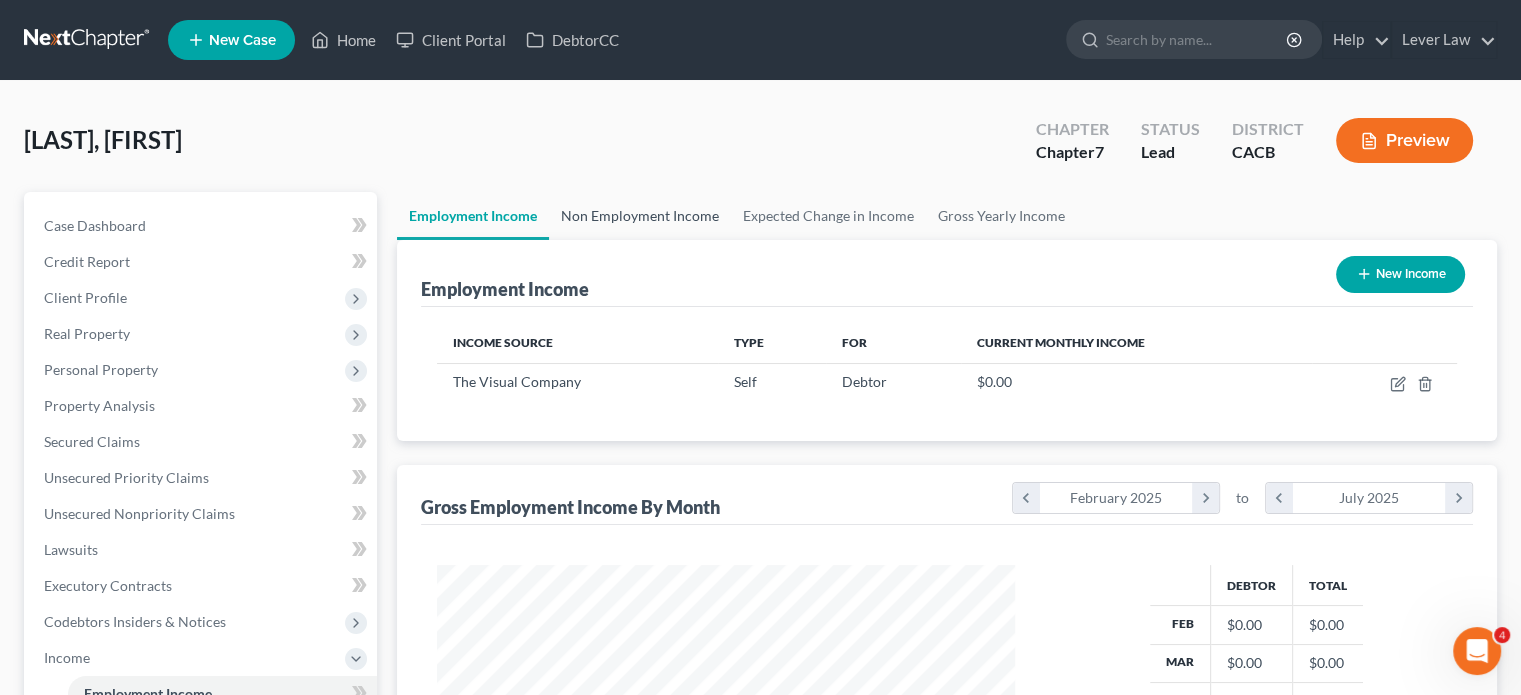 click on "Non Employment Income" at bounding box center (640, 216) 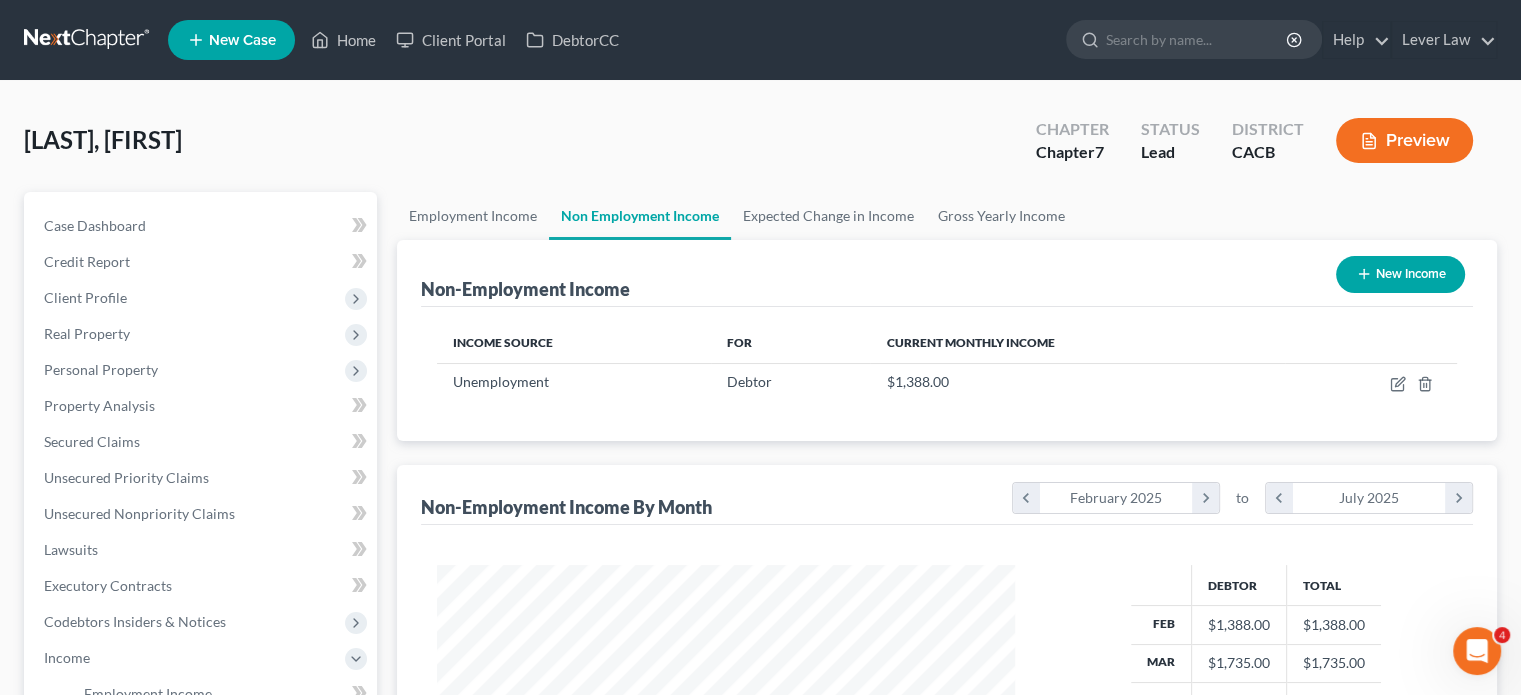 scroll, scrollTop: 999643, scrollLeft: 999381, axis: both 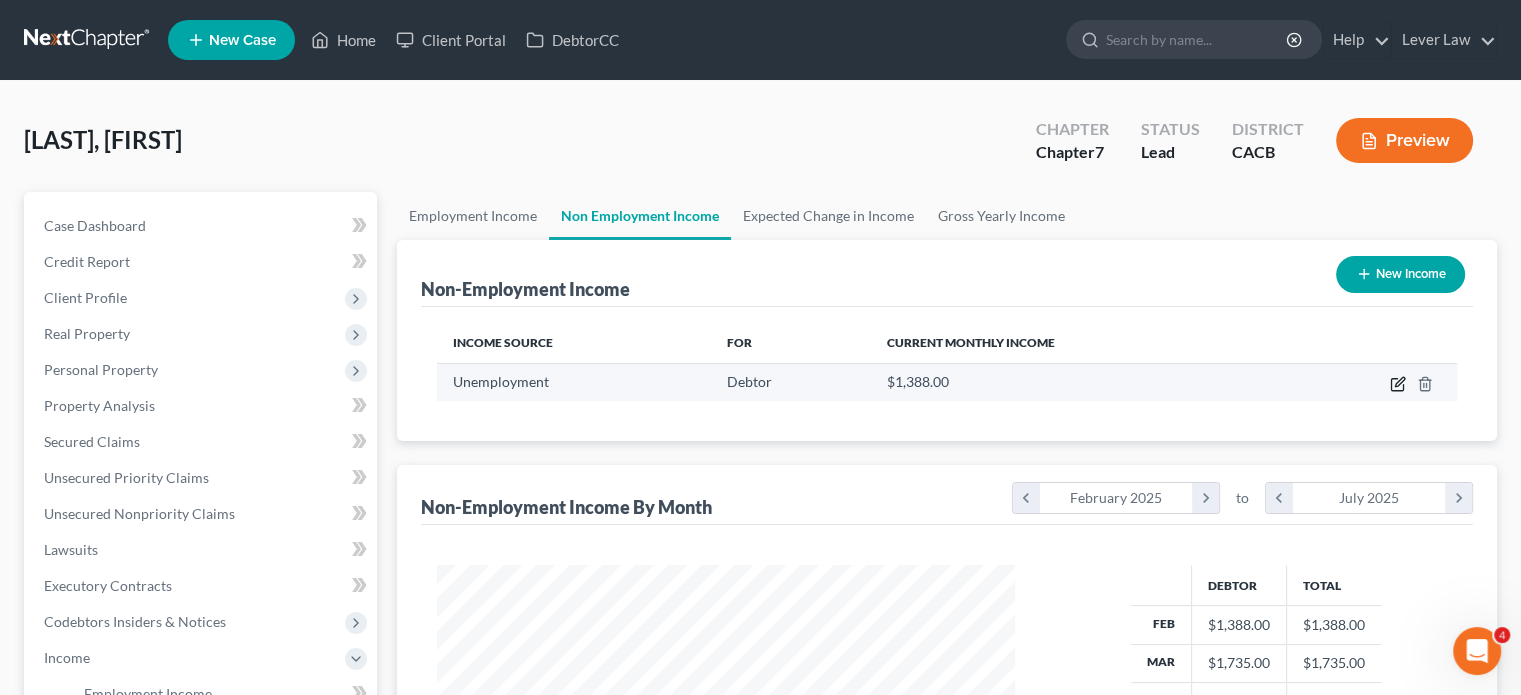 click 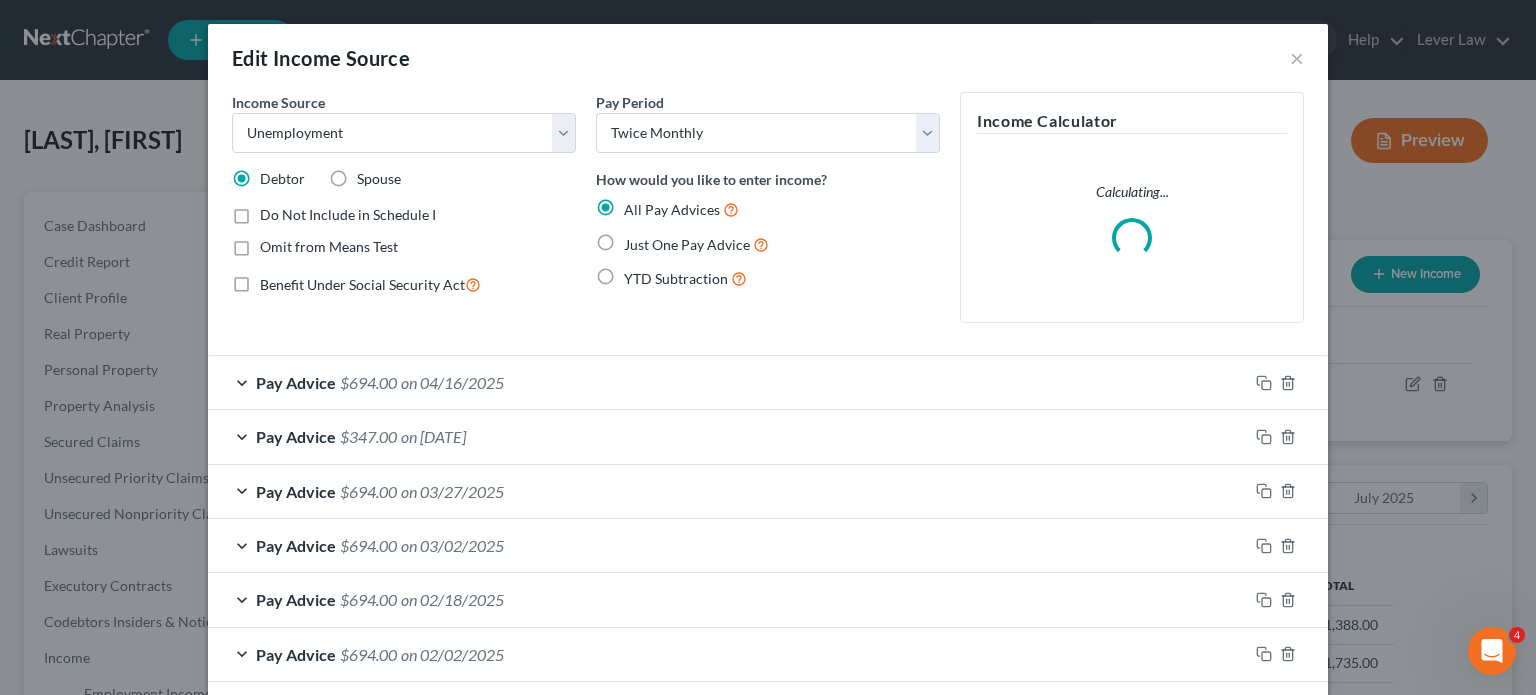 scroll, scrollTop: 999643, scrollLeft: 999375, axis: both 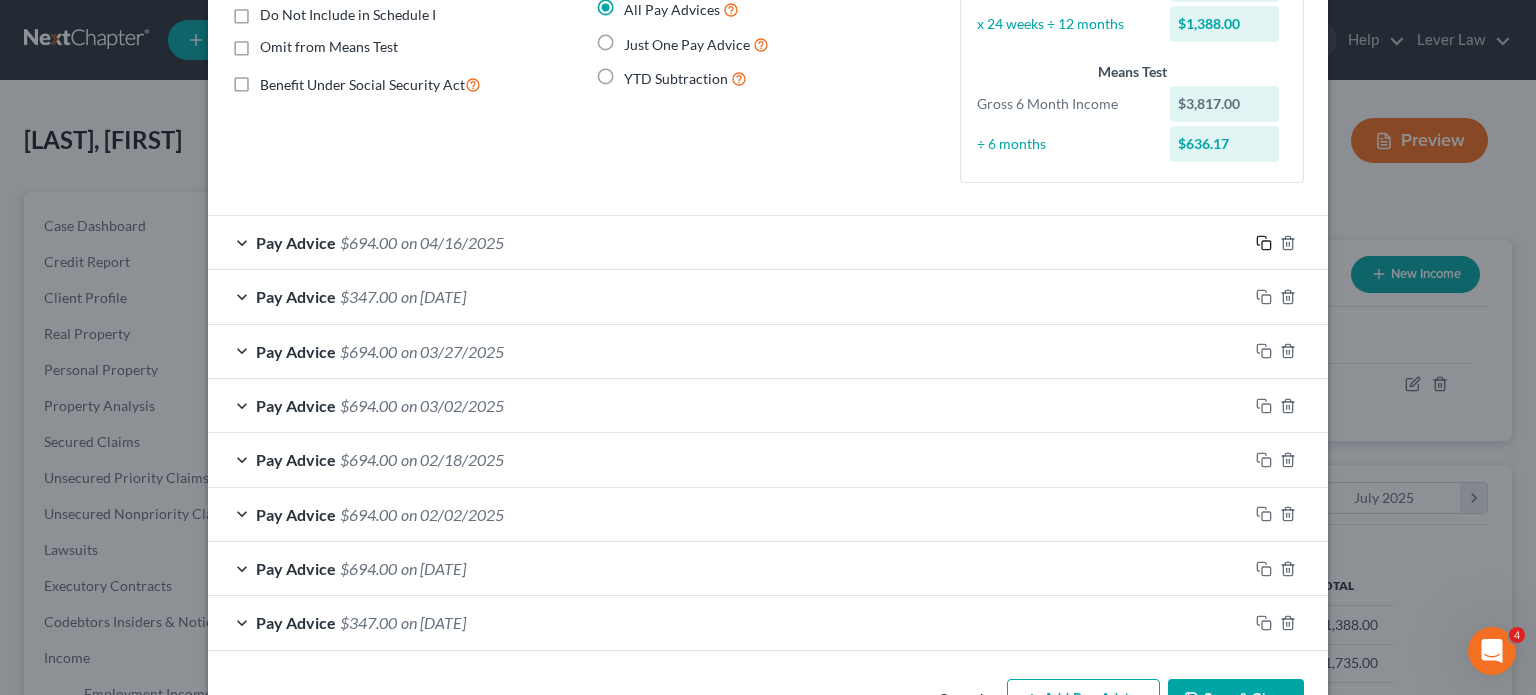 click 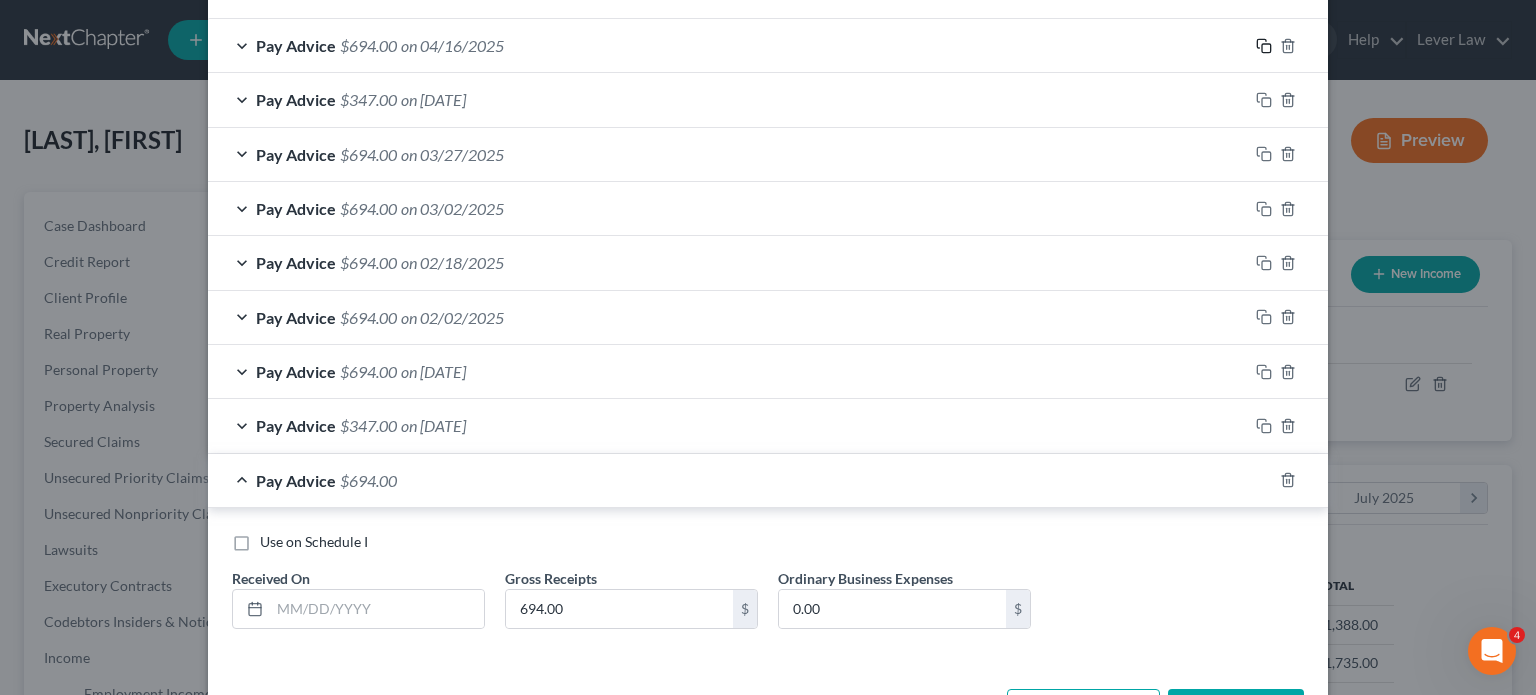 scroll, scrollTop: 400, scrollLeft: 0, axis: vertical 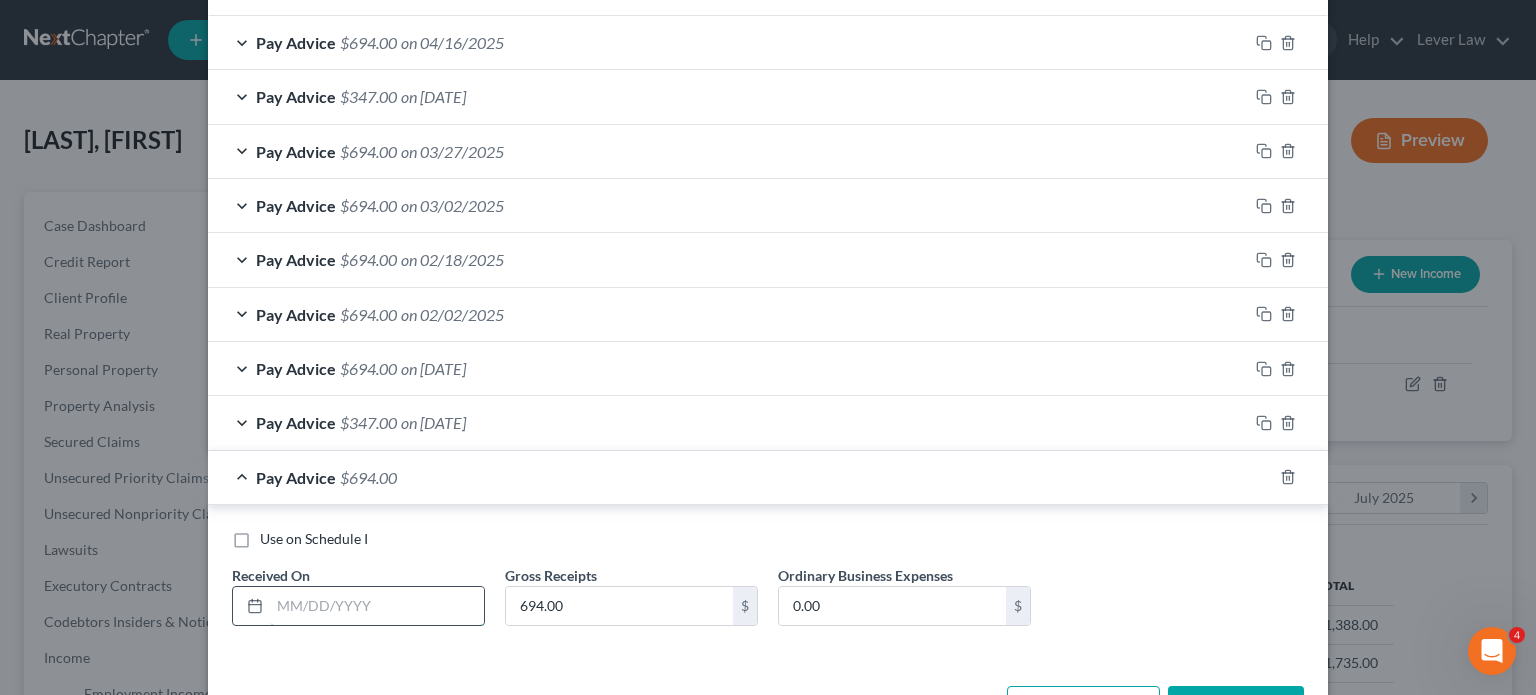 click at bounding box center [377, 606] 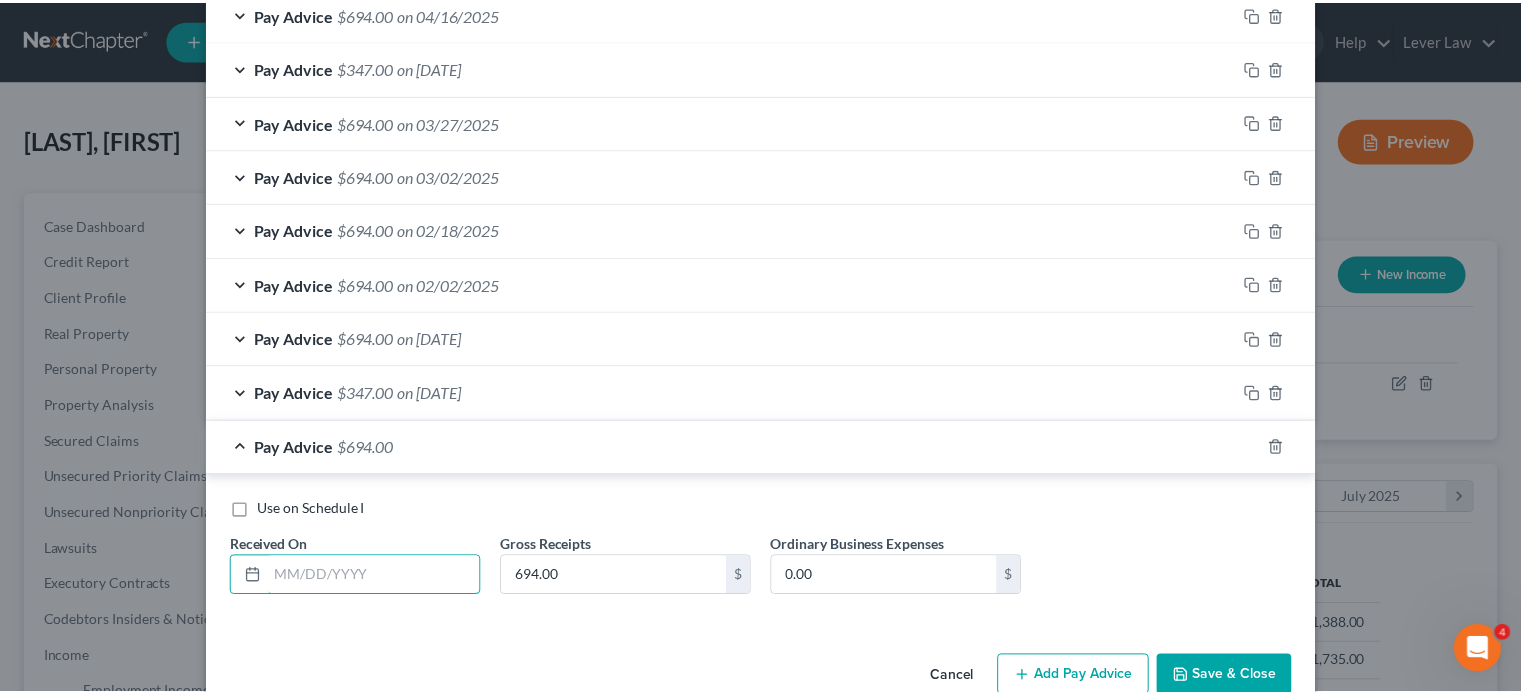 scroll, scrollTop: 468, scrollLeft: 0, axis: vertical 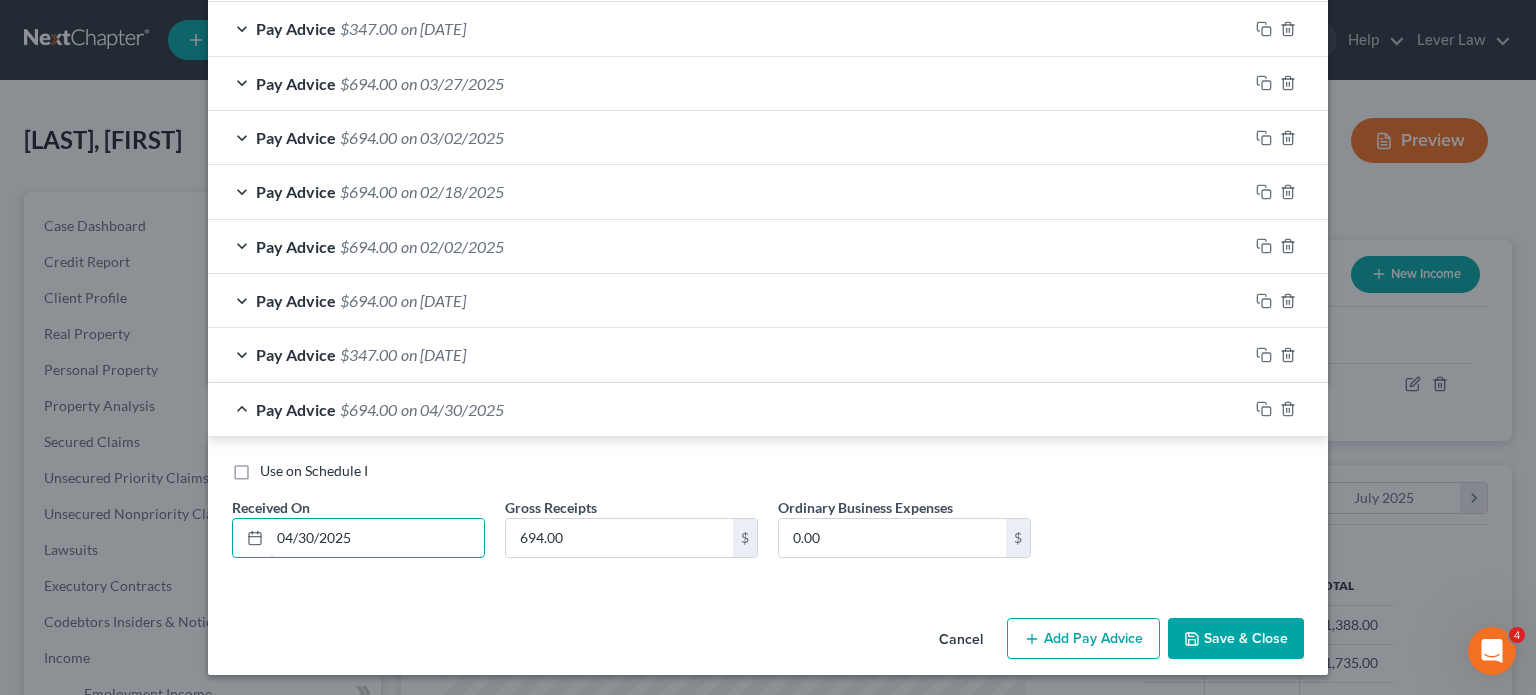 type on "04/30/2025" 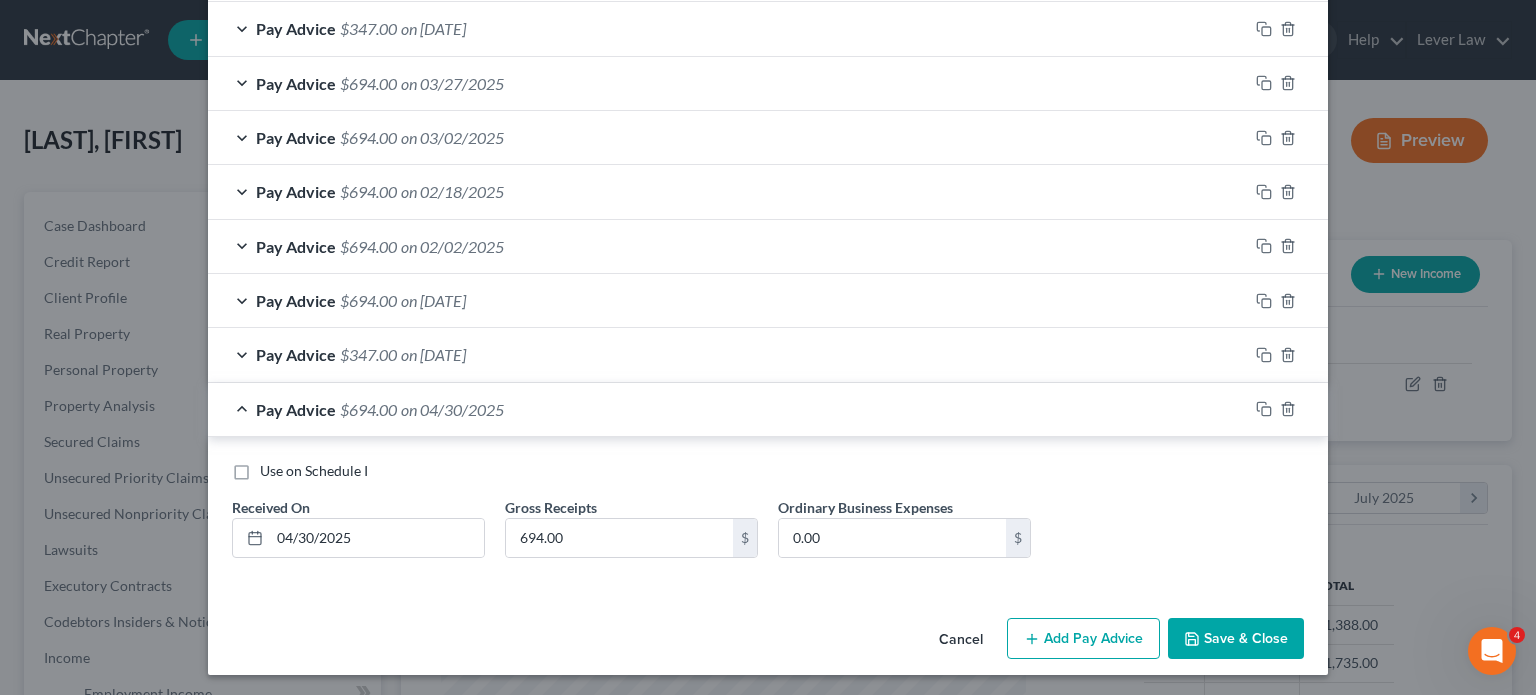 click on "Save & Close" at bounding box center [1236, 639] 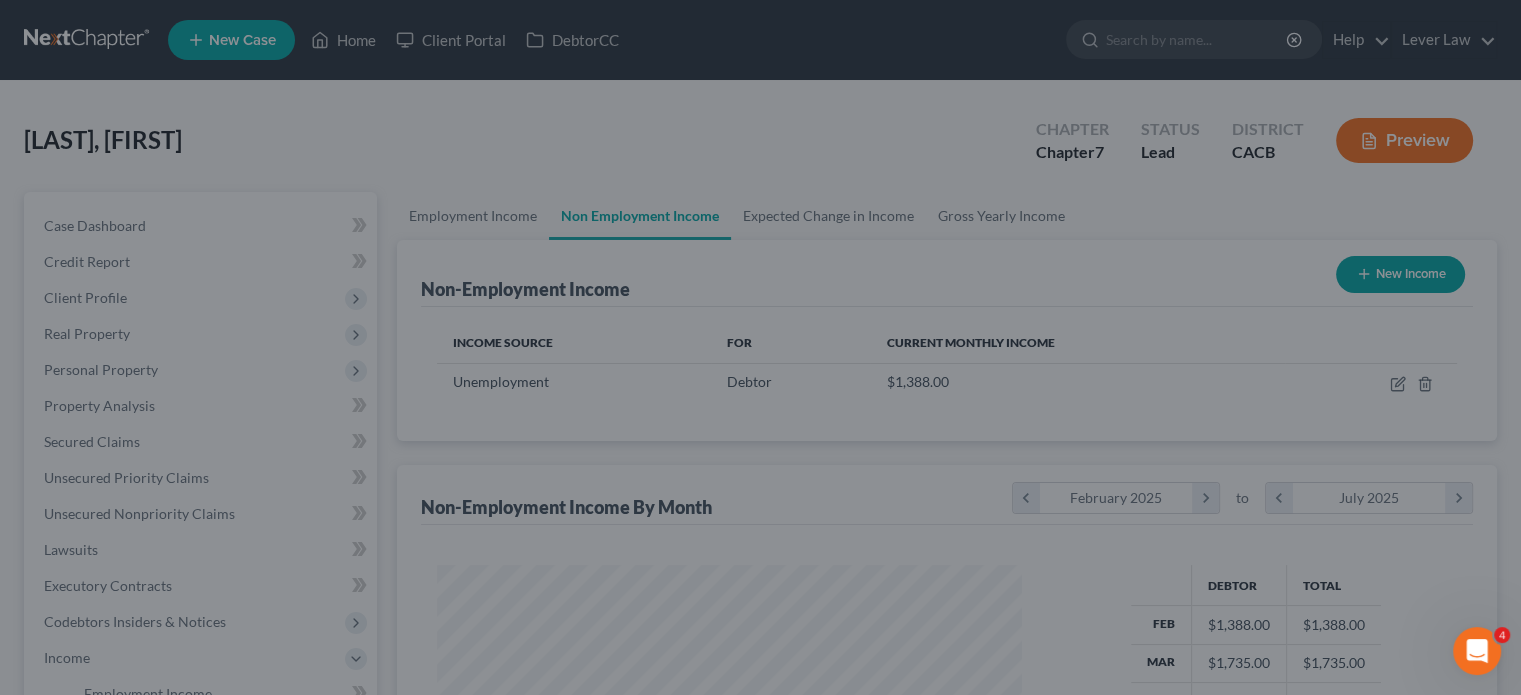 scroll, scrollTop: 356, scrollLeft: 617, axis: both 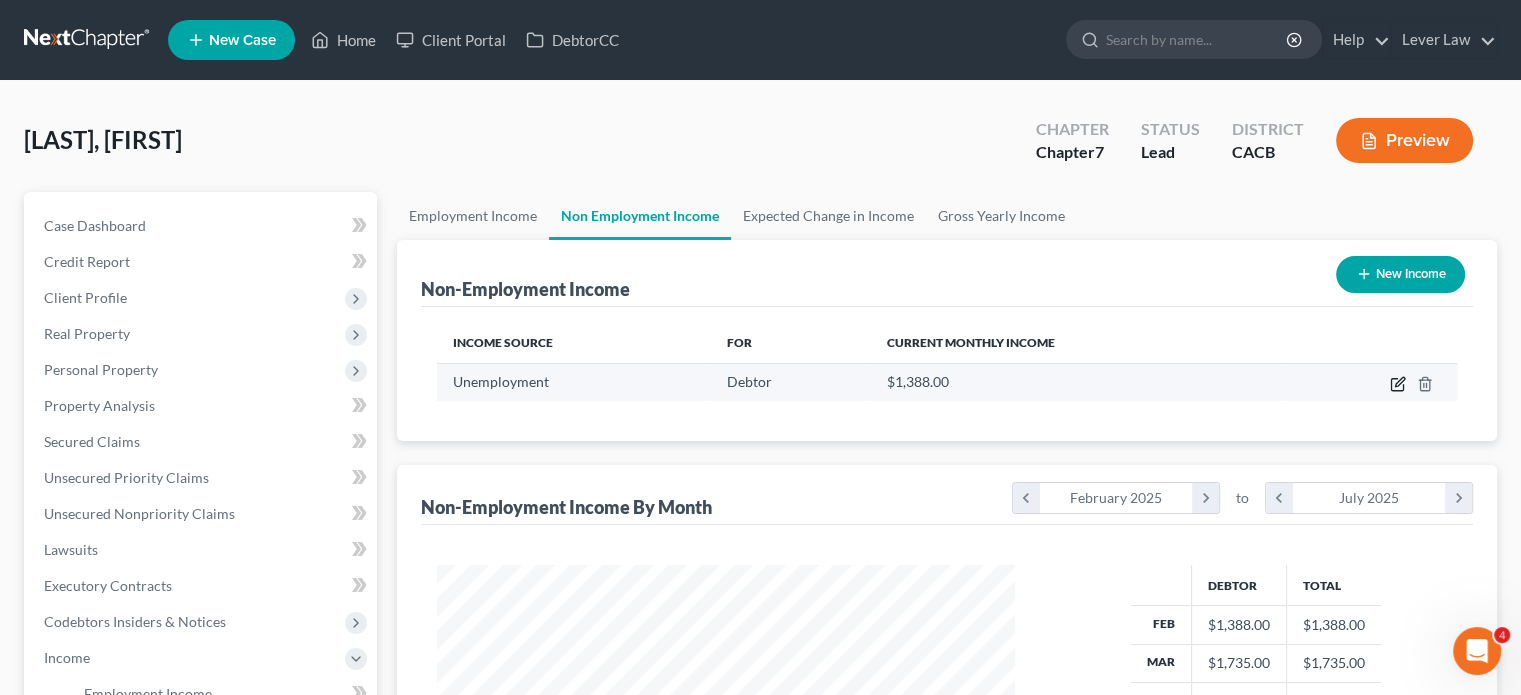 click 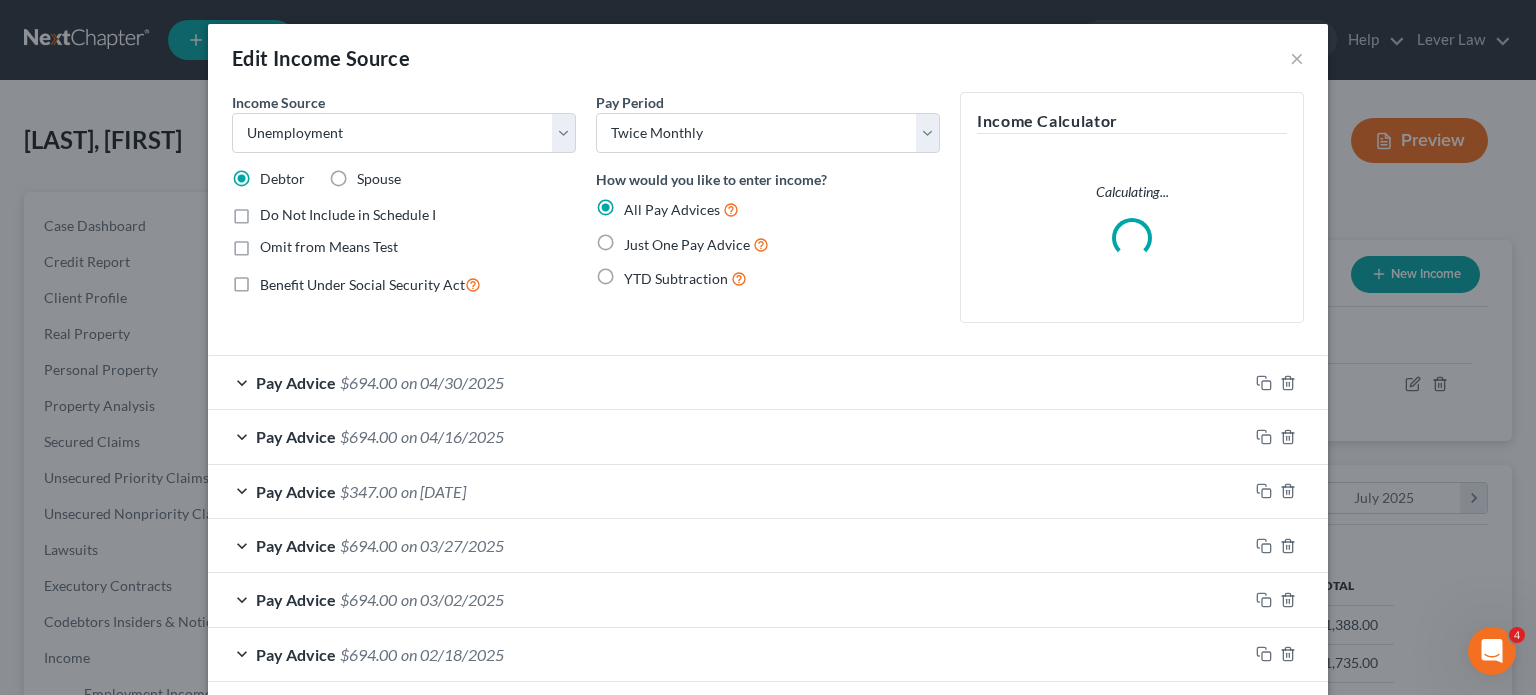 scroll, scrollTop: 999643, scrollLeft: 999375, axis: both 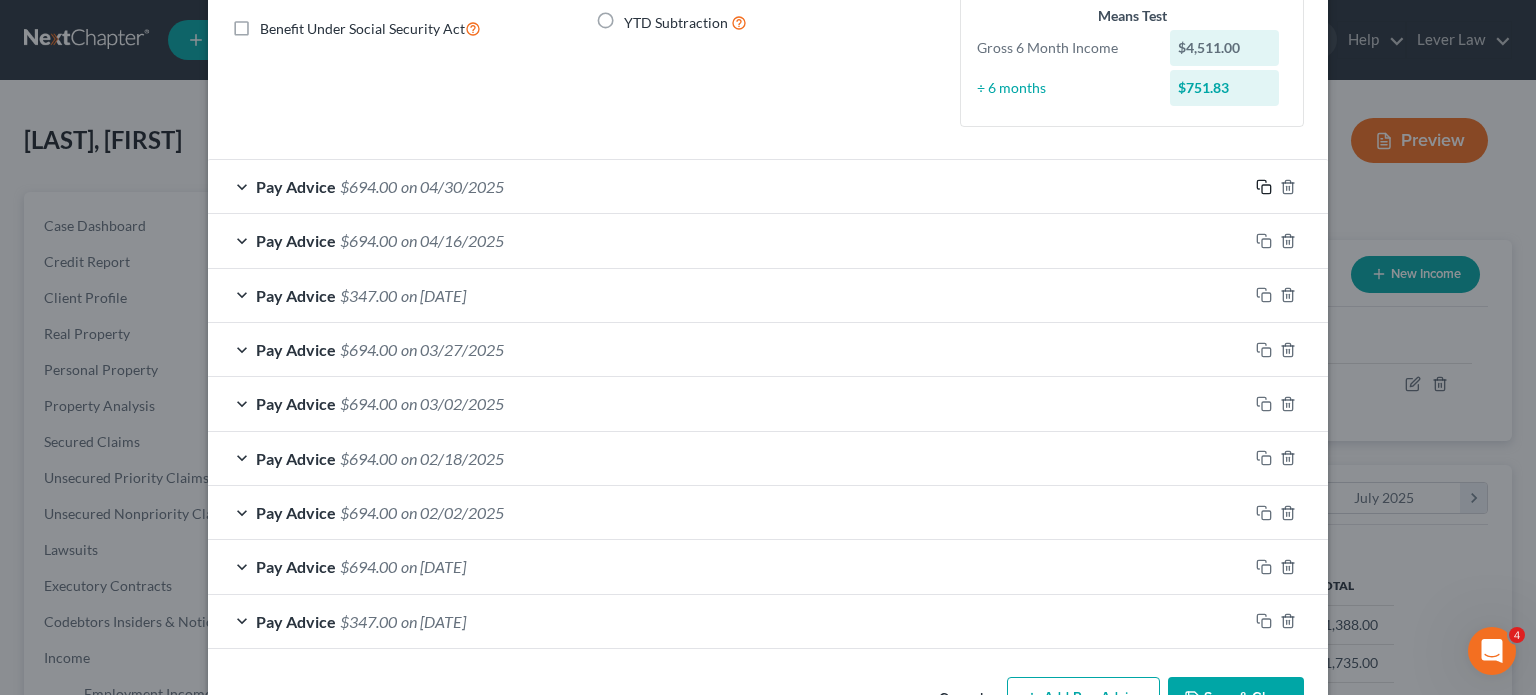 click 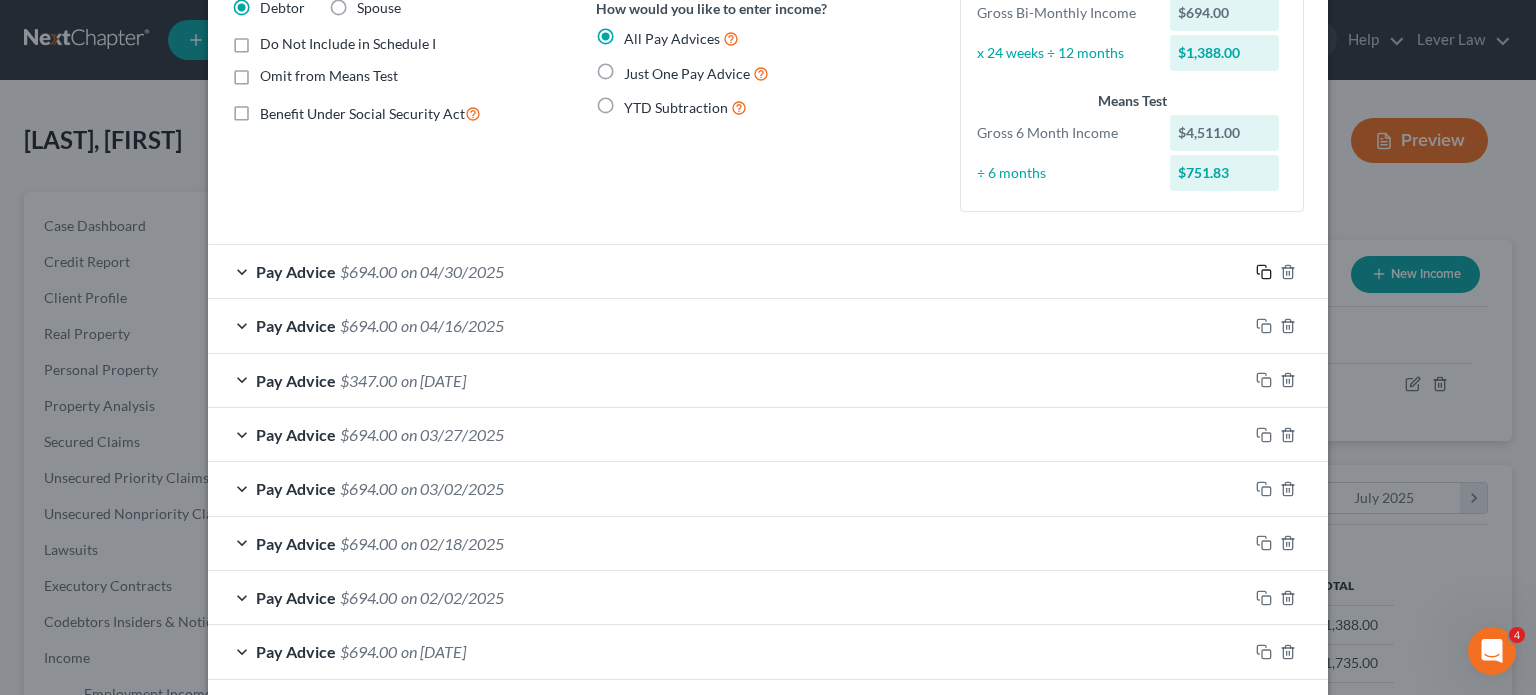 scroll, scrollTop: 523, scrollLeft: 0, axis: vertical 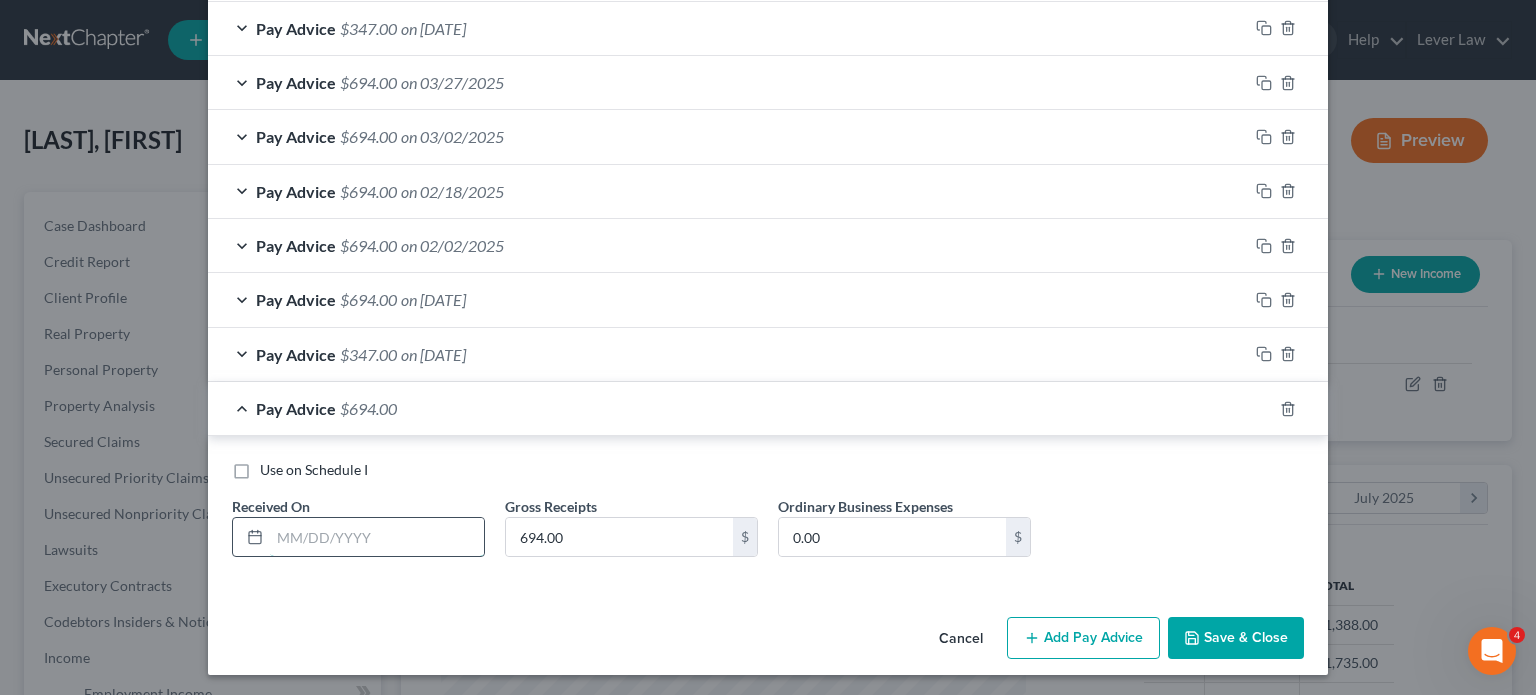 click at bounding box center [377, 537] 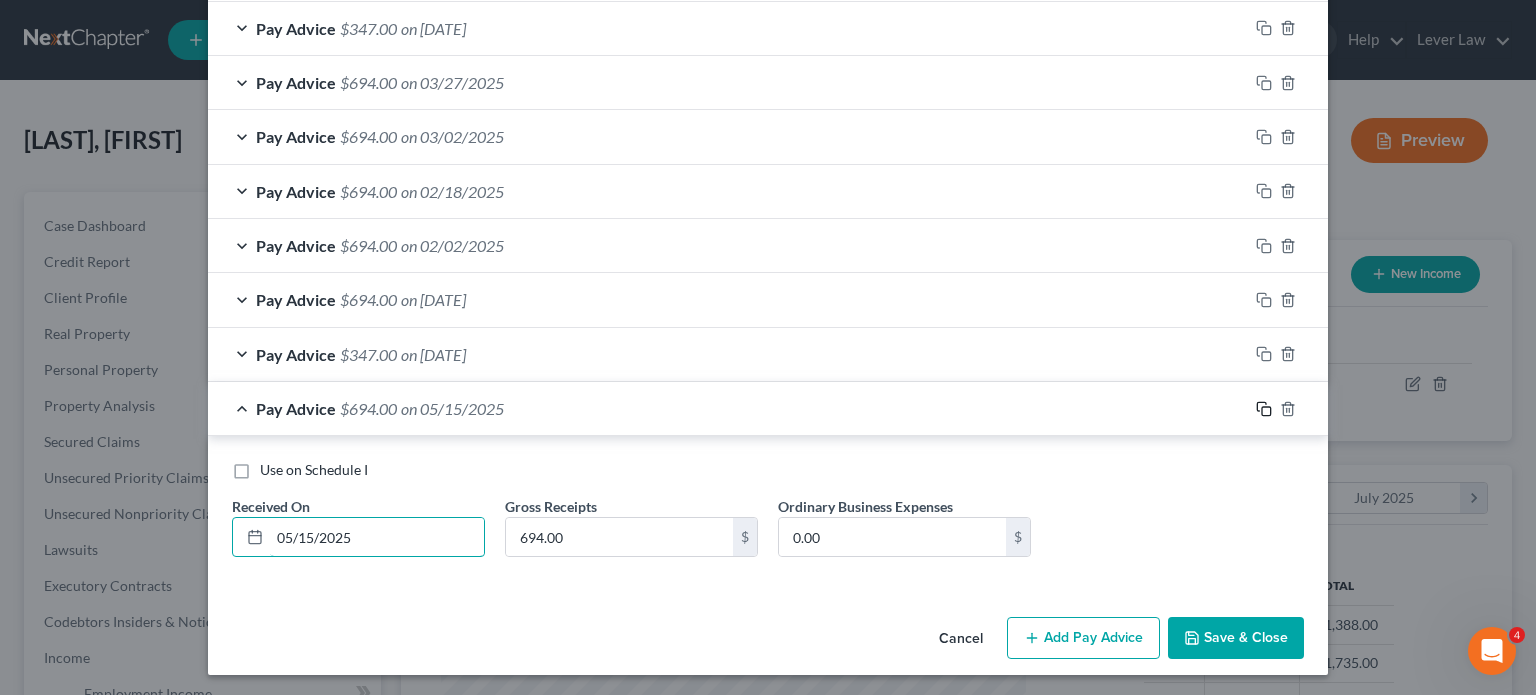 type on "05/15/2025" 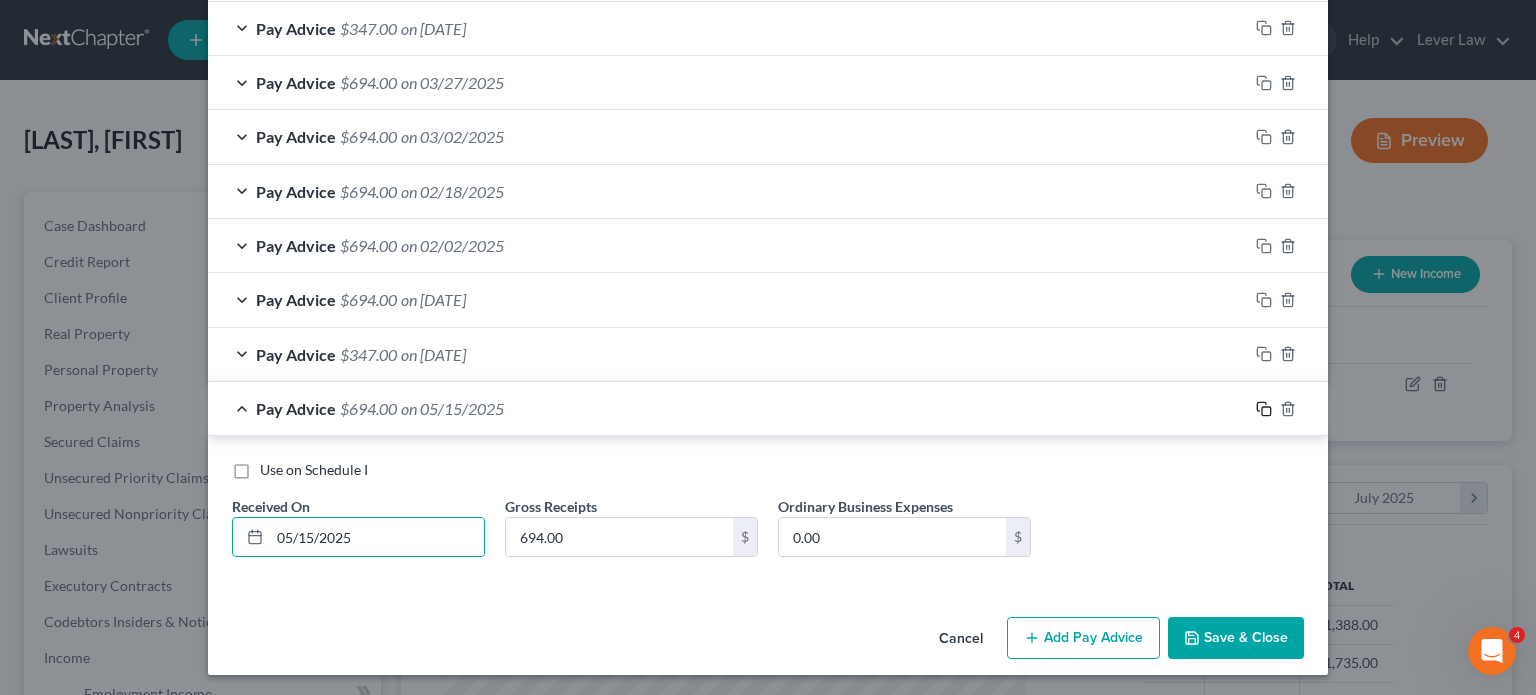 click 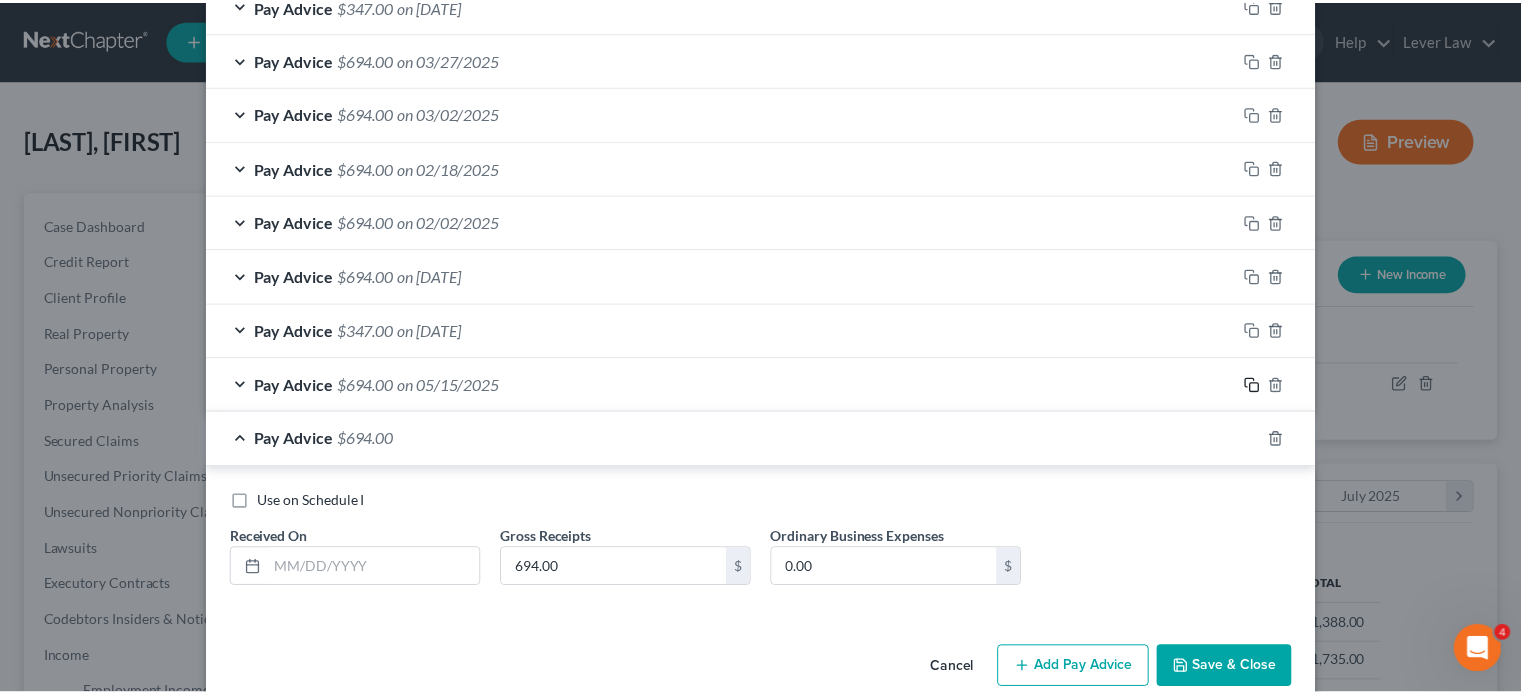 scroll, scrollTop: 577, scrollLeft: 0, axis: vertical 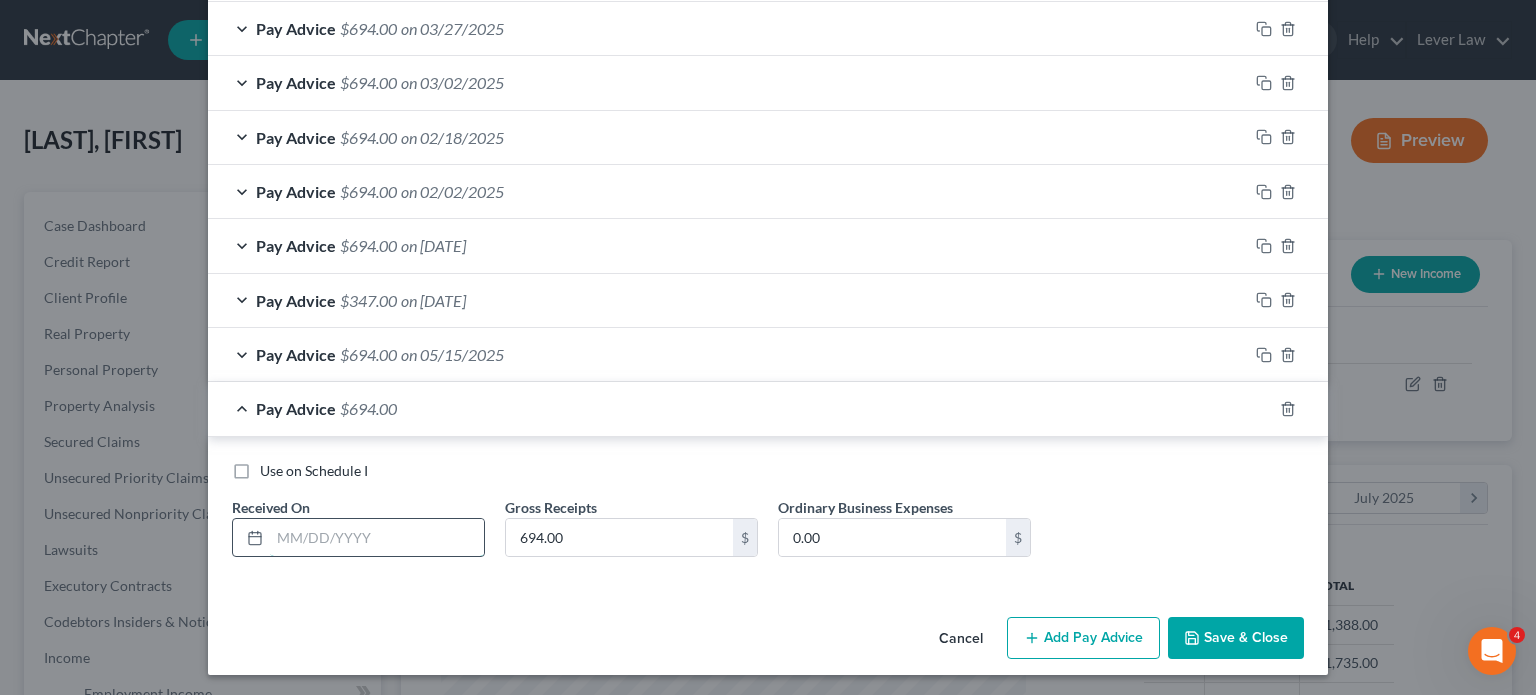 drag, startPoint x: 416, startPoint y: 531, endPoint x: 407, endPoint y: 515, distance: 18.35756 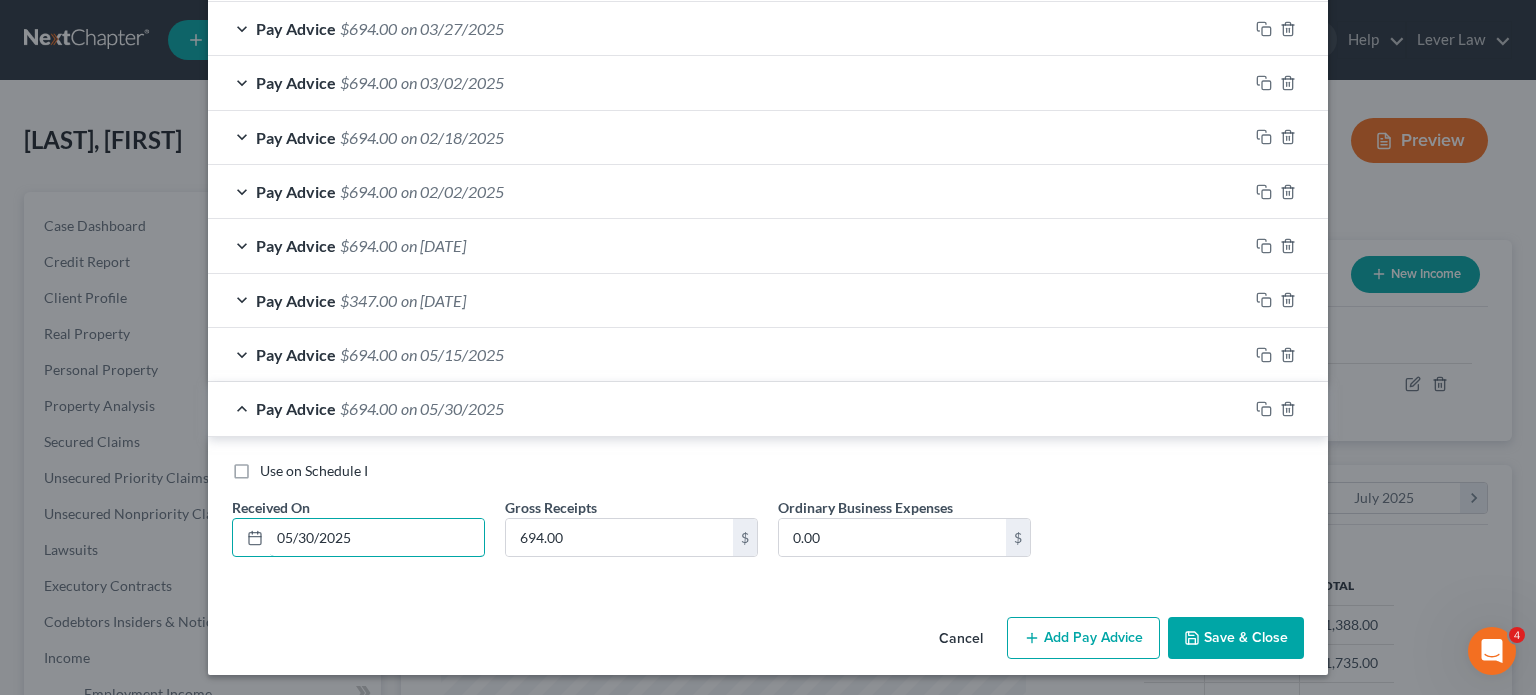 type on "05/30/2025" 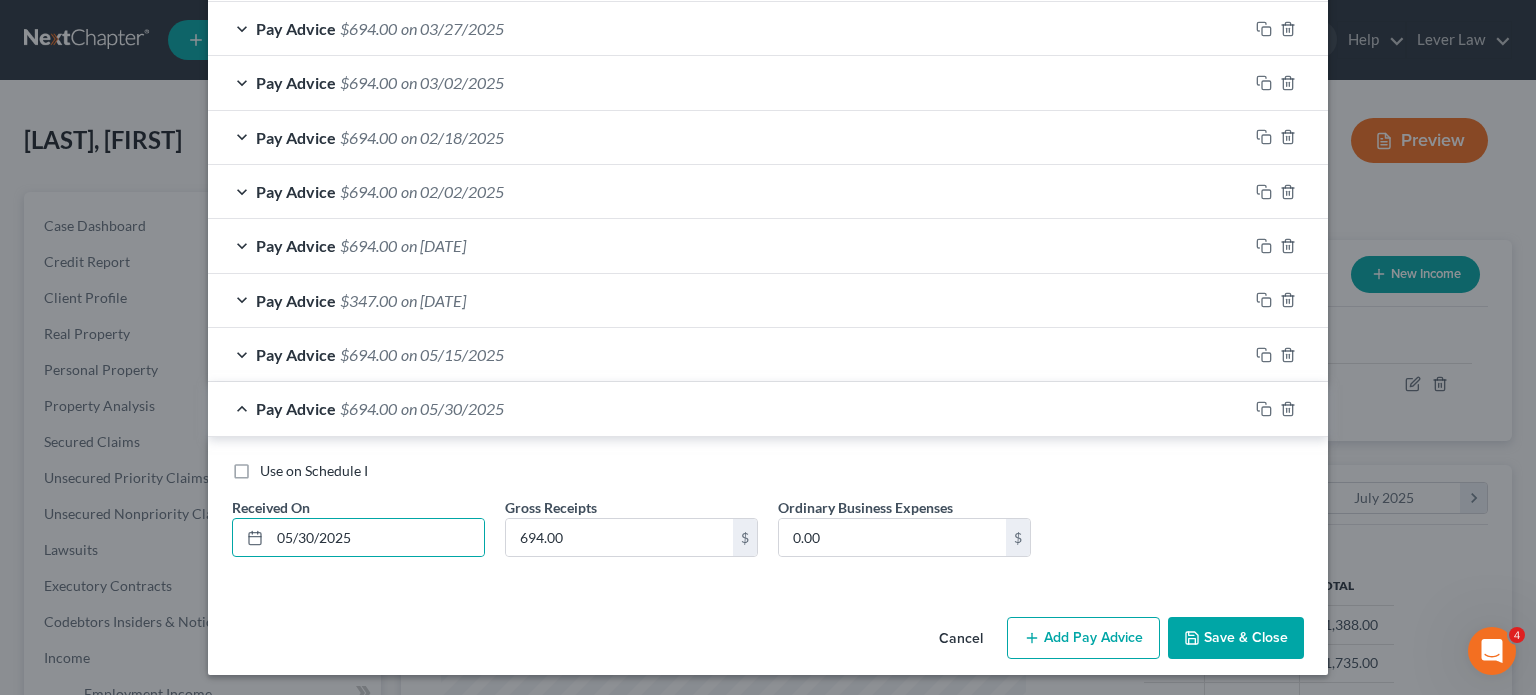 drag, startPoint x: 1187, startPoint y: 626, endPoint x: 1186, endPoint y: 616, distance: 10.049875 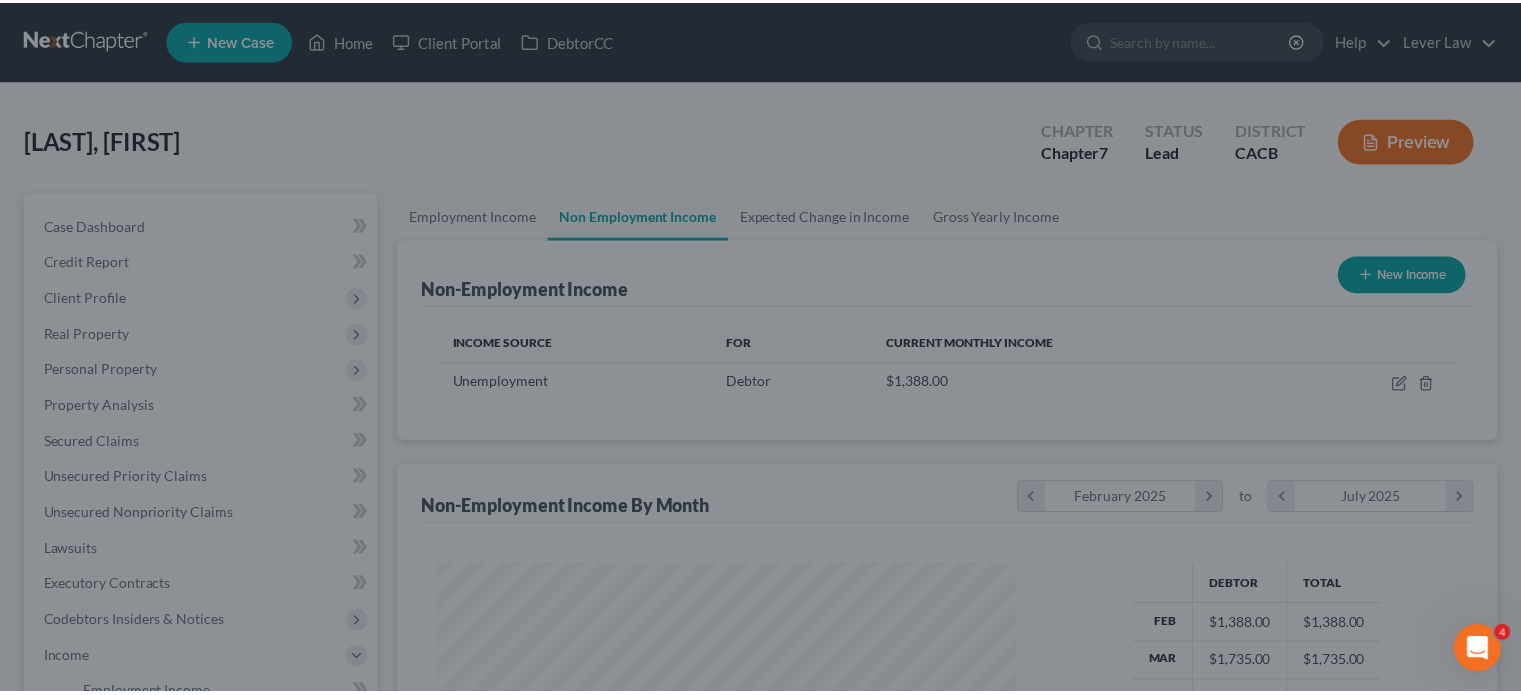 scroll, scrollTop: 356, scrollLeft: 617, axis: both 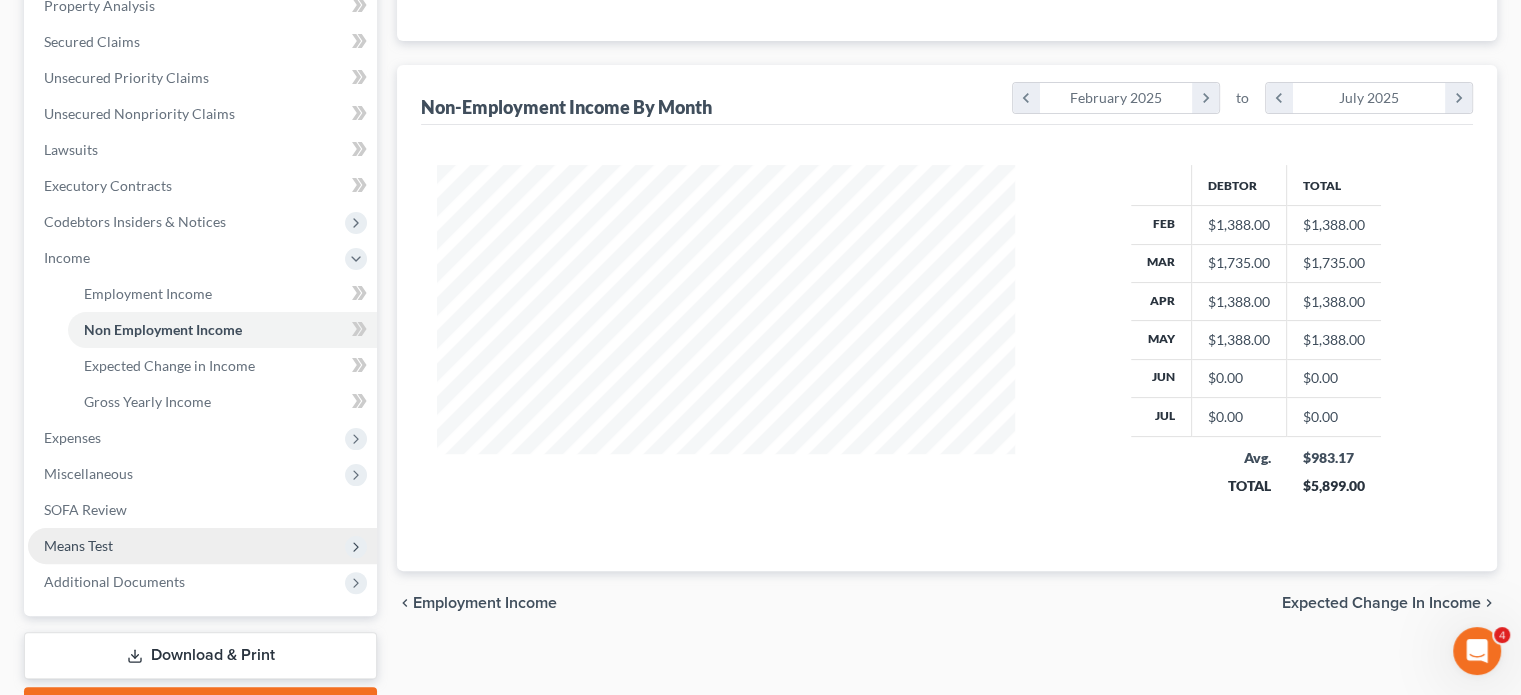 click on "Means Test" at bounding box center (78, 545) 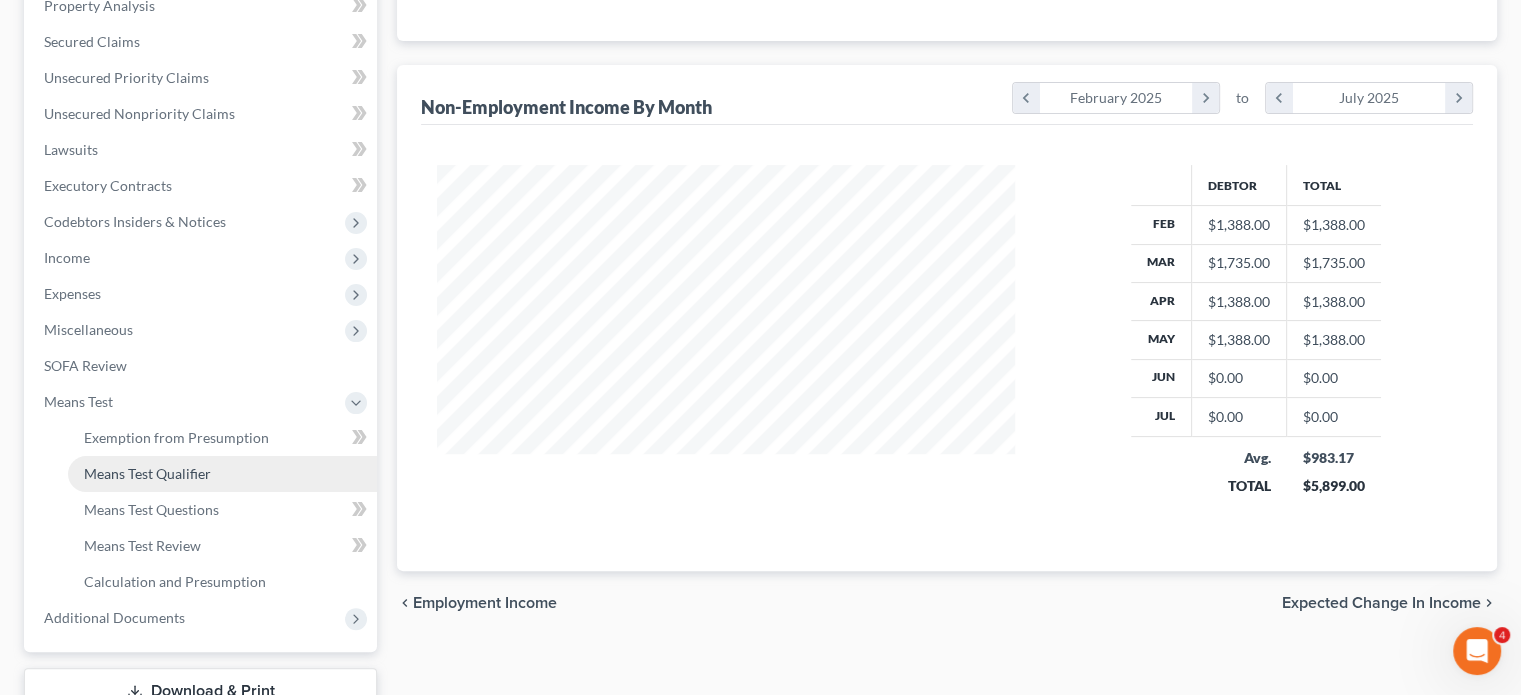 click on "Means Test Qualifier" at bounding box center (147, 473) 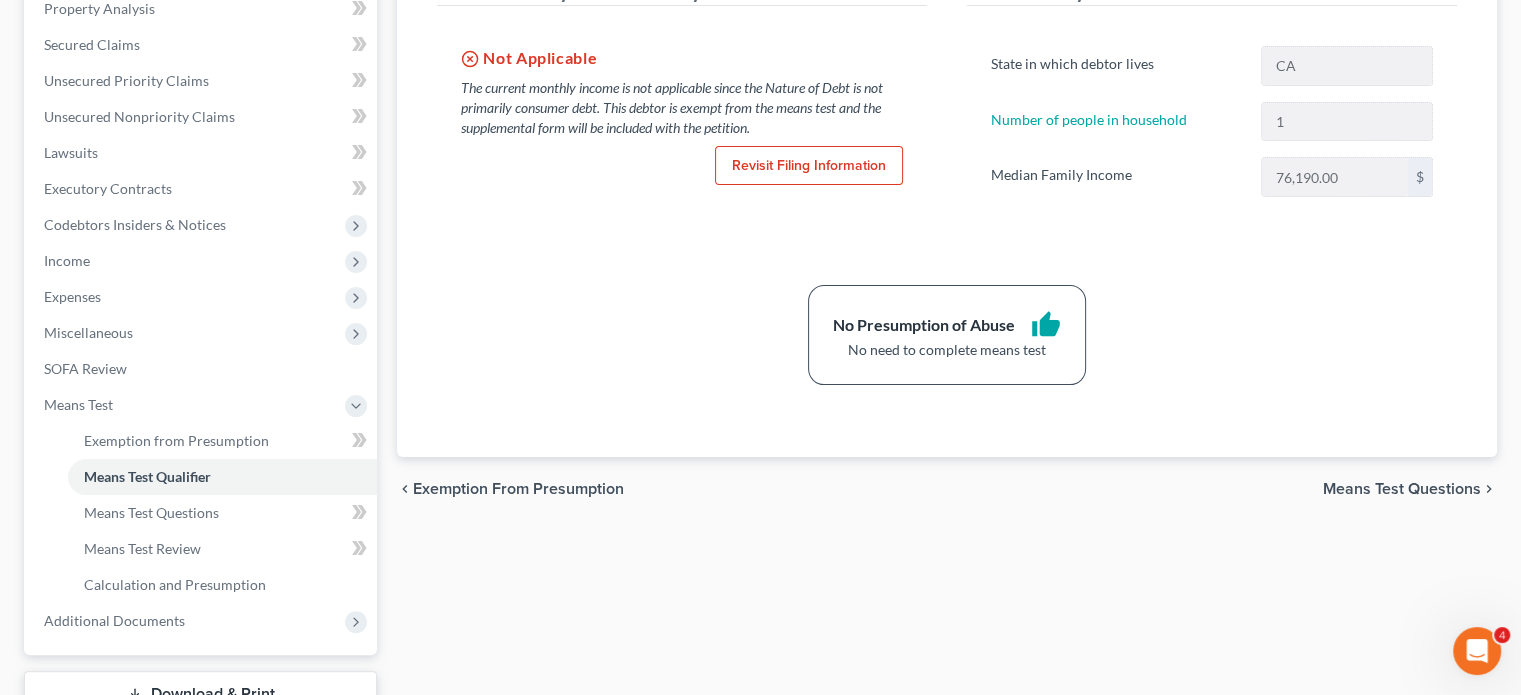scroll, scrollTop: 400, scrollLeft: 0, axis: vertical 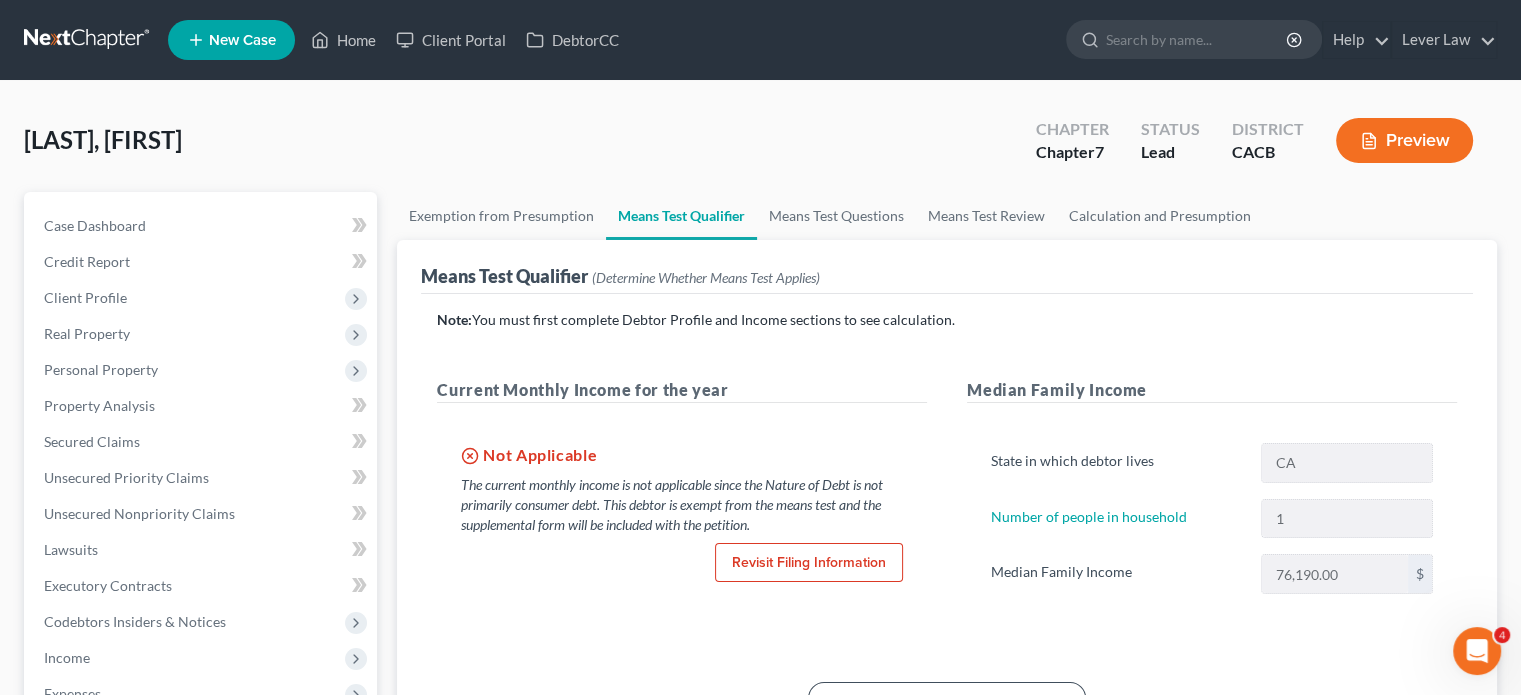 click at bounding box center (88, 40) 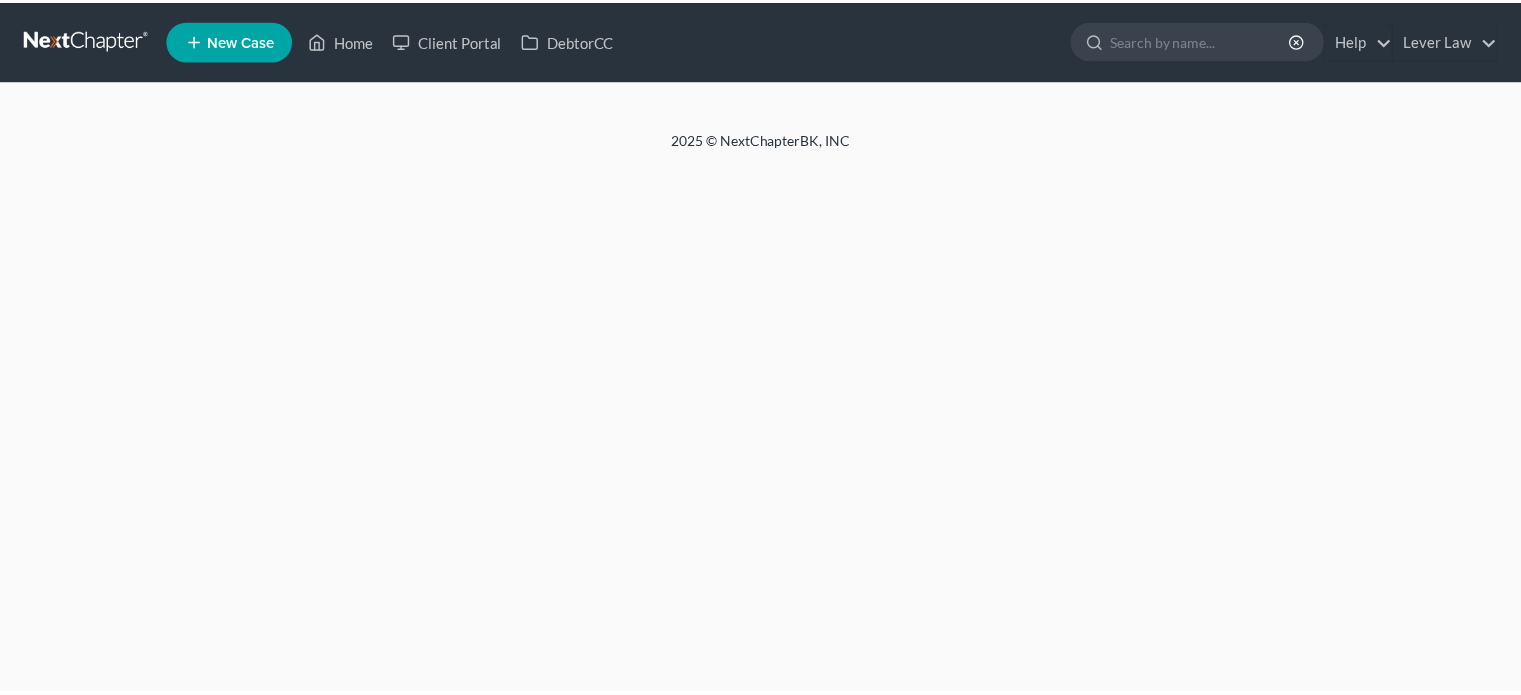 scroll, scrollTop: 0, scrollLeft: 0, axis: both 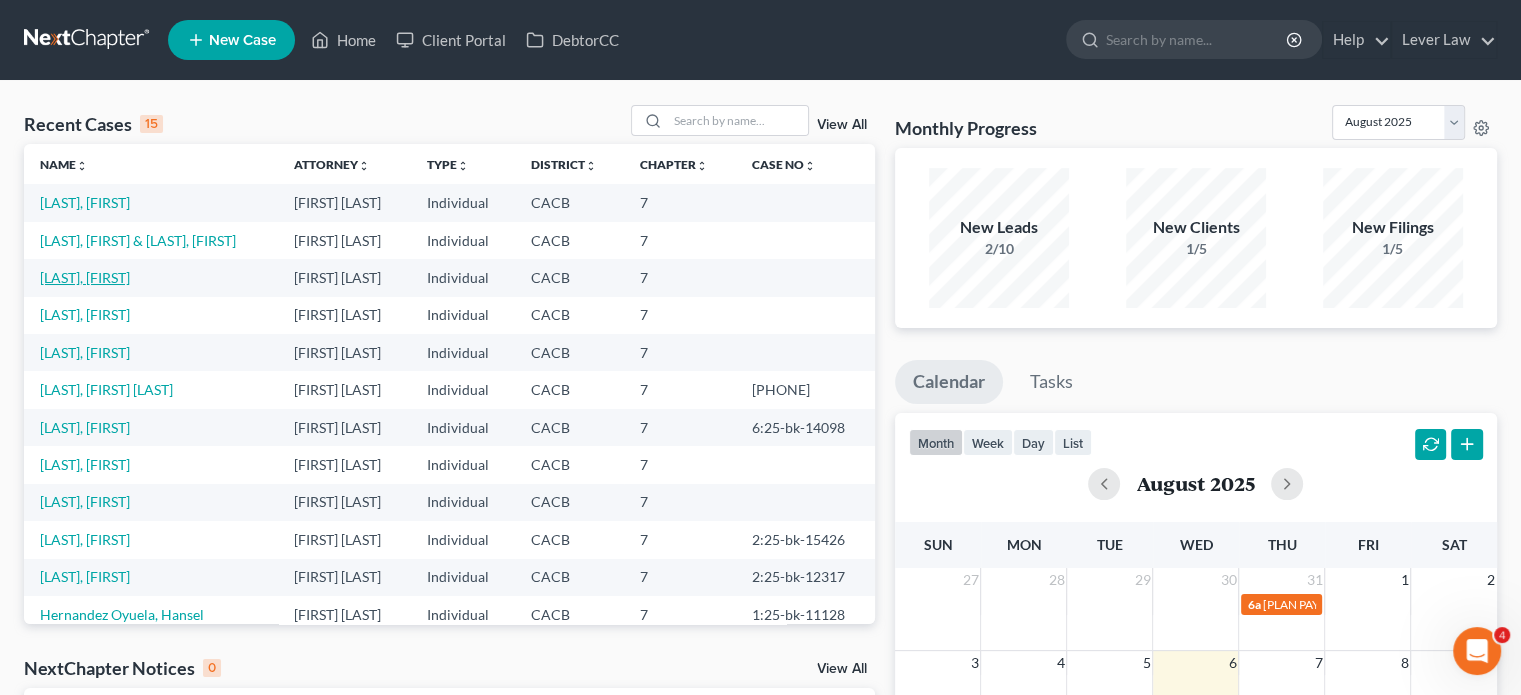 click on "[LAST], [FIRST]" at bounding box center (85, 277) 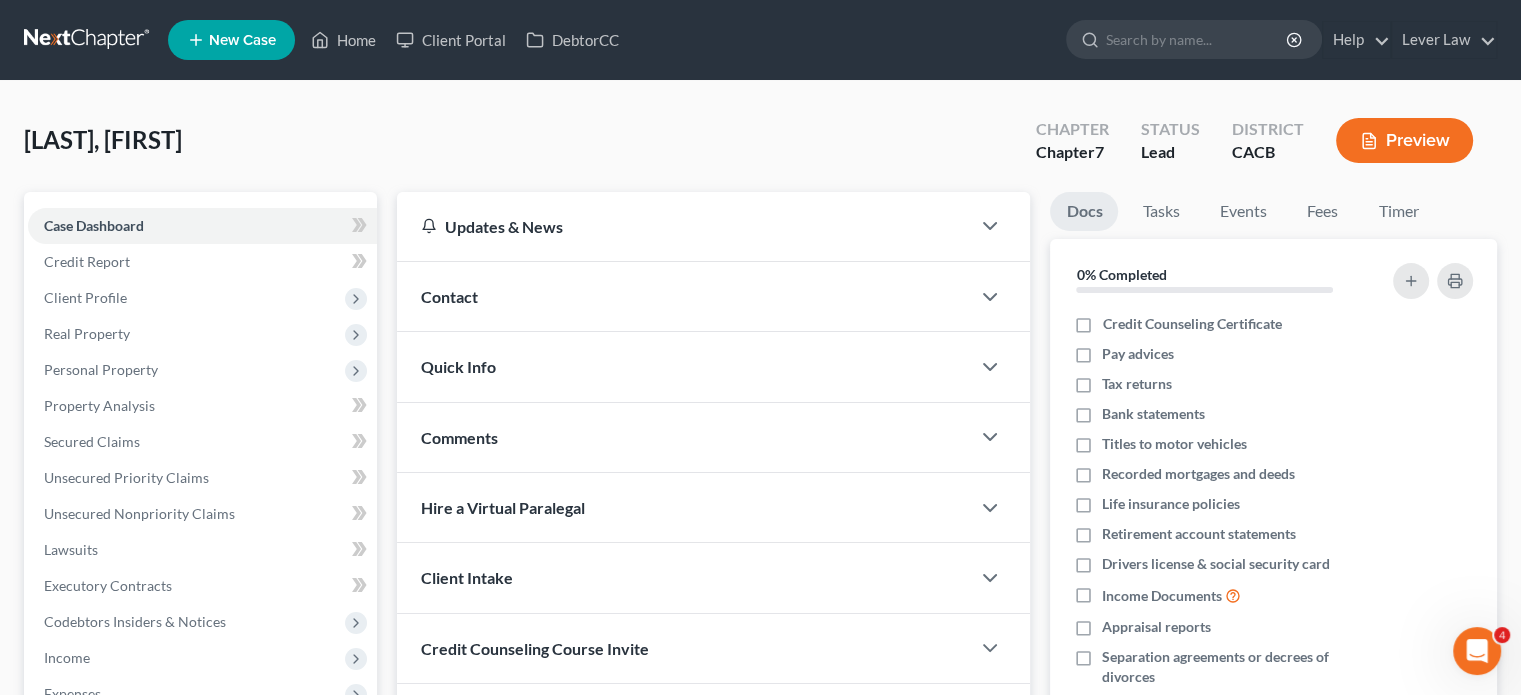 scroll, scrollTop: 366, scrollLeft: 0, axis: vertical 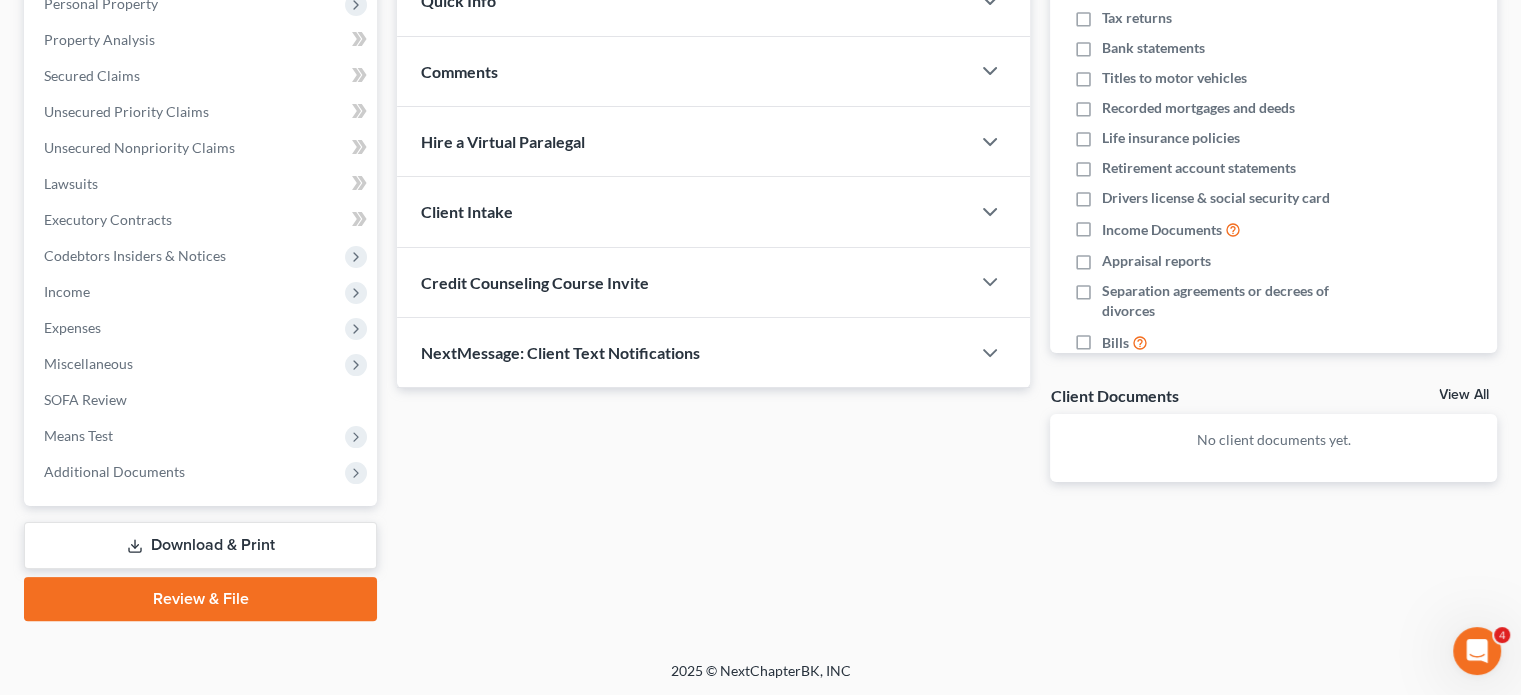 click on "Download & Print" at bounding box center [200, 545] 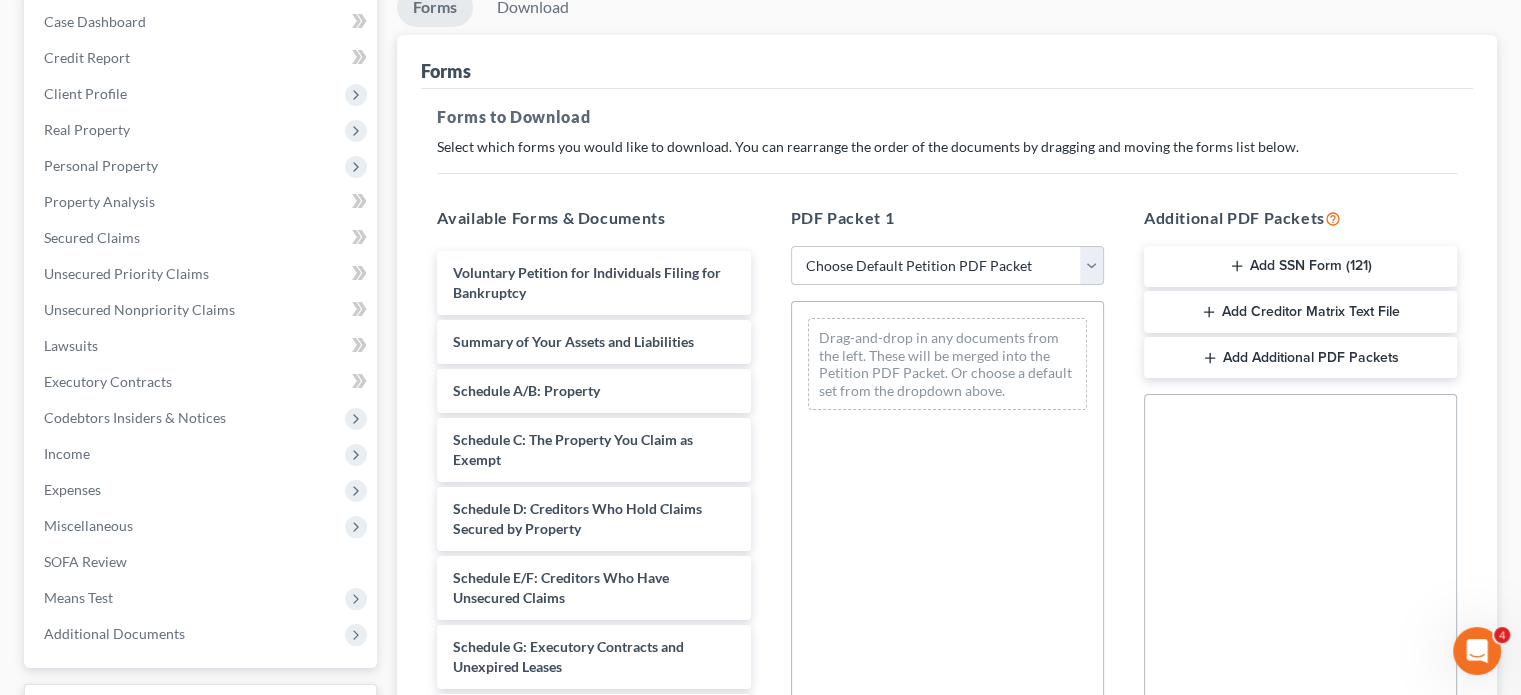 scroll, scrollTop: 400, scrollLeft: 0, axis: vertical 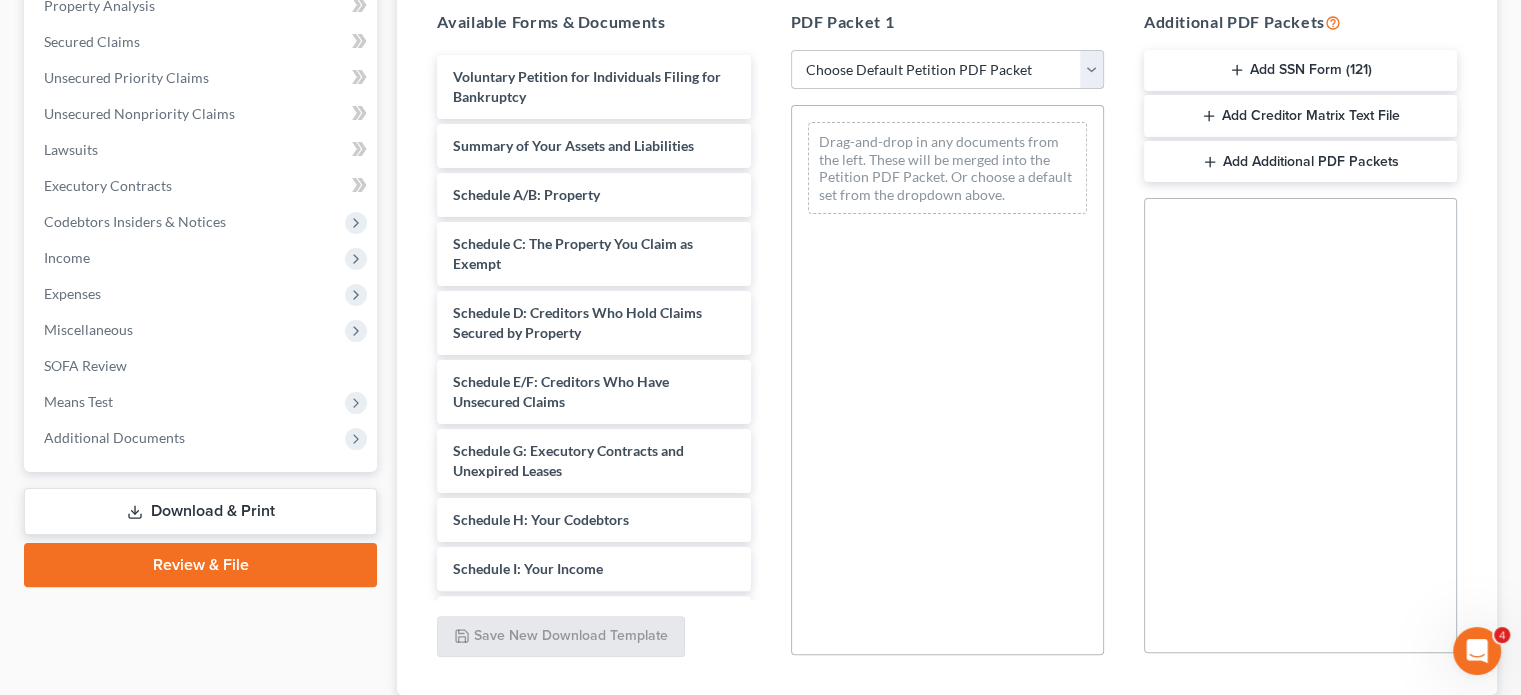 click on "Choose Default Petition PDF Packet Complete Bankruptcy Petition (all forms and schedules) Emergency Filing Forms (Petition and Creditor List Only) Amended Forms Signature Pages Only VP Client Signature pages" at bounding box center (947, 70) 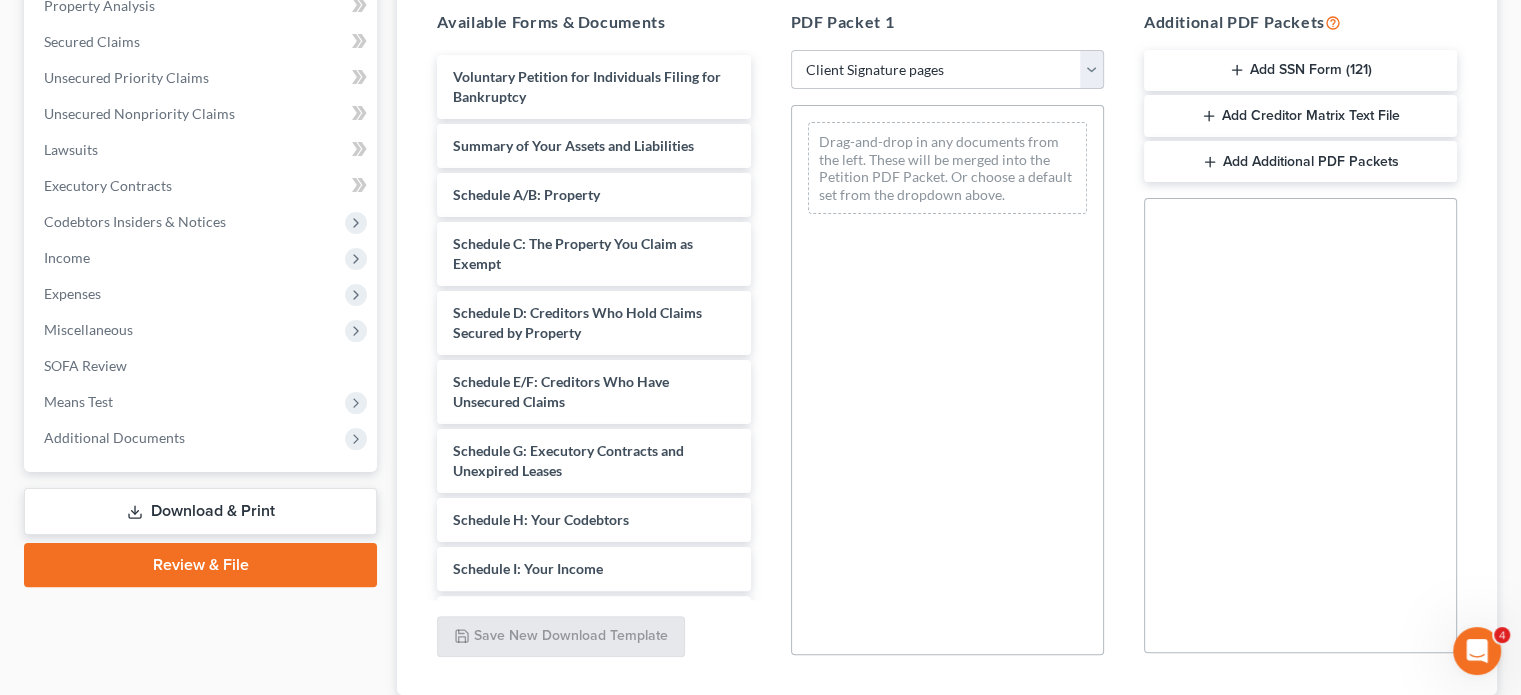 click on "Choose Default Petition PDF Packet Complete Bankruptcy Petition (all forms and schedules) Emergency Filing Forms (Petition and Creditor List Only) Amended Forms Signature Pages Only VP Client Signature pages" at bounding box center (947, 70) 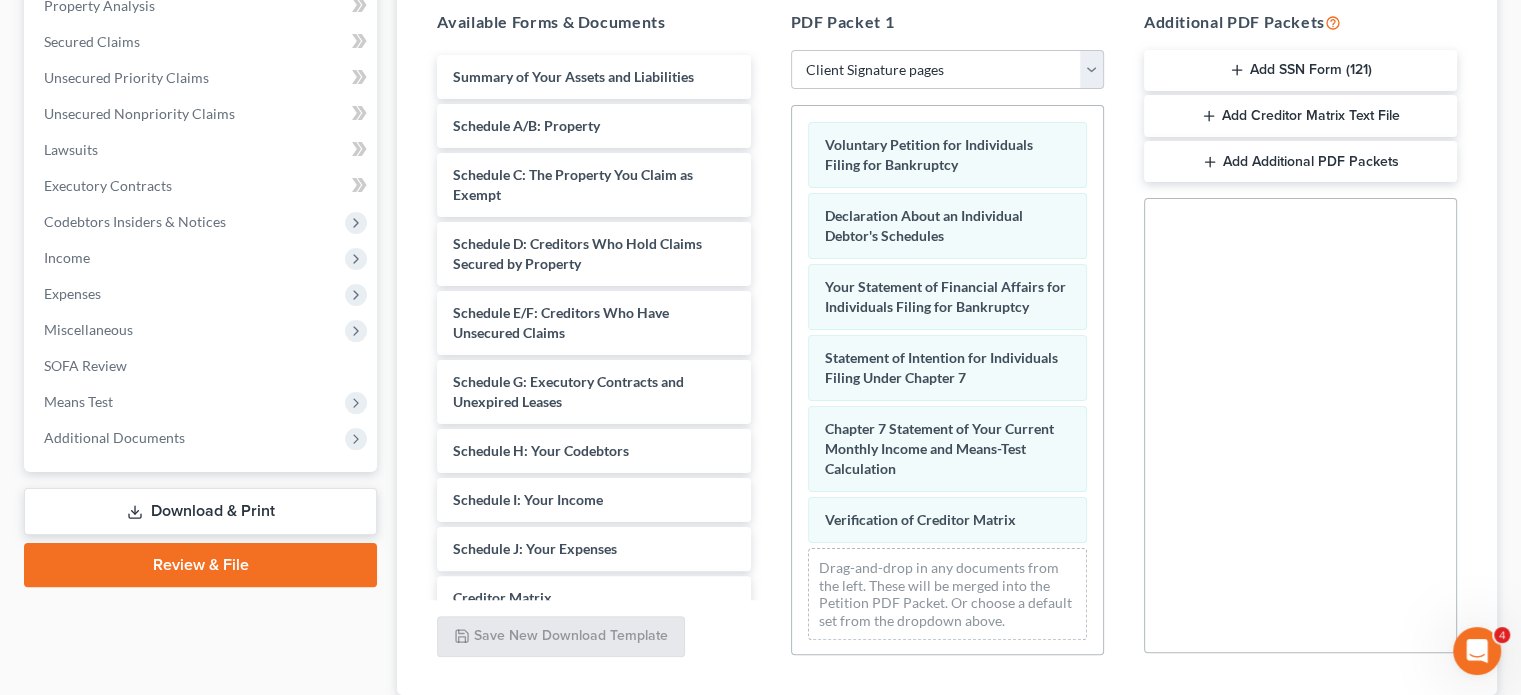 click on "Add SSN Form (121)" at bounding box center (1300, 71) 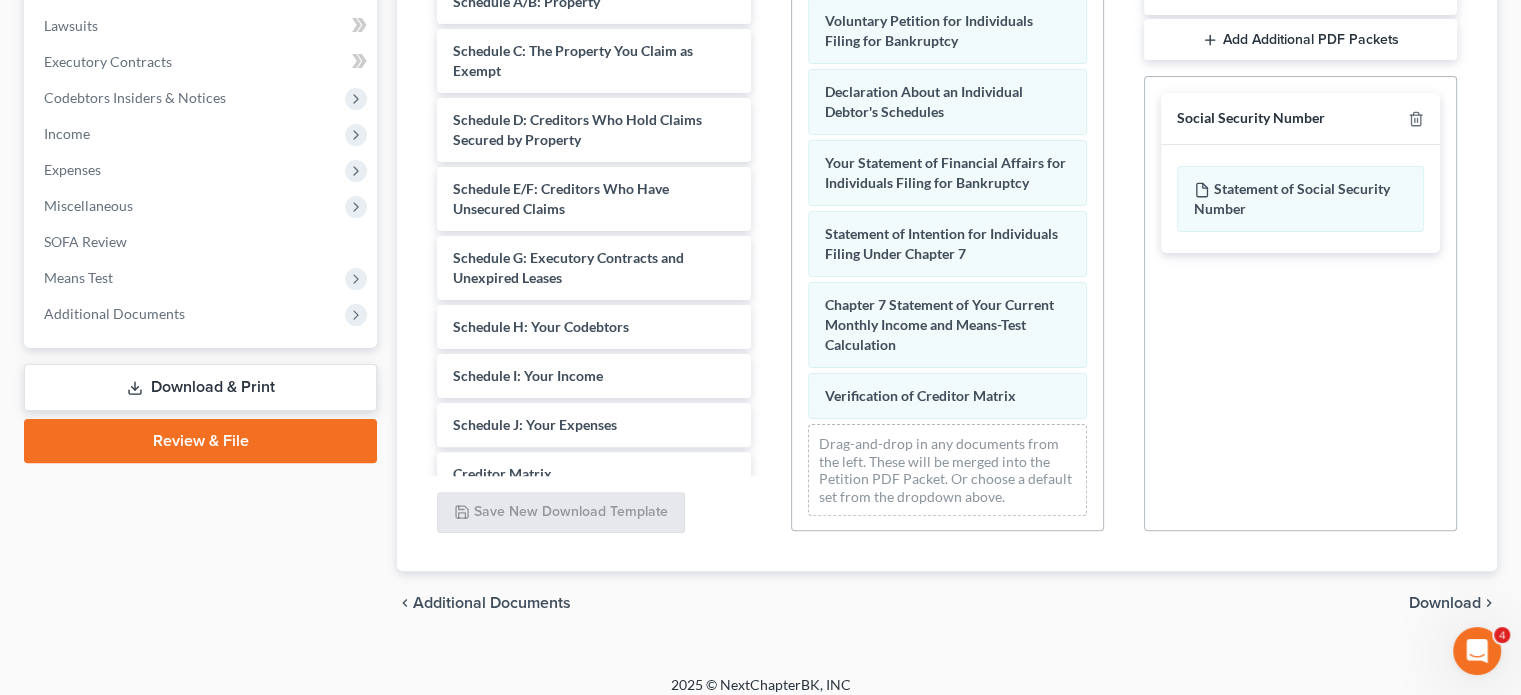 scroll, scrollTop: 538, scrollLeft: 0, axis: vertical 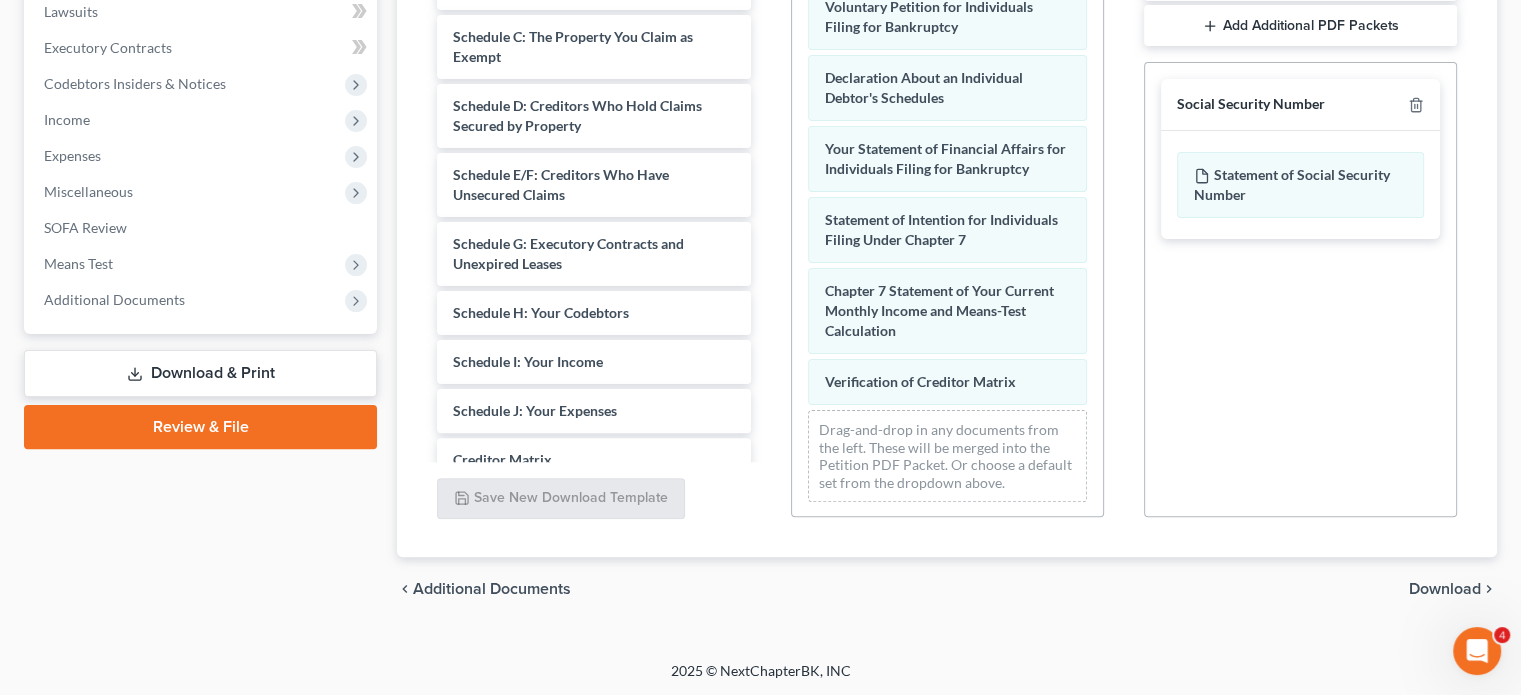 click on "Download" at bounding box center (1445, 589) 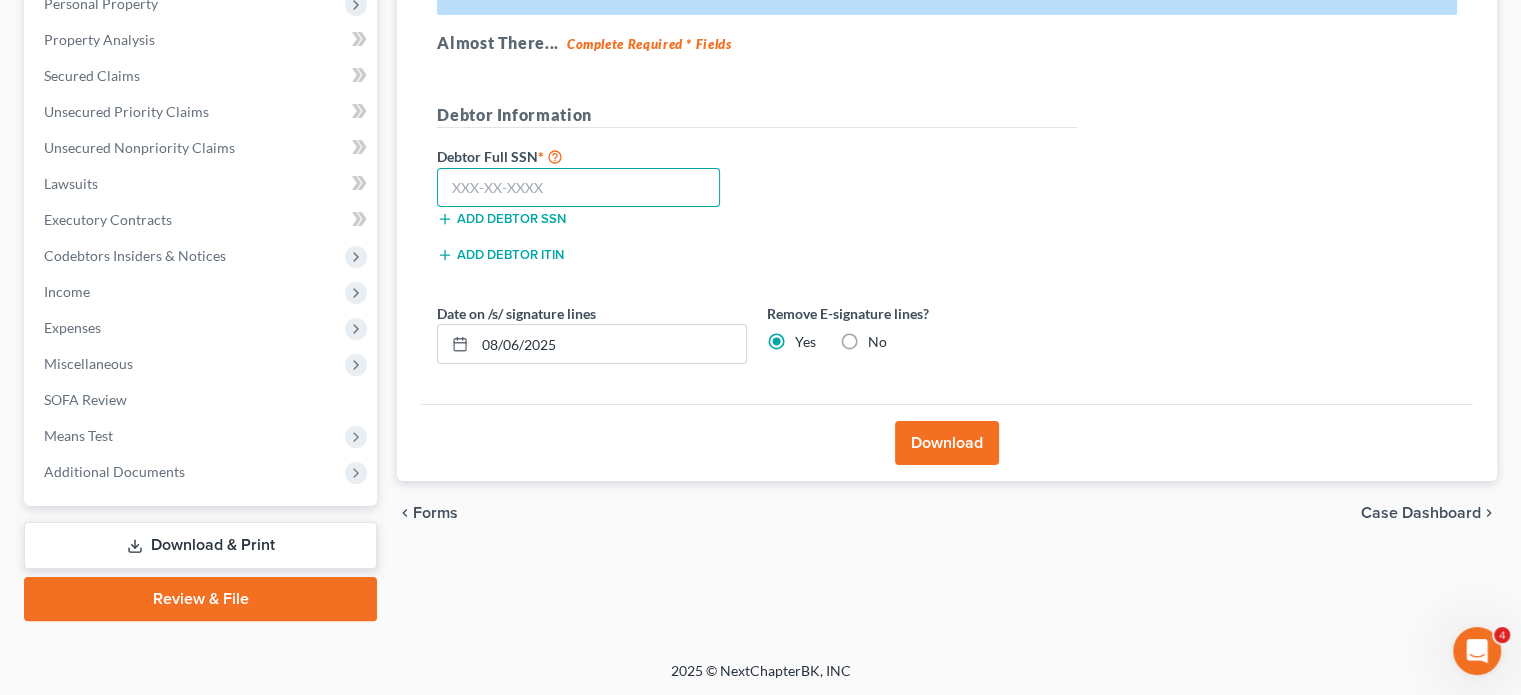 click at bounding box center [578, 188] 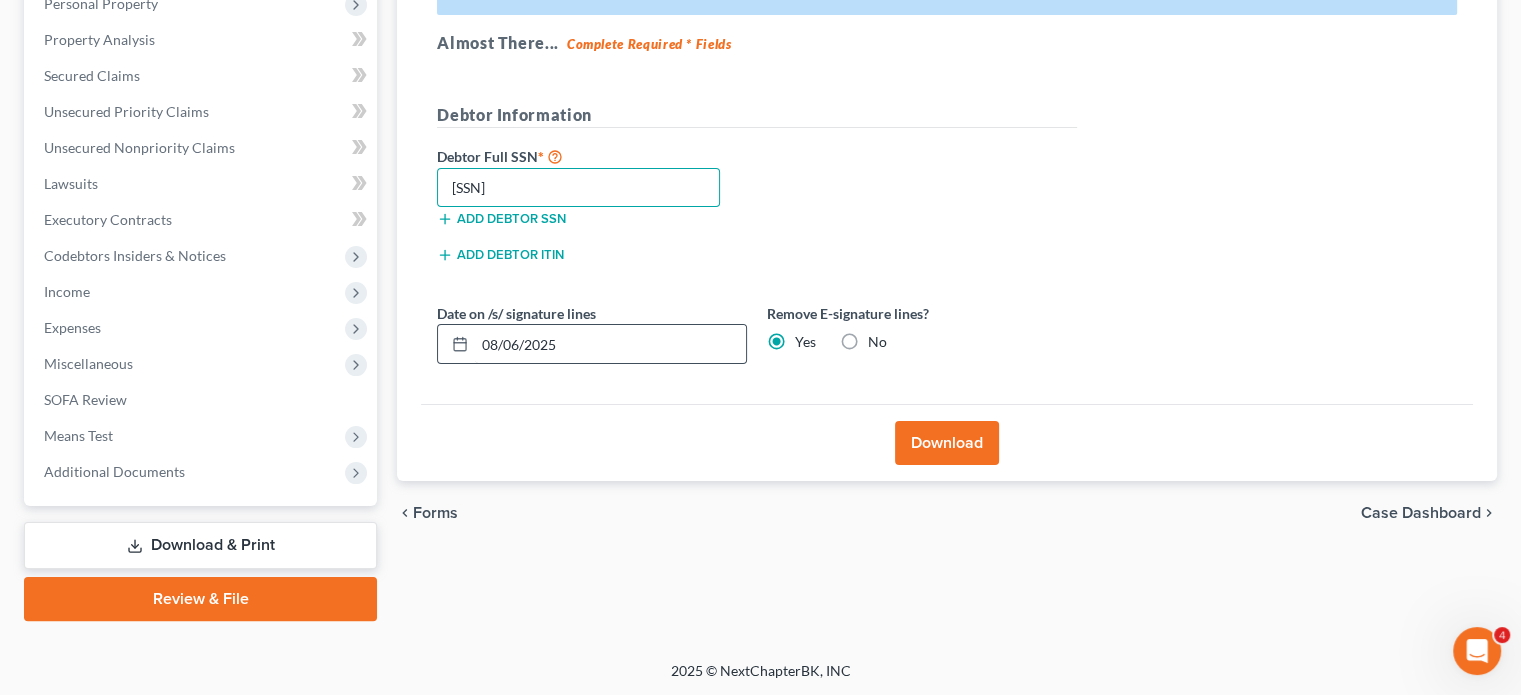 type on "626-68-5519" 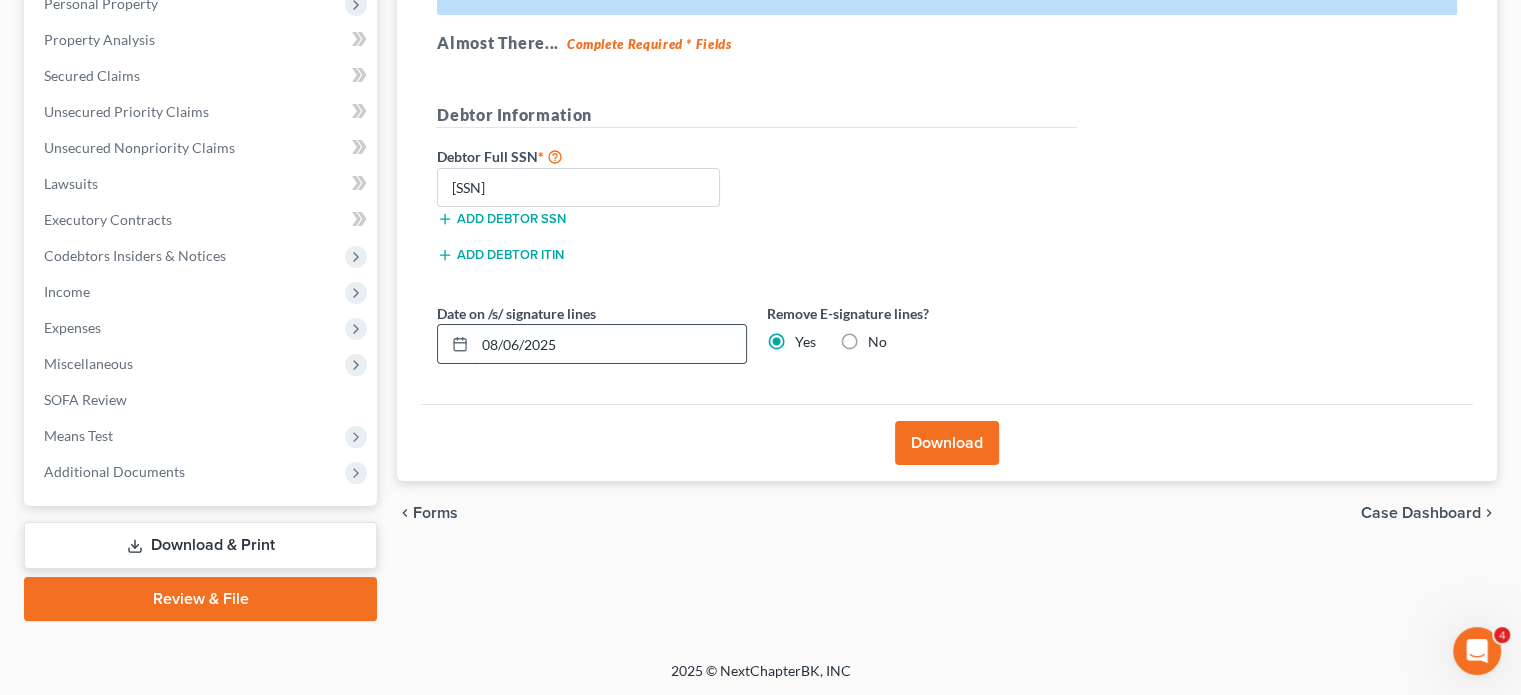 drag, startPoint x: 658, startPoint y: 343, endPoint x: 475, endPoint y: 350, distance: 183.13383 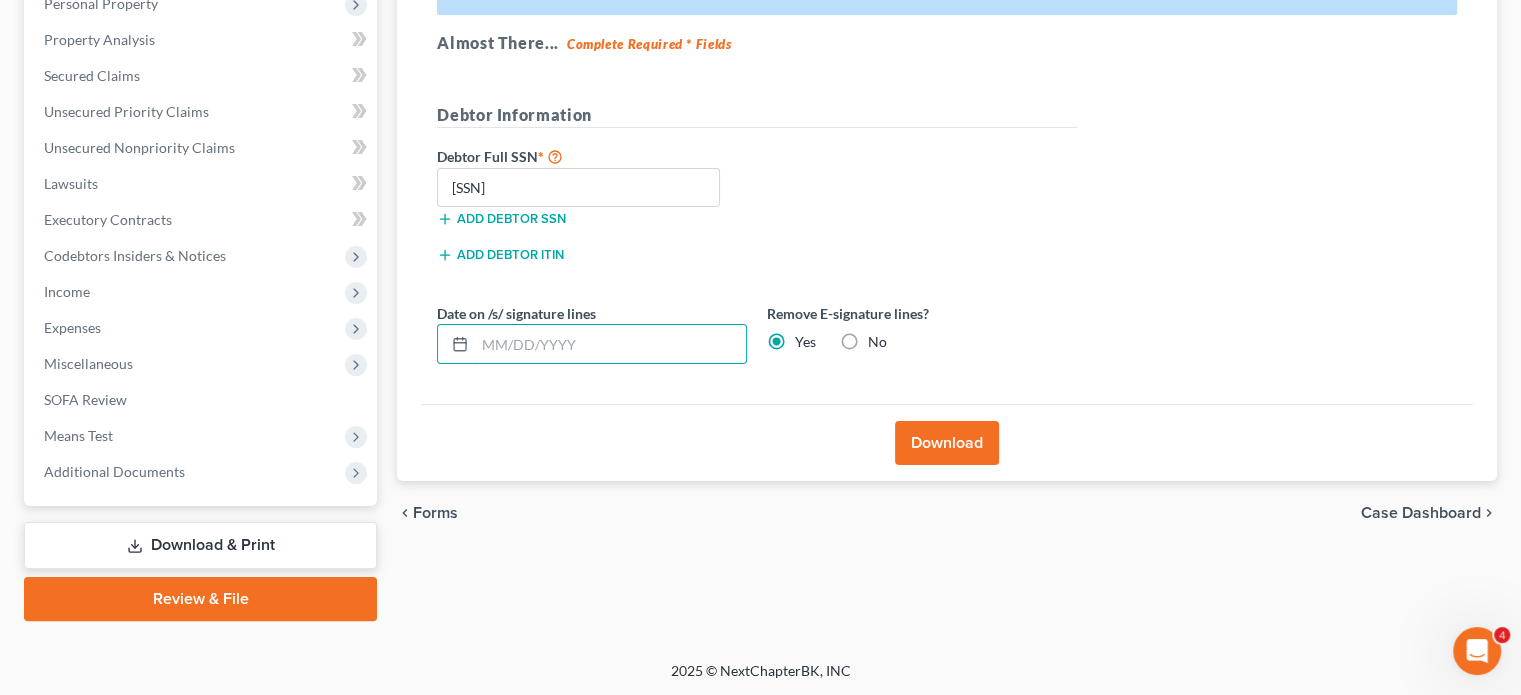 type 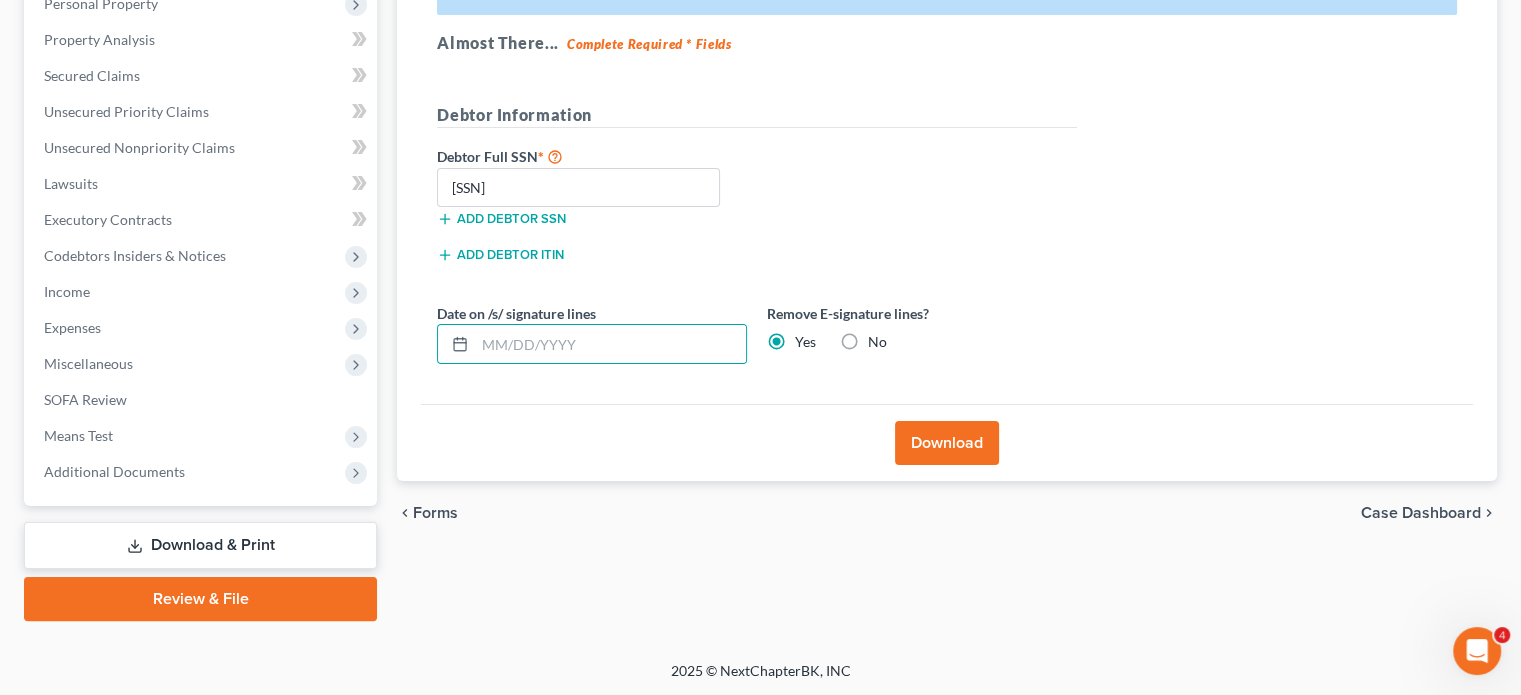 click on "Download" at bounding box center (947, 443) 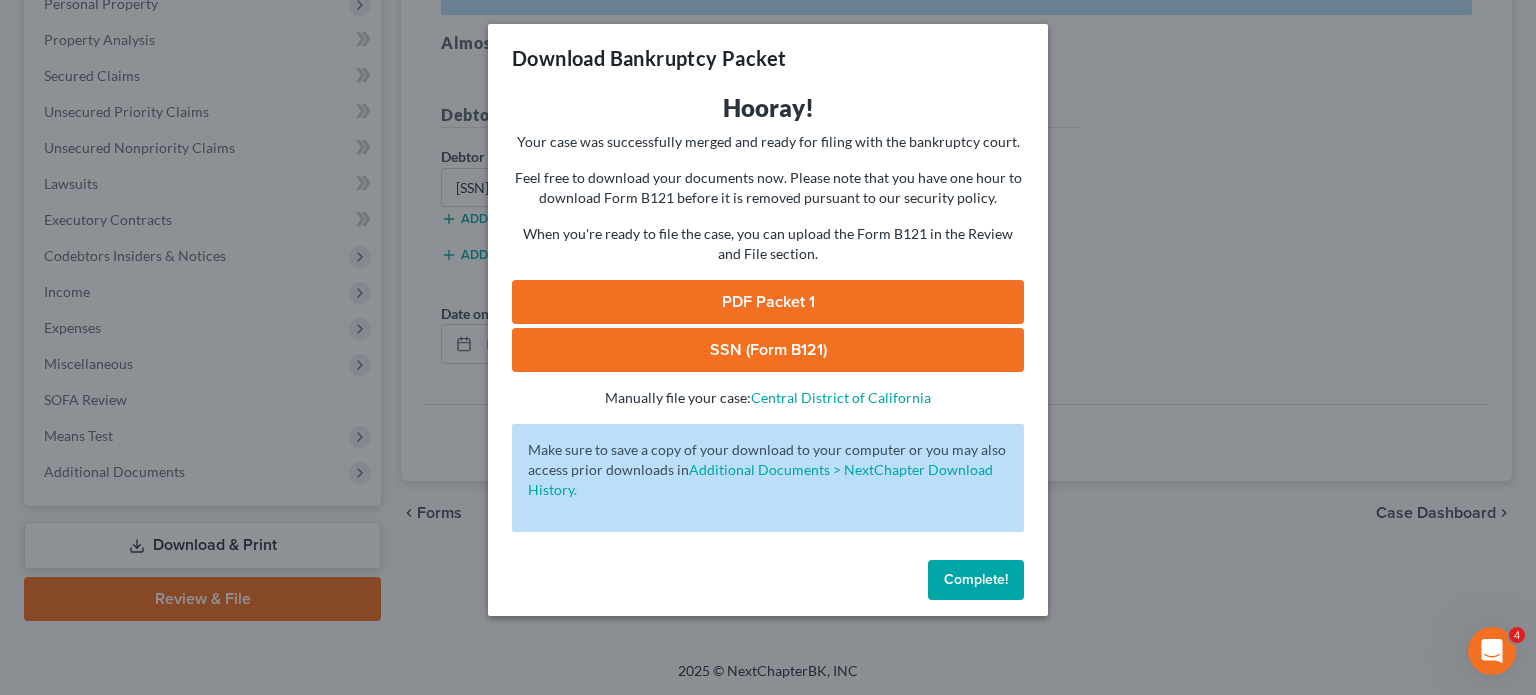 click on "PDF Packet 1" at bounding box center (768, 302) 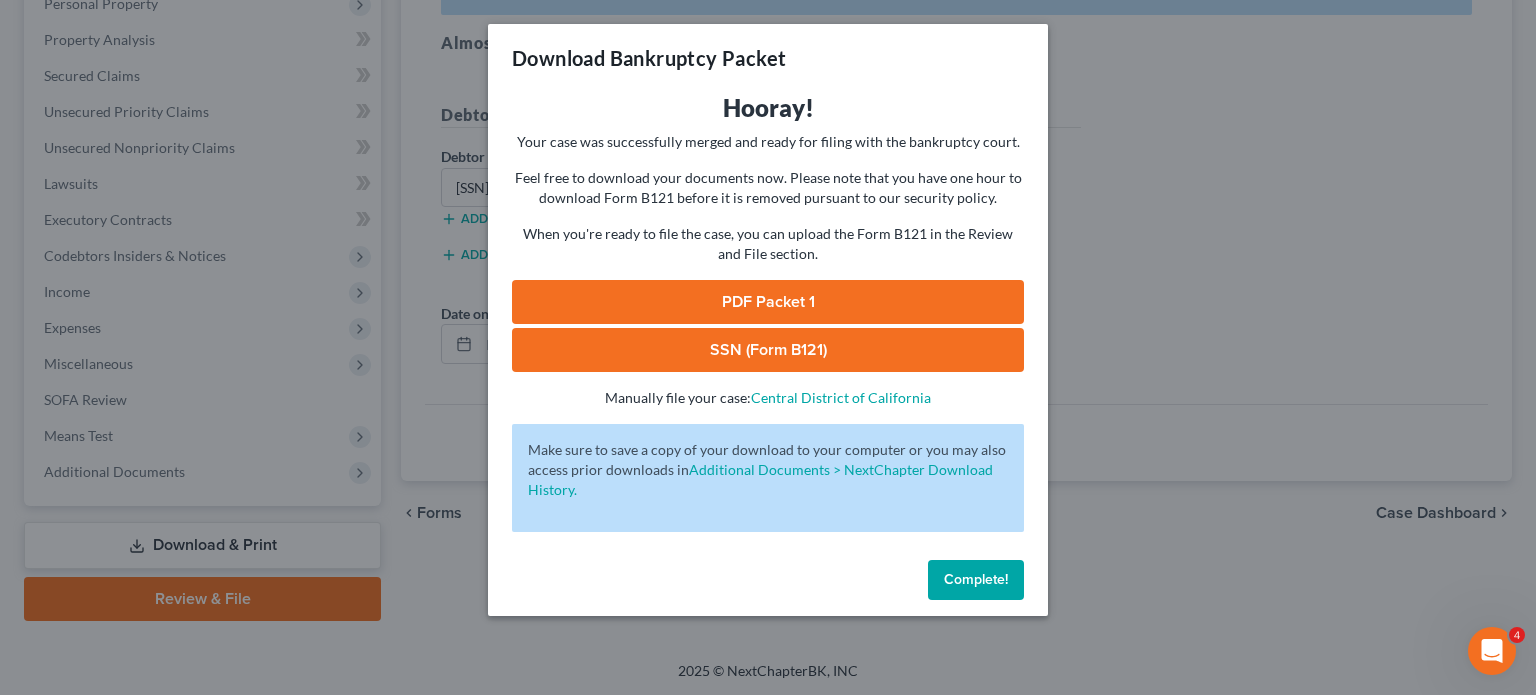 click on "SSN (Form B121)" at bounding box center [768, 350] 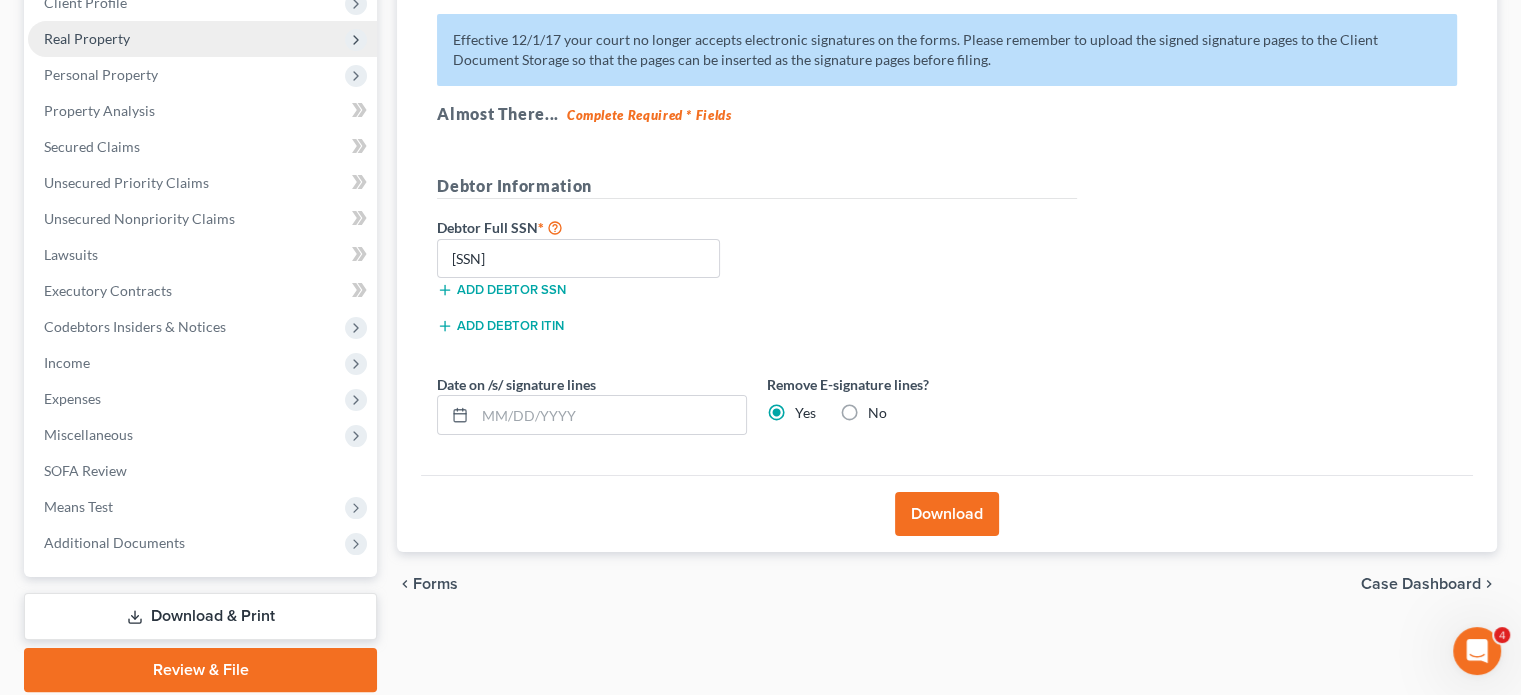 scroll, scrollTop: 0, scrollLeft: 0, axis: both 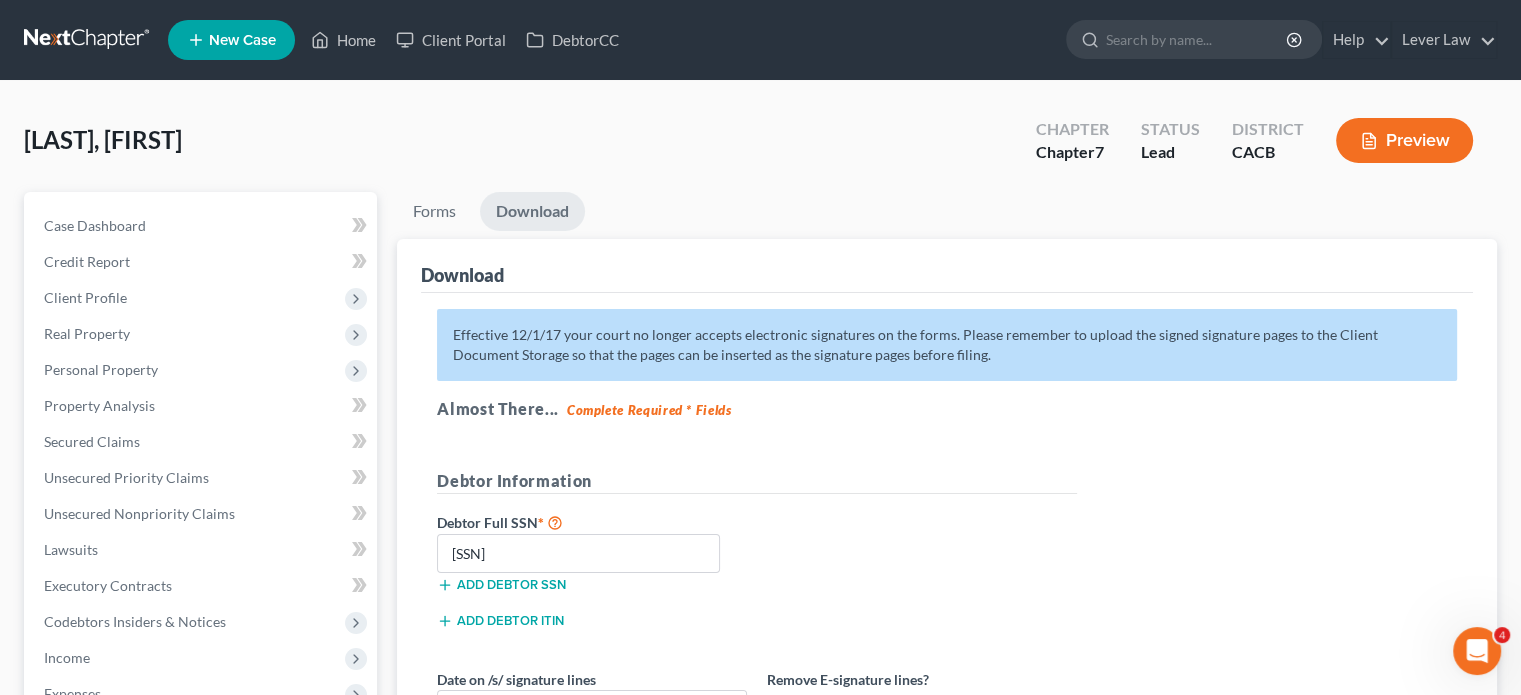 click at bounding box center (88, 40) 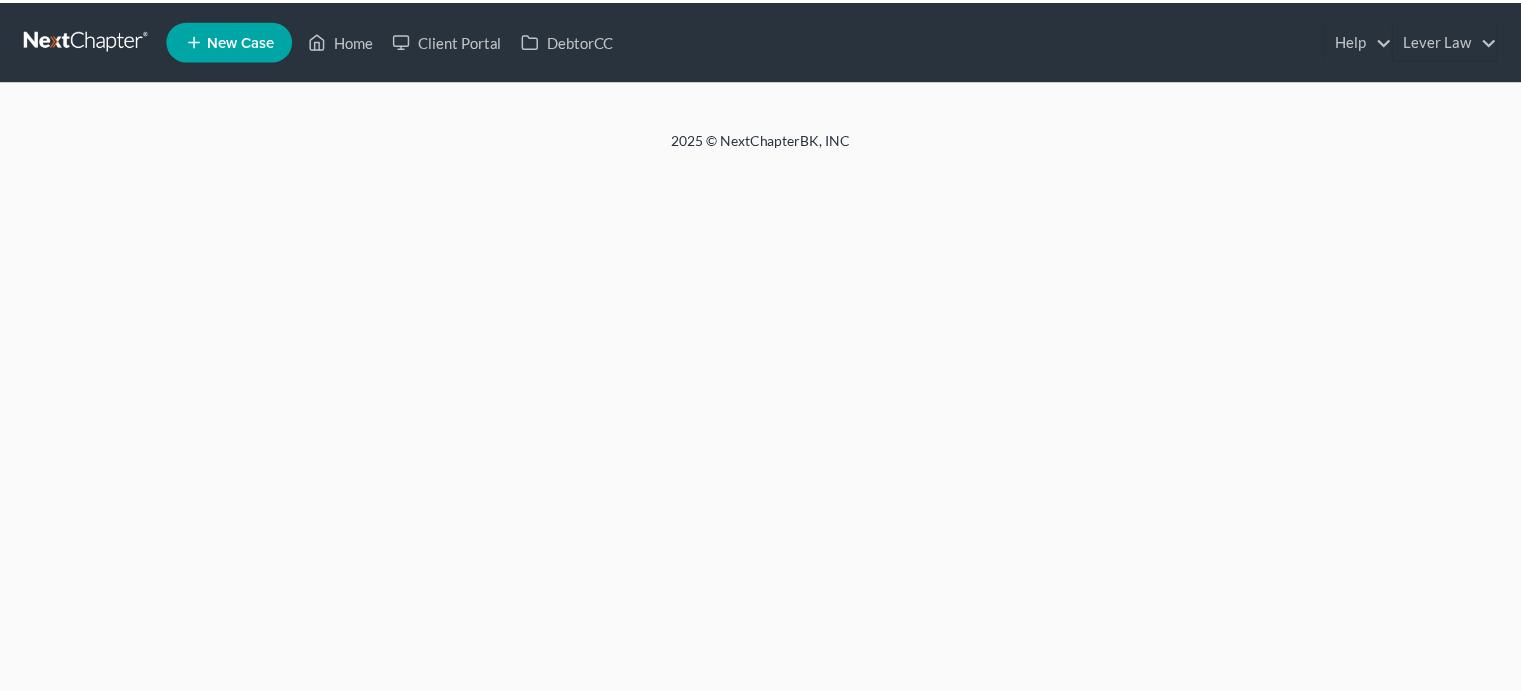 scroll, scrollTop: 0, scrollLeft: 0, axis: both 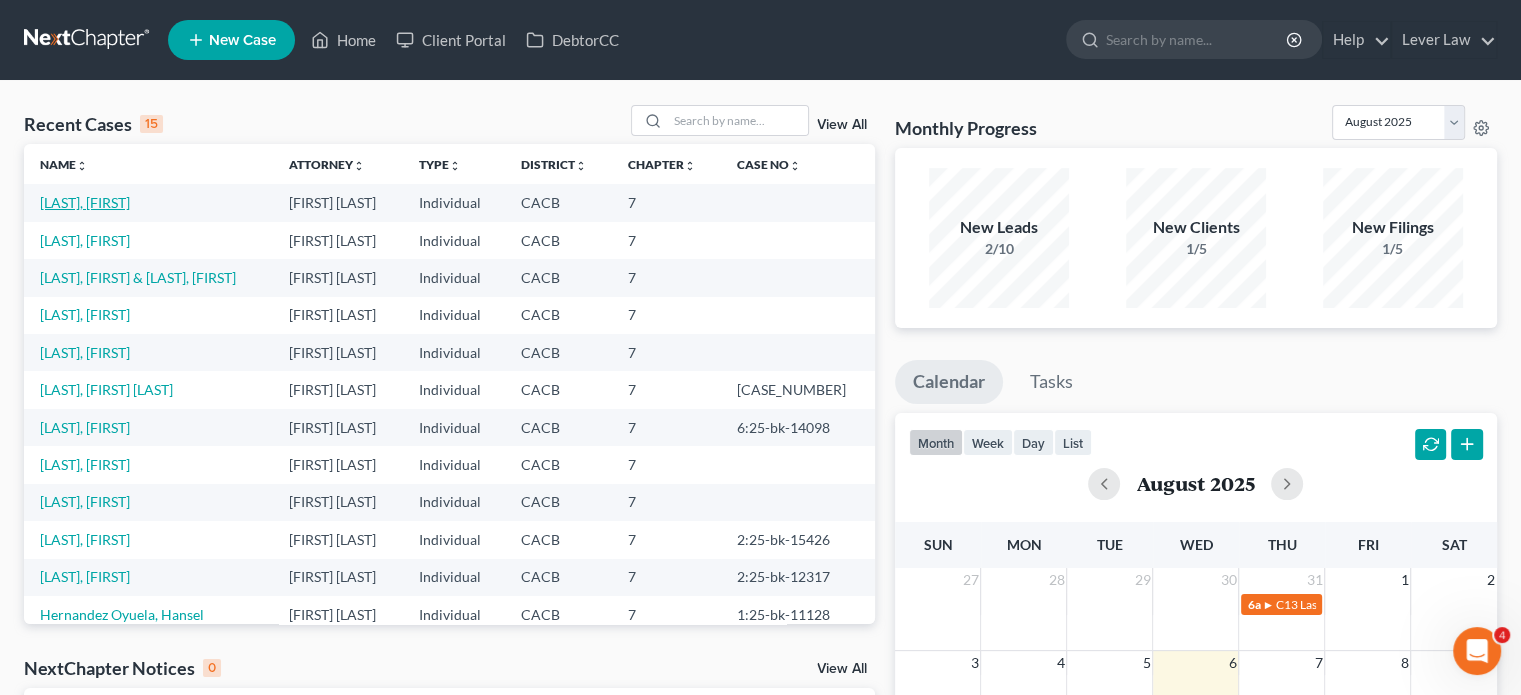 click on "[LAST], [FIRST]" at bounding box center (85, 202) 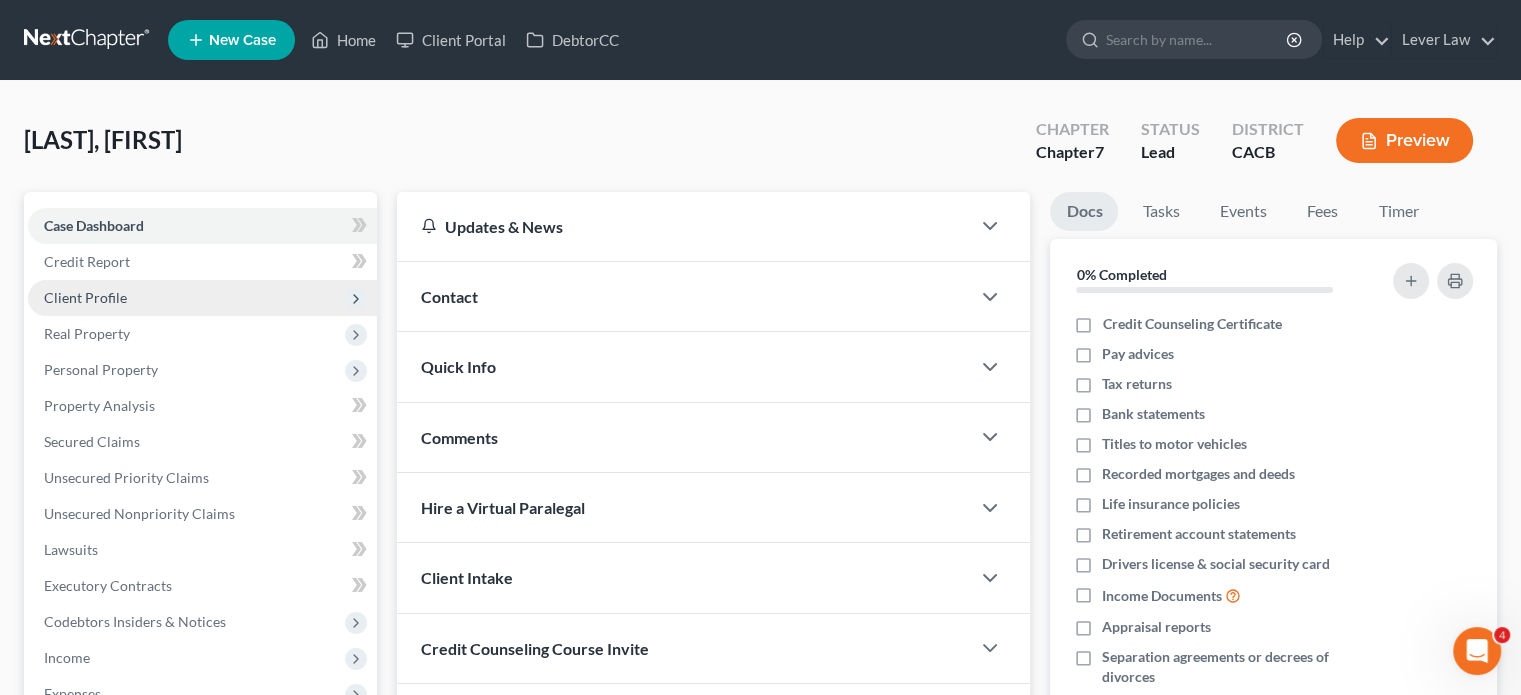 click on "Client Profile" at bounding box center [202, 298] 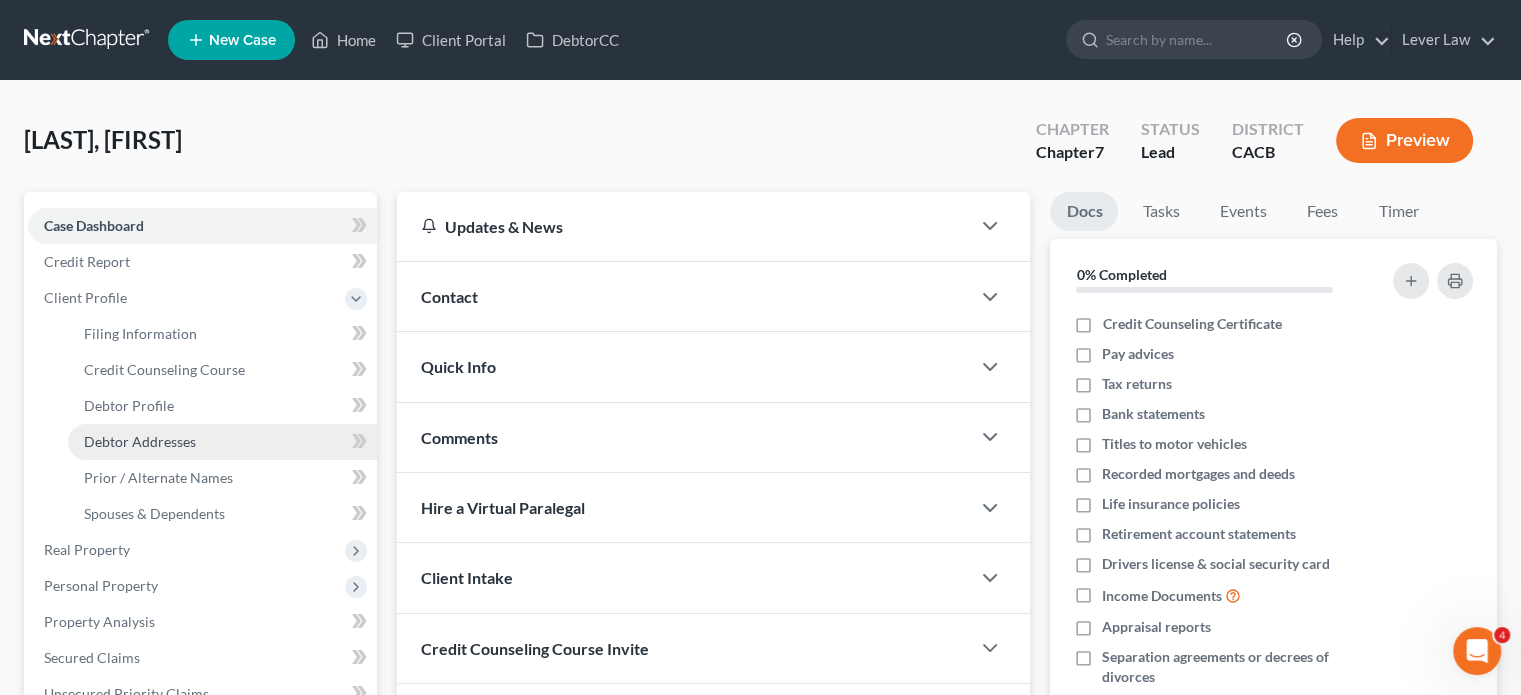 click on "Debtor Addresses" at bounding box center (222, 442) 